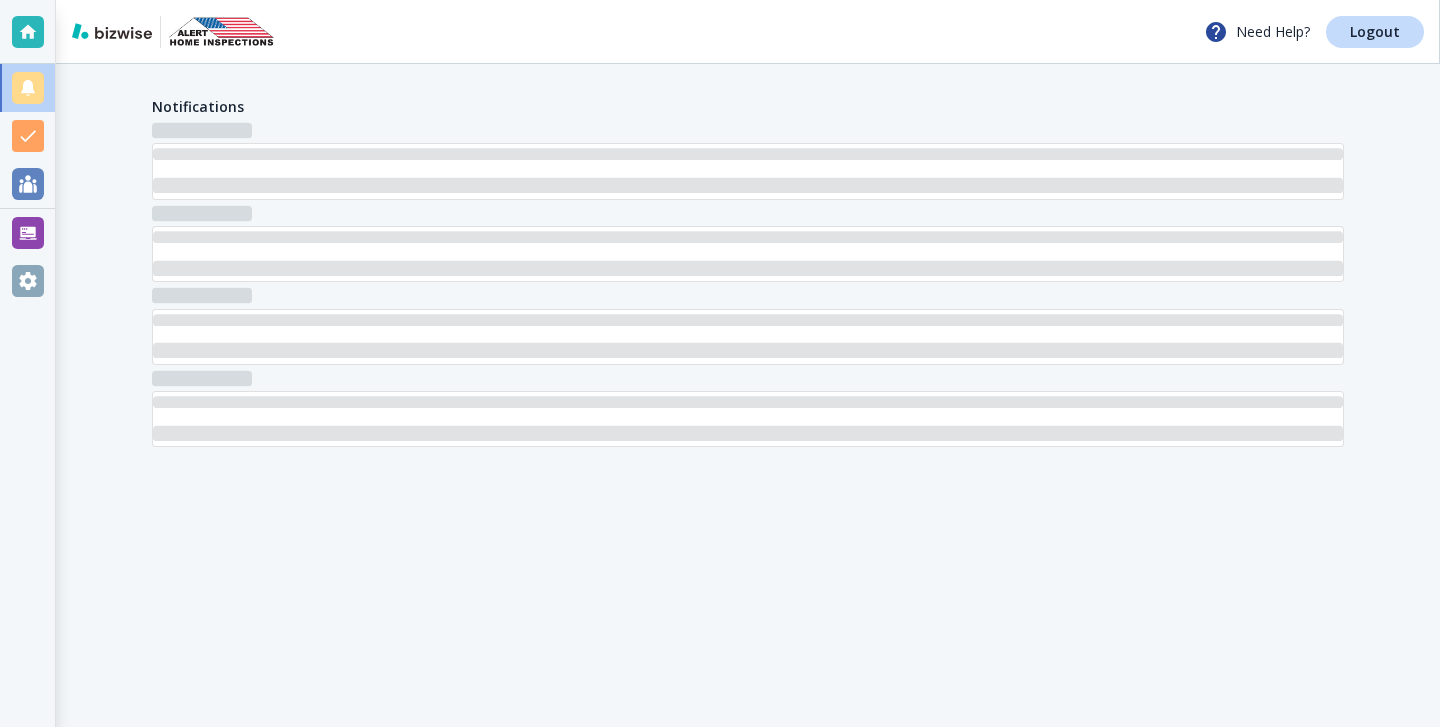 scroll, scrollTop: 0, scrollLeft: 0, axis: both 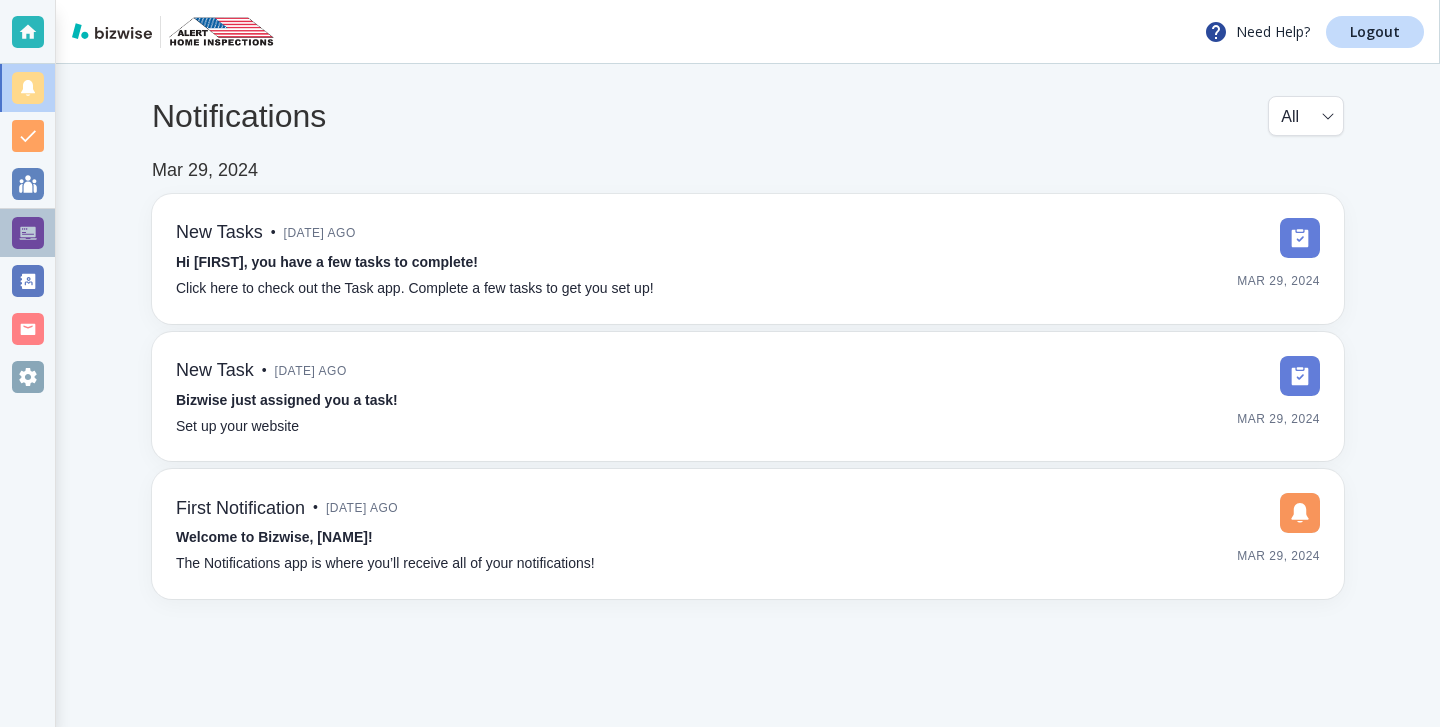 click at bounding box center [28, 233] 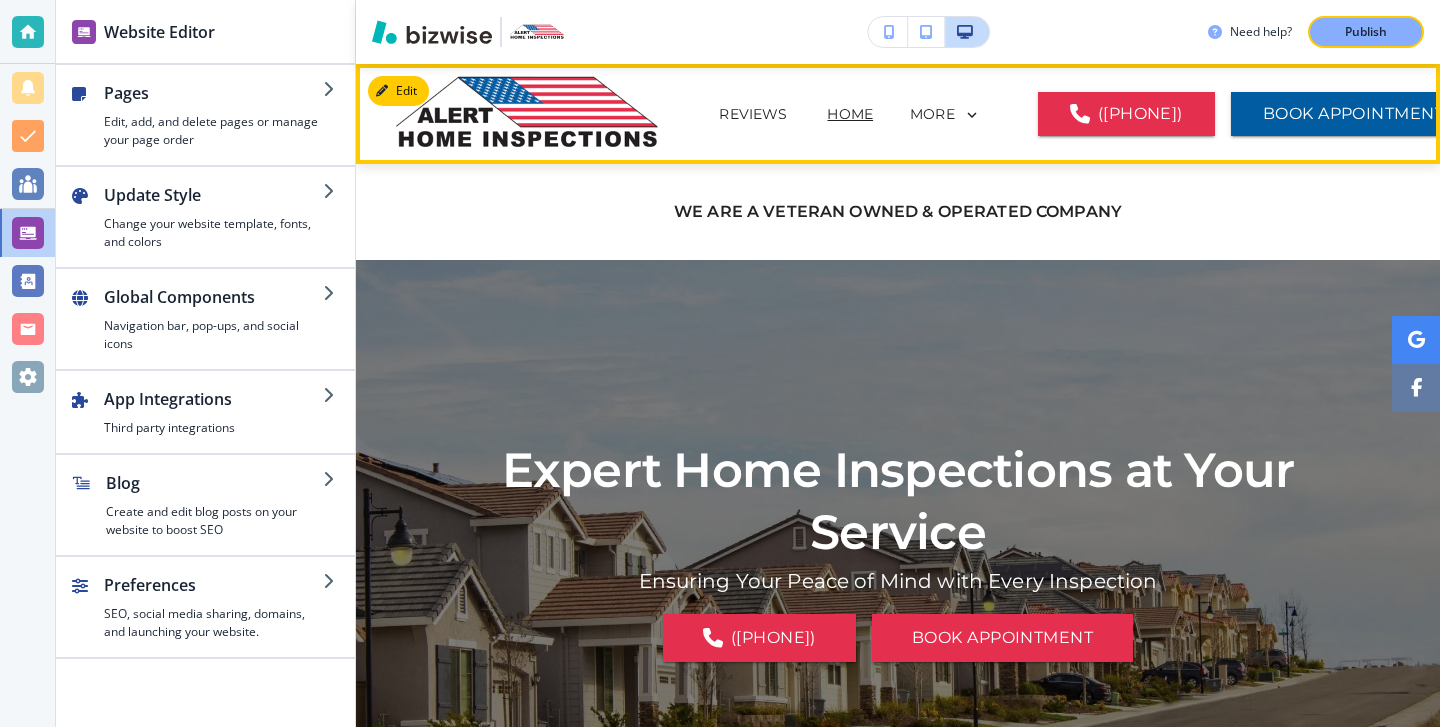 click on "MORE" at bounding box center [945, 116] 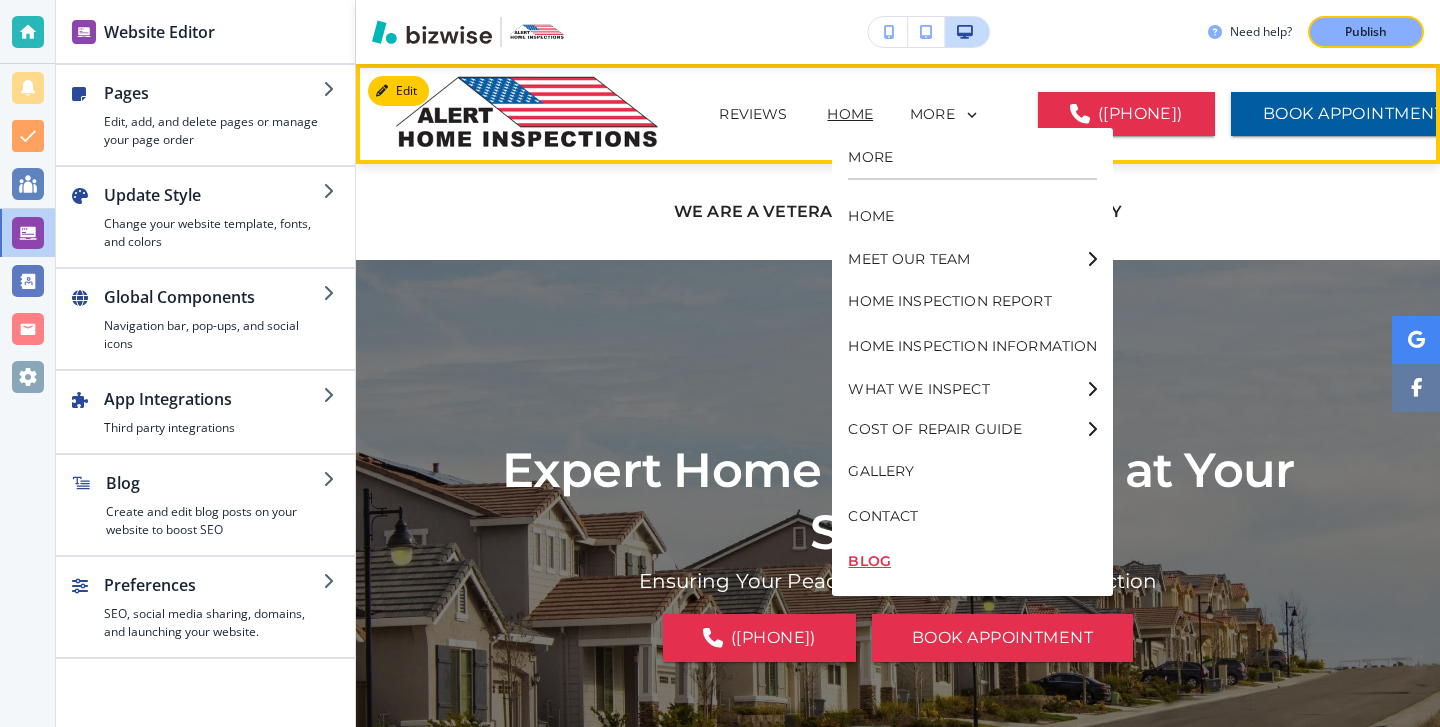 click on "BLOG" at bounding box center [972, 561] 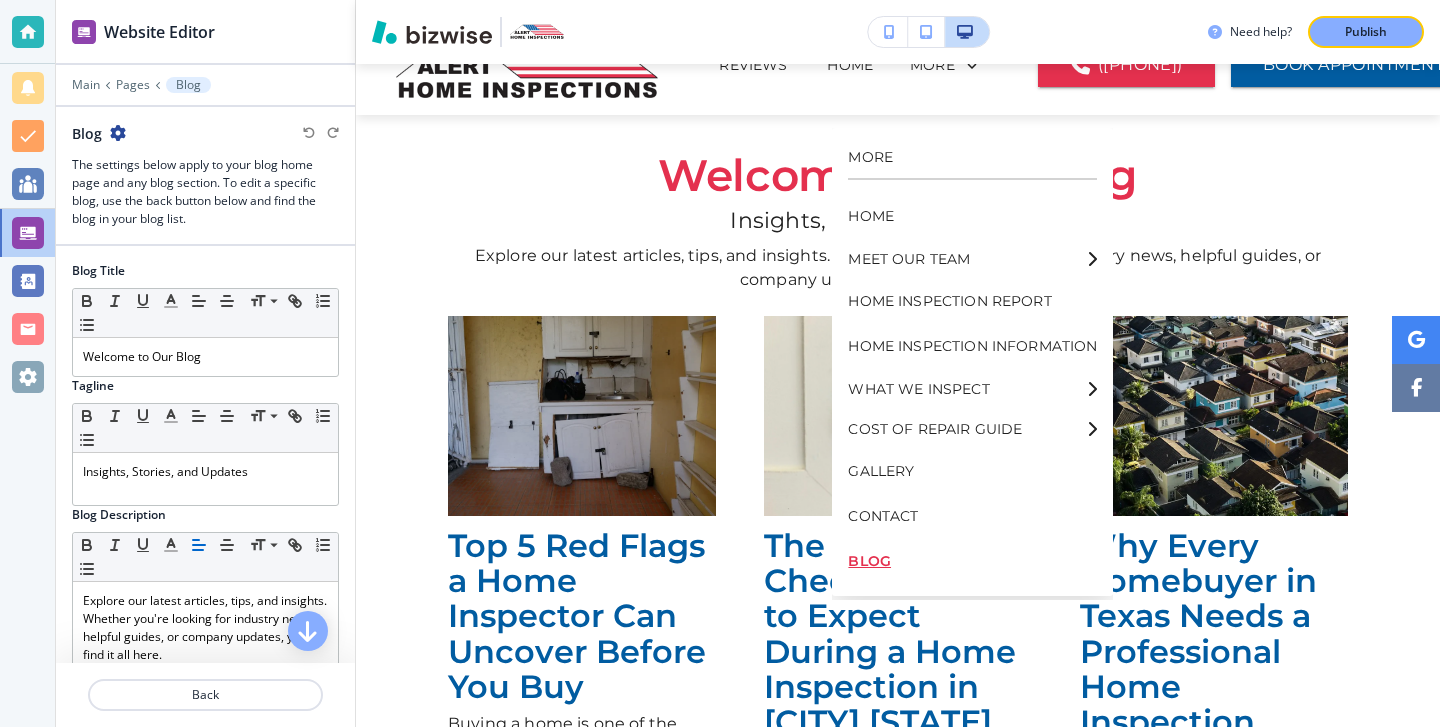 scroll, scrollTop: 100, scrollLeft: 0, axis: vertical 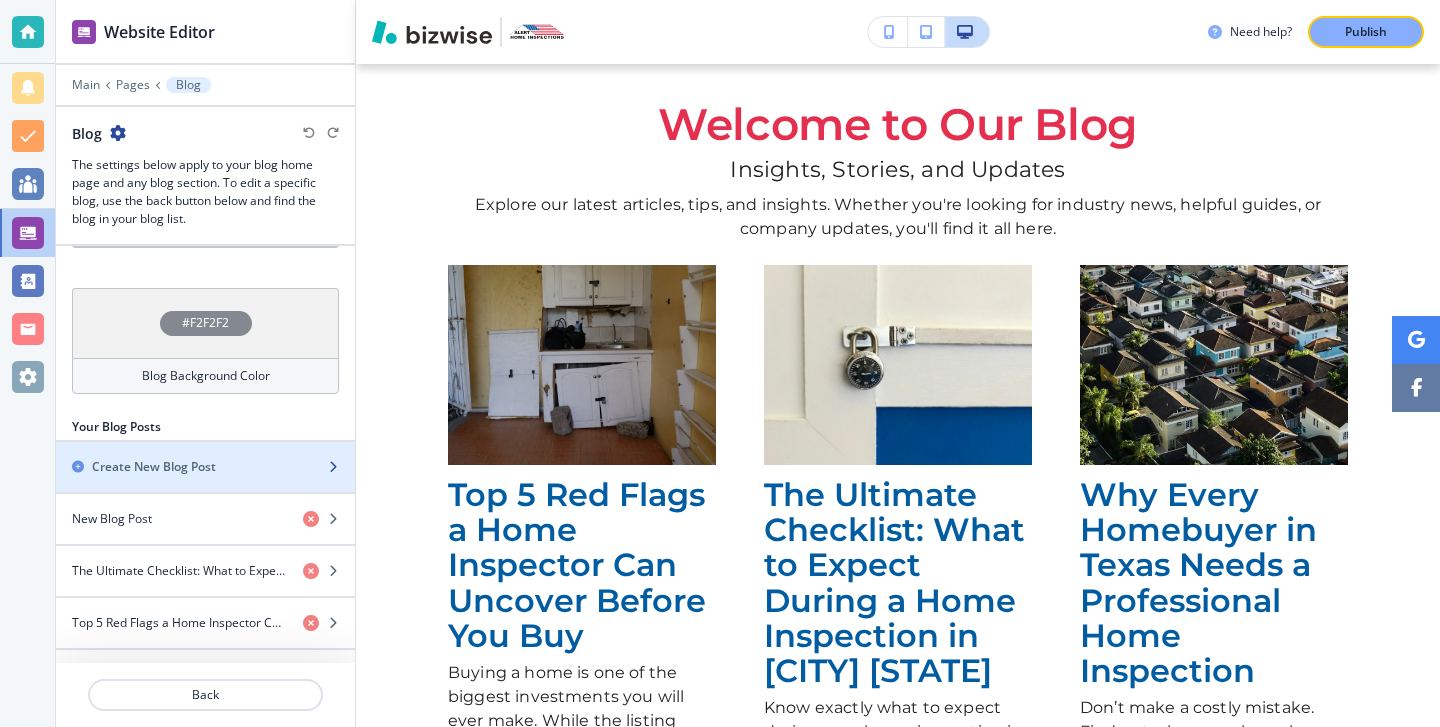 click on "Create New Blog Post" at bounding box center [183, 467] 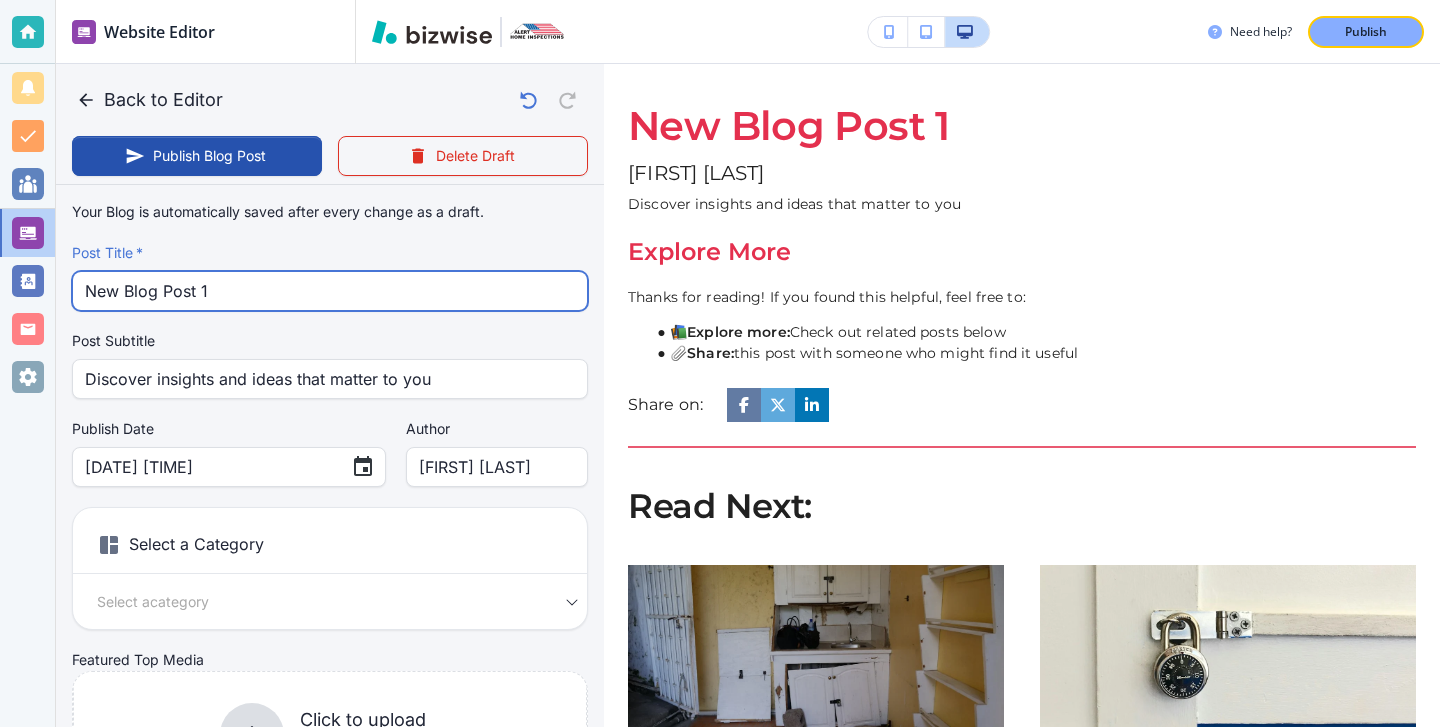click on "New Blog Post 1" at bounding box center [330, 291] 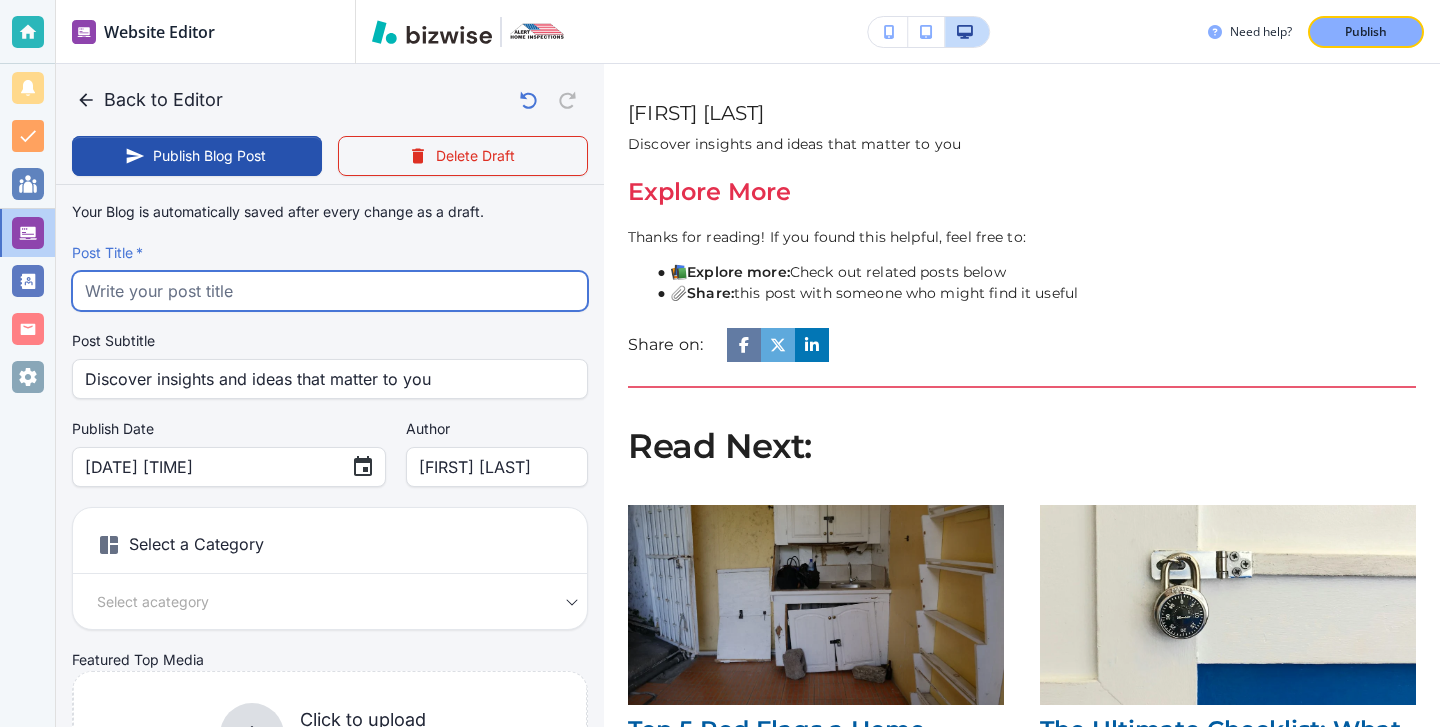 paste on "Pre-Listing Inspections: Sell Faster and Avoid Last-Minute Surprises" 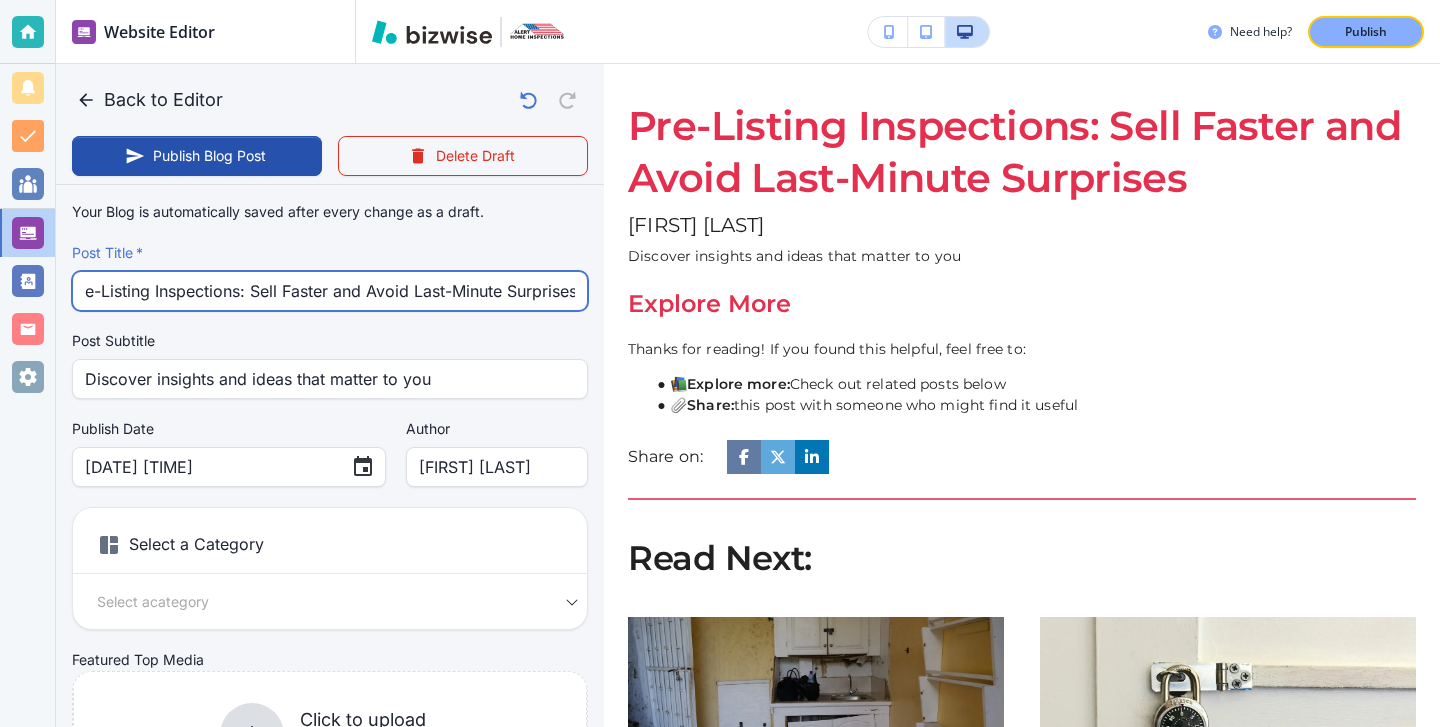 scroll, scrollTop: 0, scrollLeft: 0, axis: both 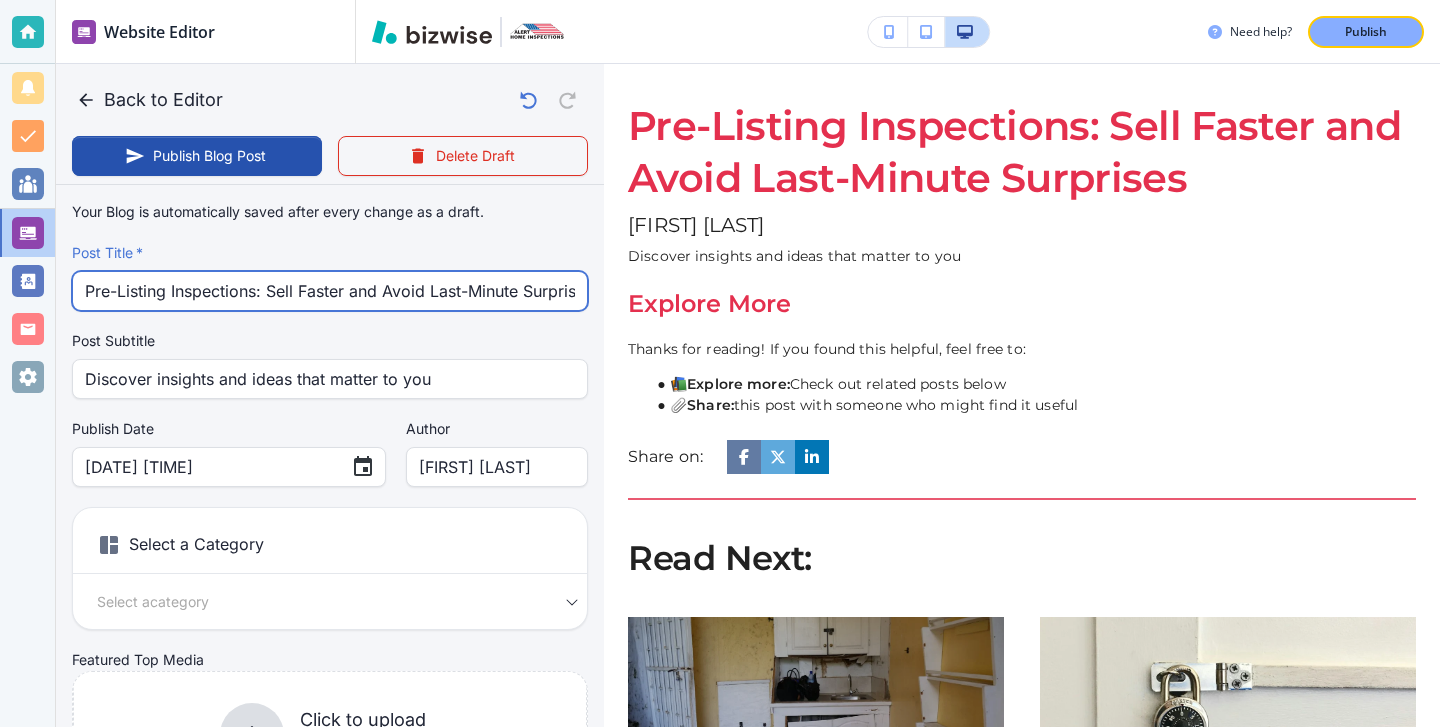 type on "Pre-Listing Inspections: Sell Faster and Avoid Last-Minute Surprises" 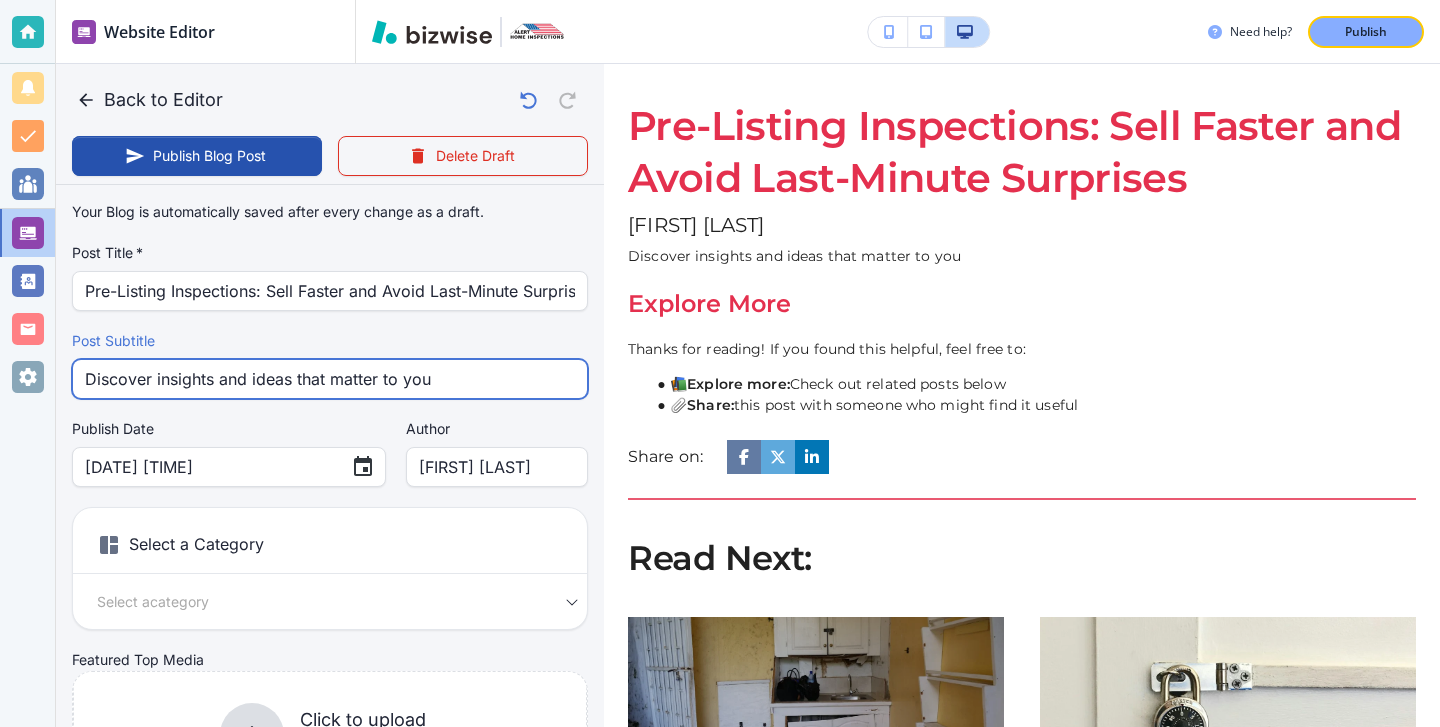 drag, startPoint x: 469, startPoint y: 372, endPoint x: 9, endPoint y: 365, distance: 460.05325 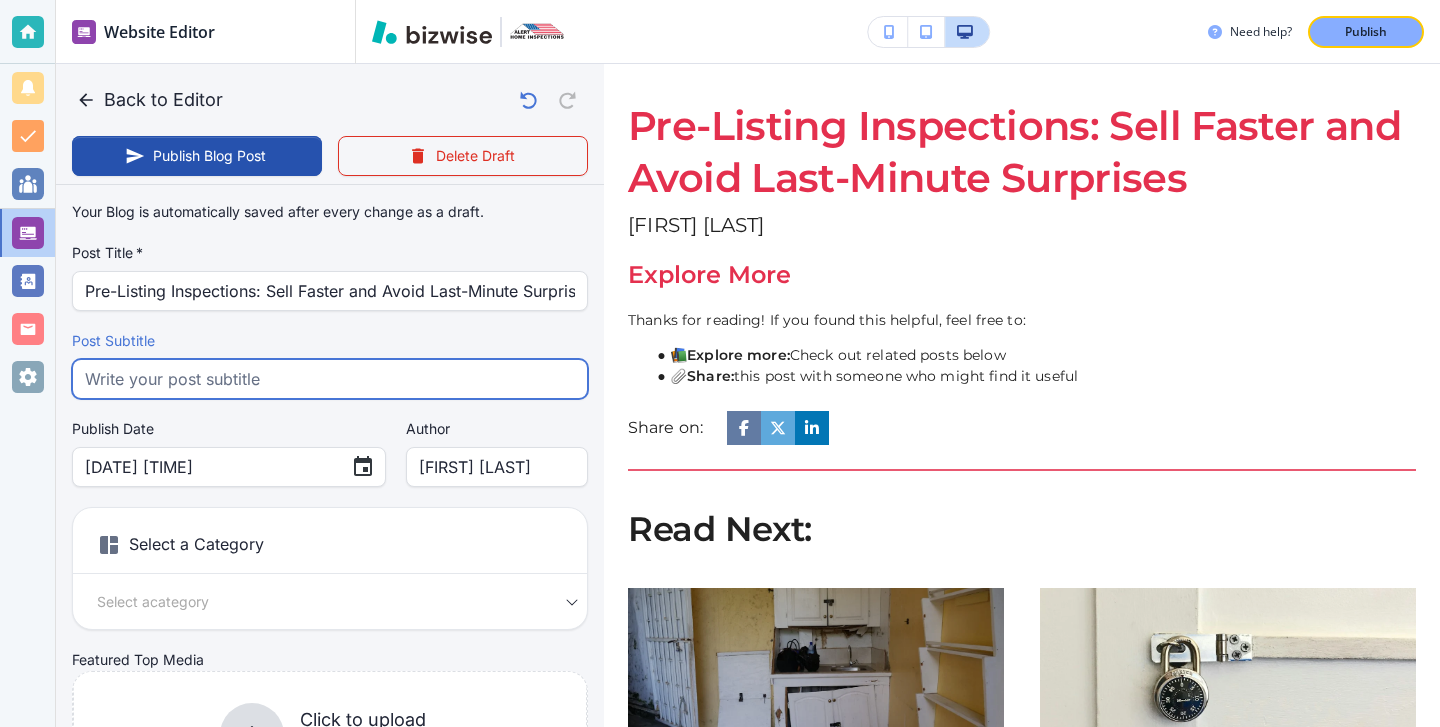 paste on "ChatGPT said: Sell your home faster and with confidence. A pre-listing inspection from Alert Home Inspections helps you avoid surprises and attract serious buyers." 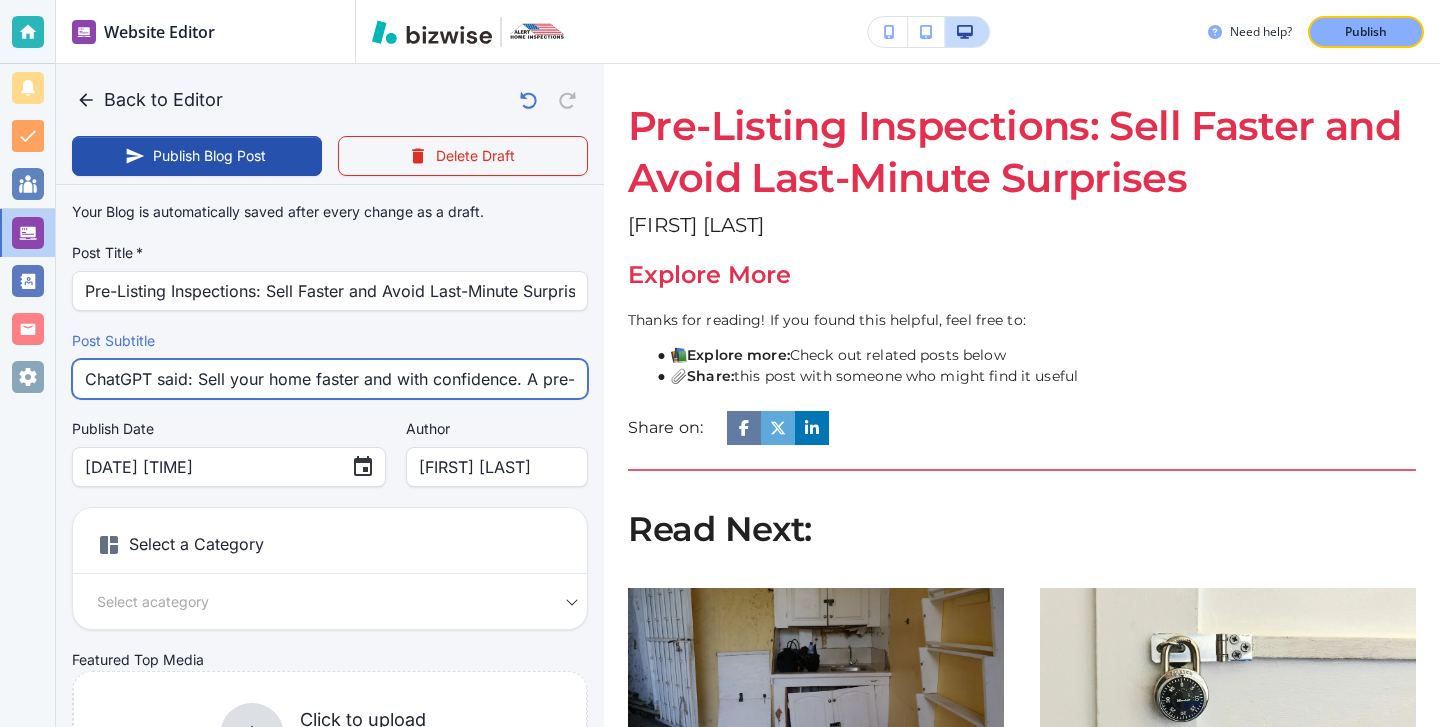 scroll, scrollTop: 0, scrollLeft: 750, axis: horizontal 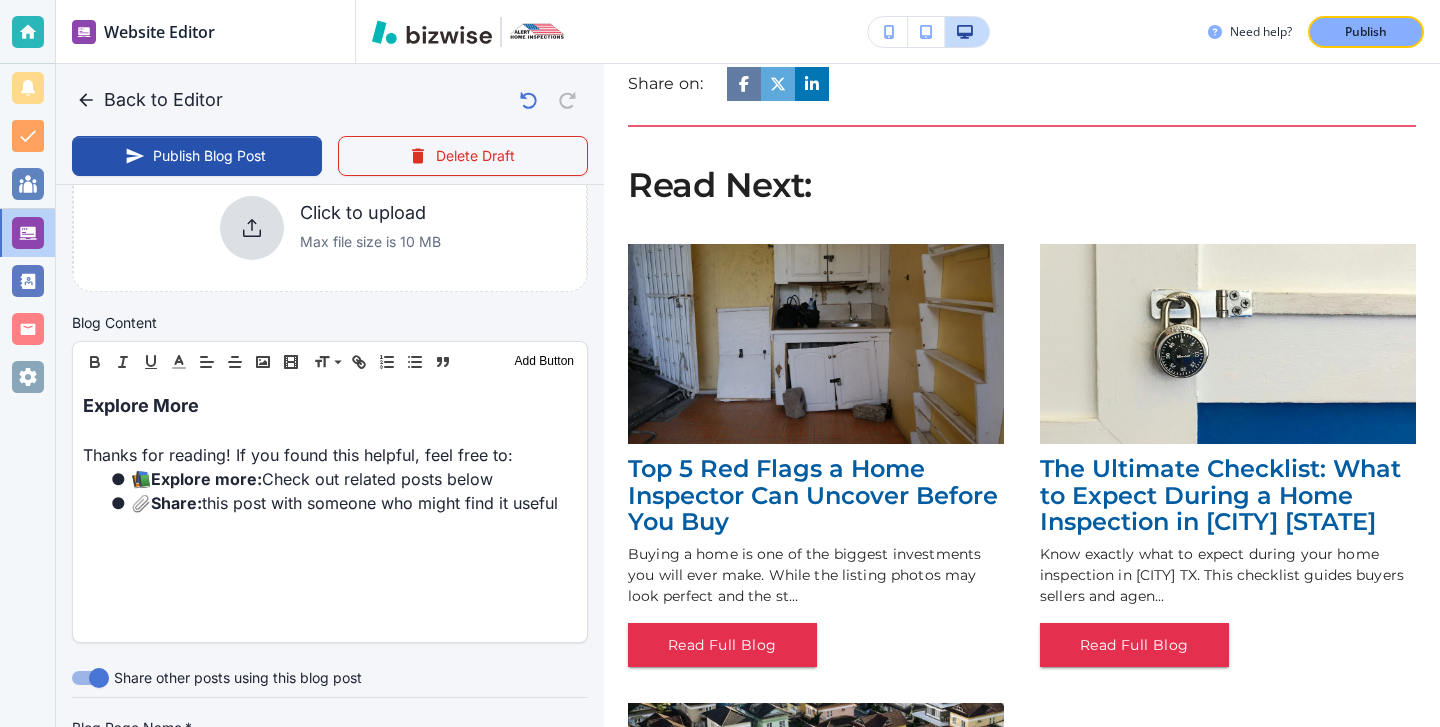 type on "ChatGPT said: Sell your home faster and with confidence. A pre-listing inspection from Alert Home Inspections helps you avoid surprises and attract serious buyers." 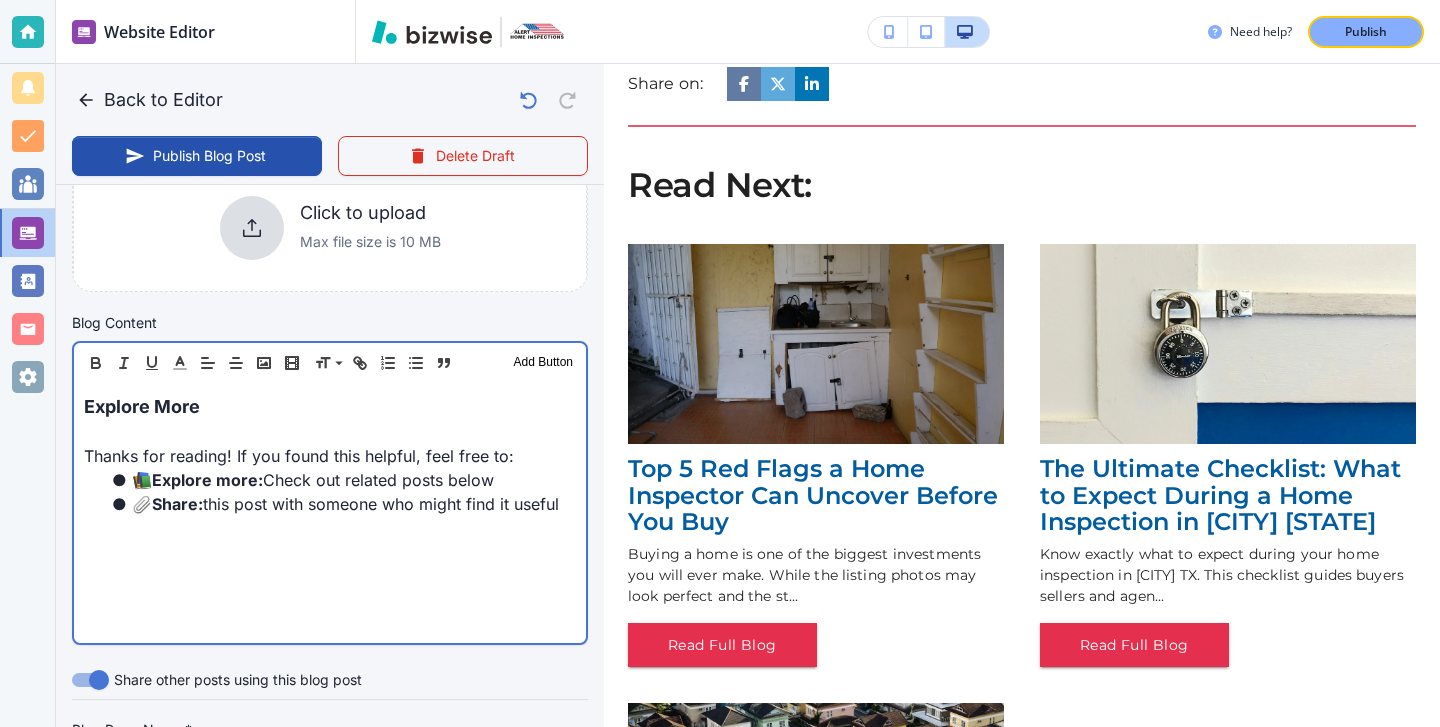 scroll, scrollTop: 0, scrollLeft: 0, axis: both 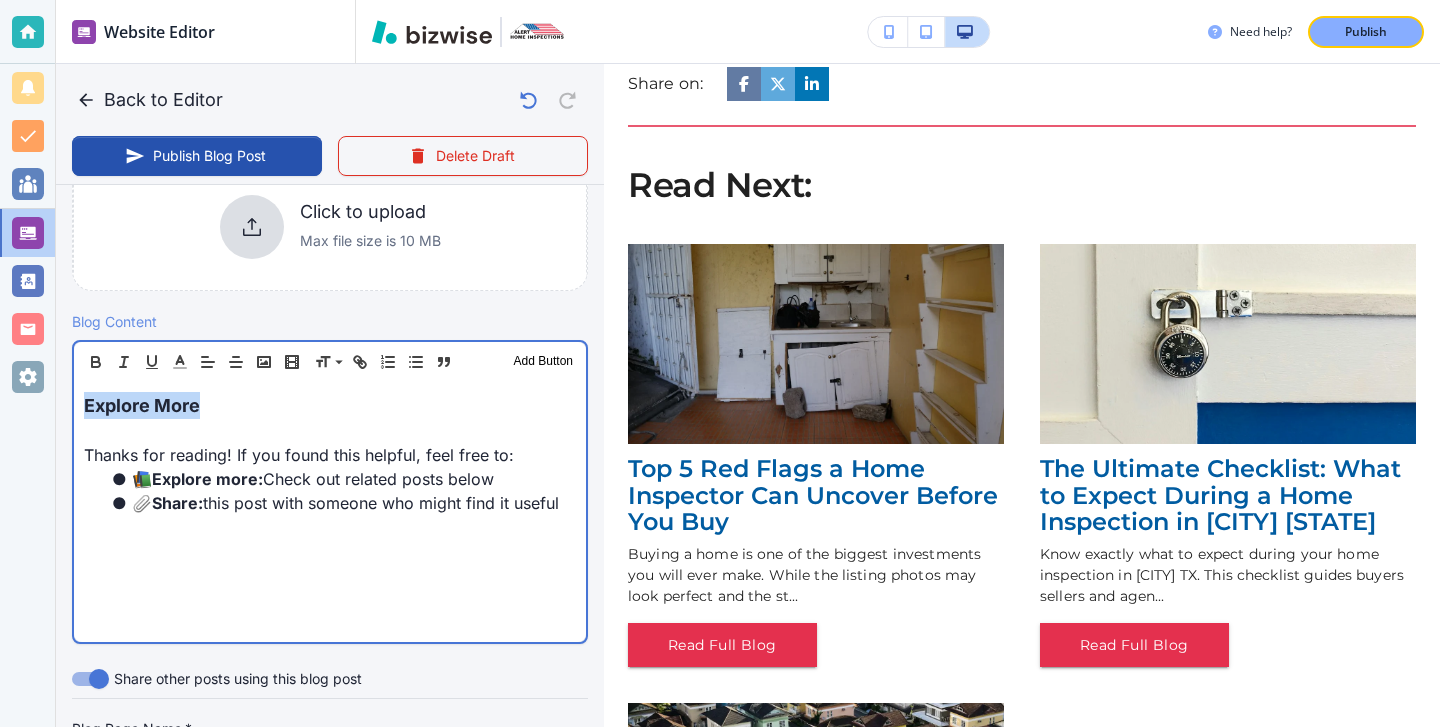 drag, startPoint x: 249, startPoint y: 405, endPoint x: 0, endPoint y: 381, distance: 250.15395 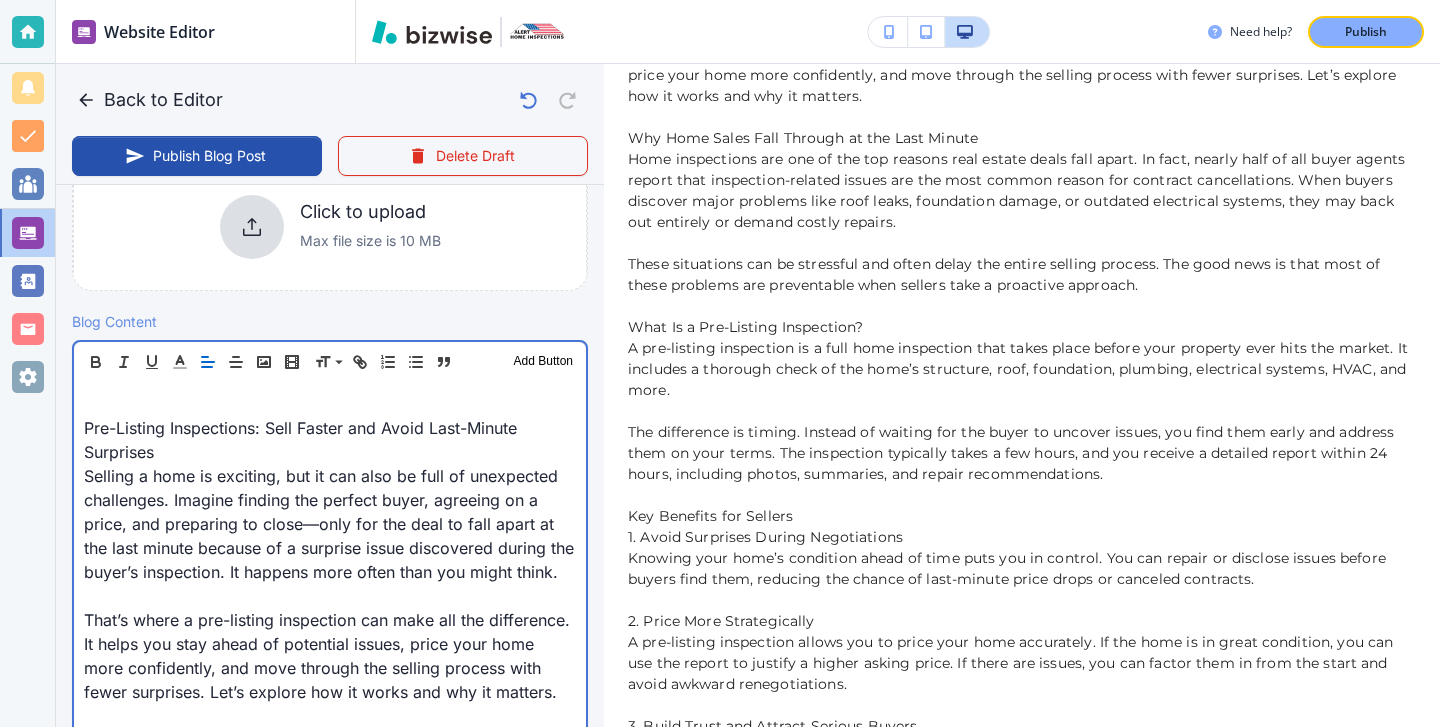 scroll, scrollTop: 0, scrollLeft: 0, axis: both 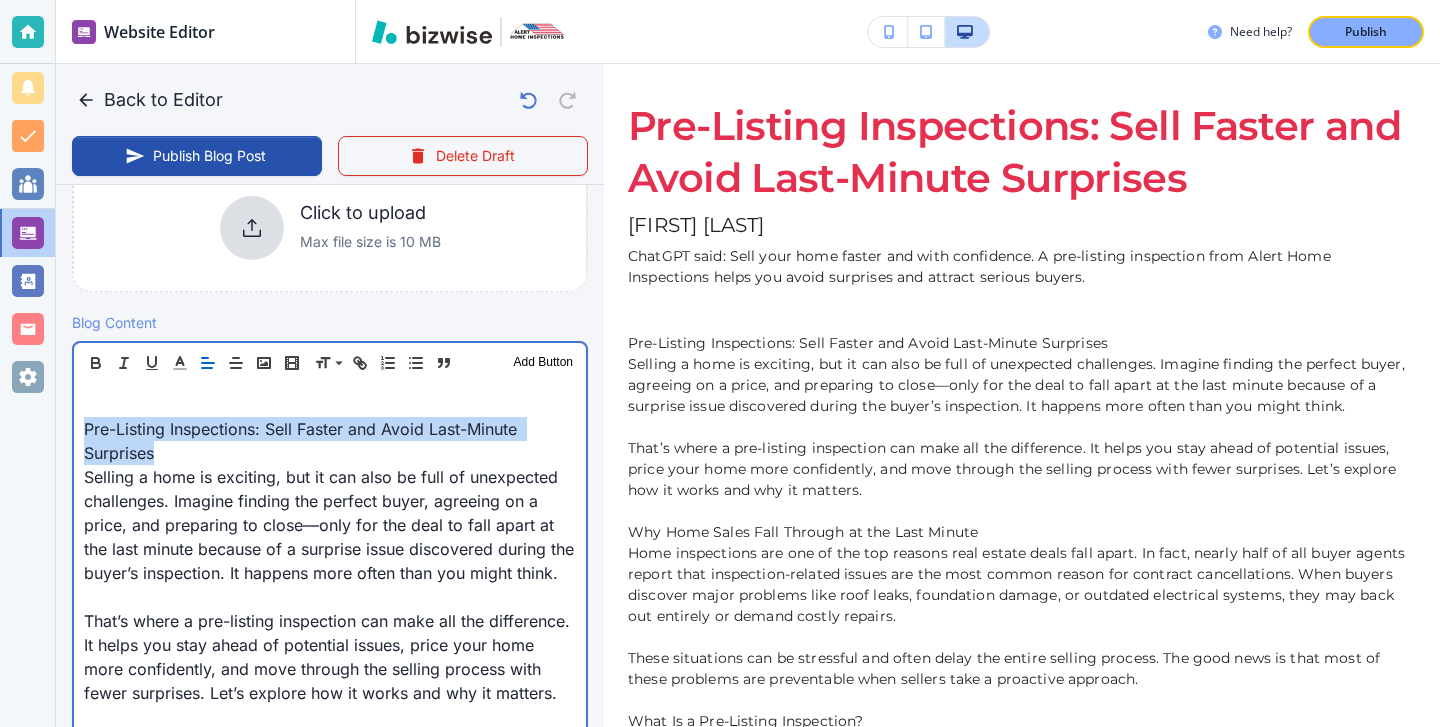 drag, startPoint x: 203, startPoint y: 446, endPoint x: 8, endPoint y: 433, distance: 195.43285 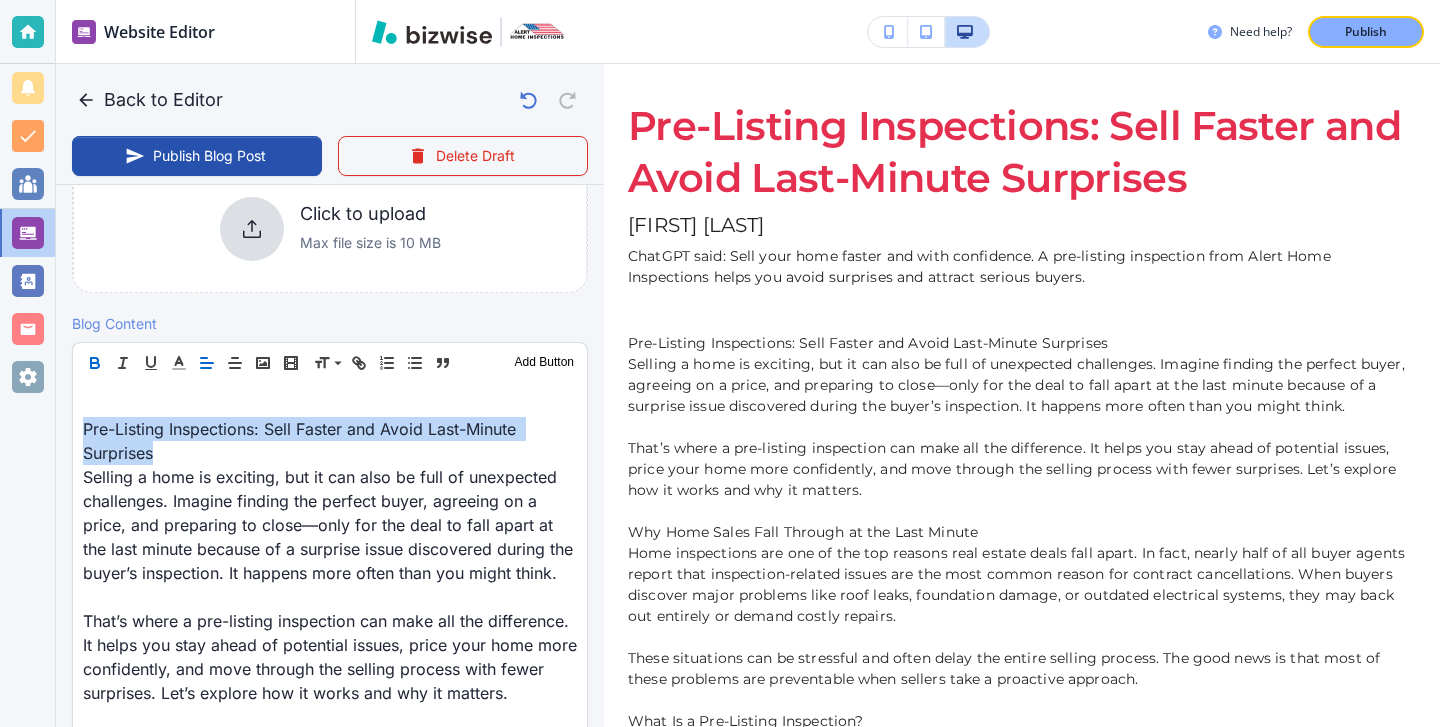 click 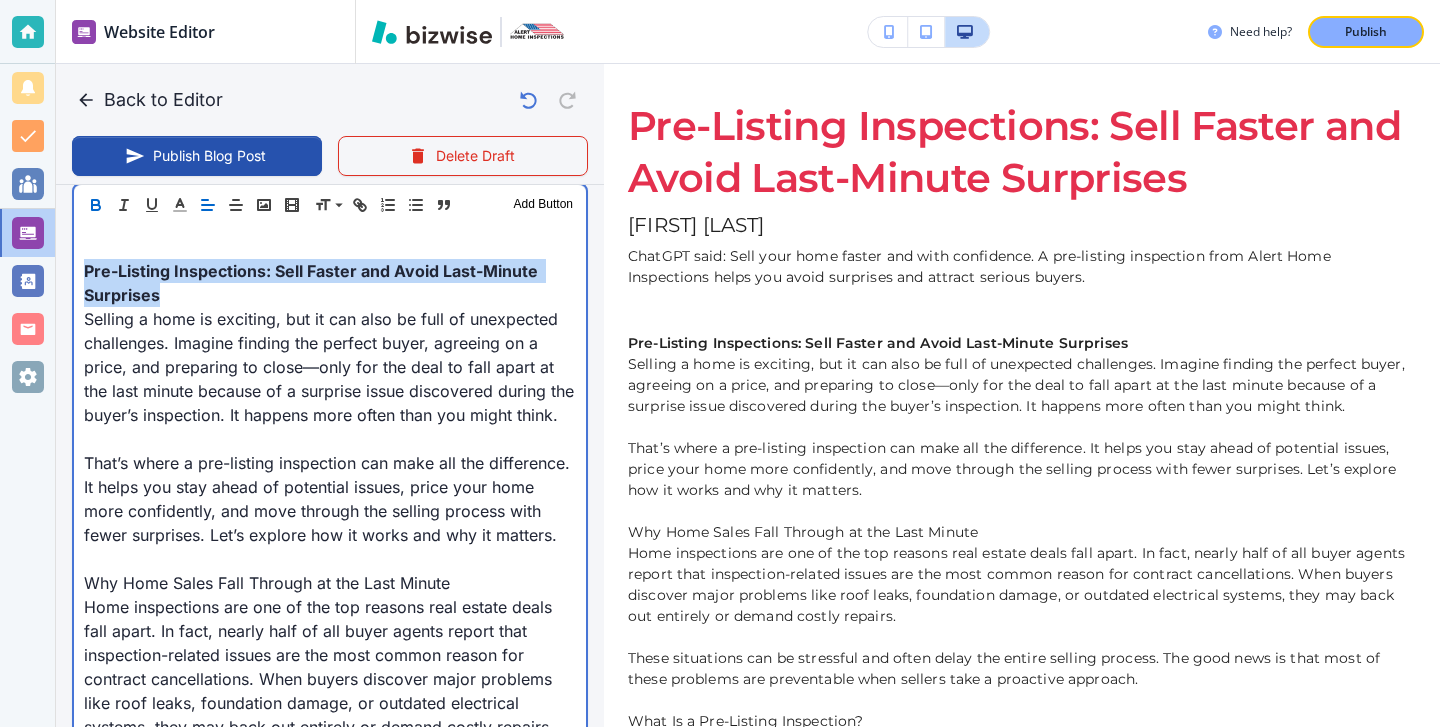 scroll, scrollTop: 744, scrollLeft: 0, axis: vertical 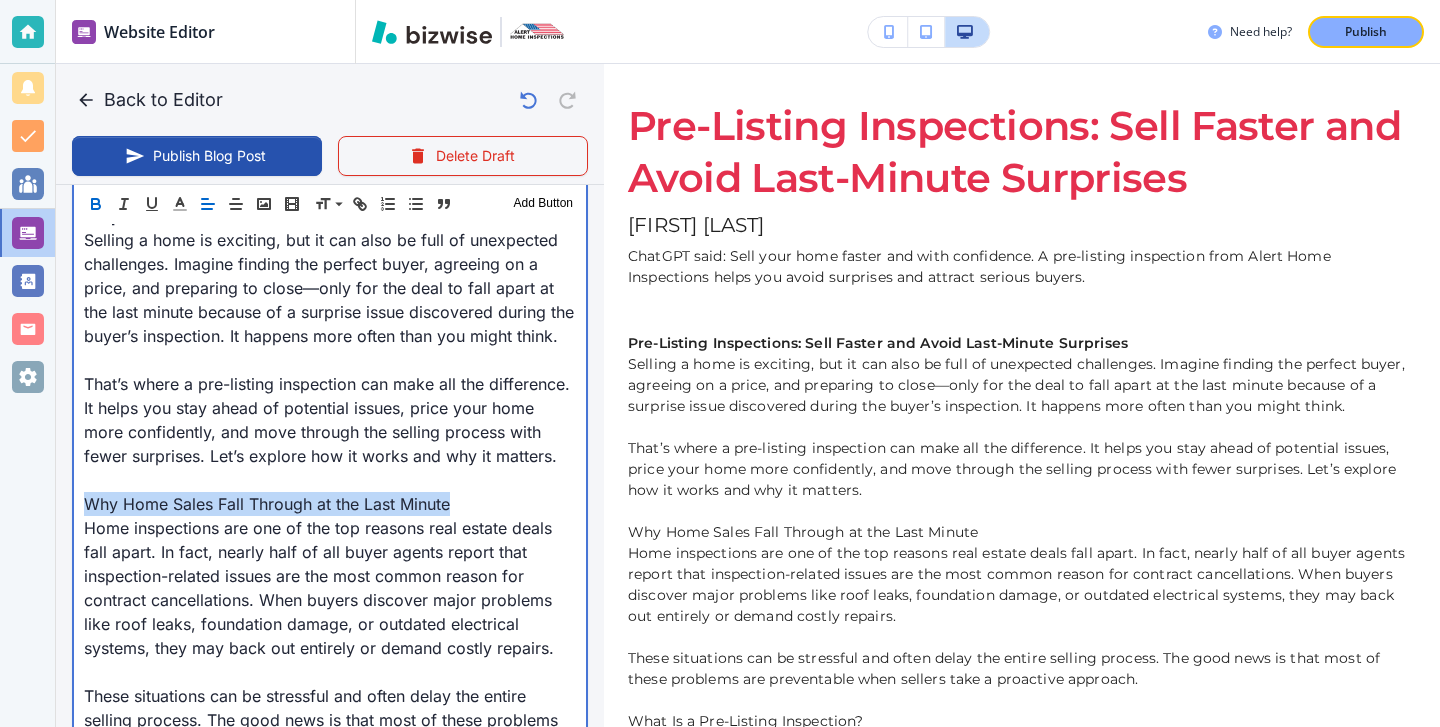 drag, startPoint x: 467, startPoint y: 531, endPoint x: 0, endPoint y: 531, distance: 467 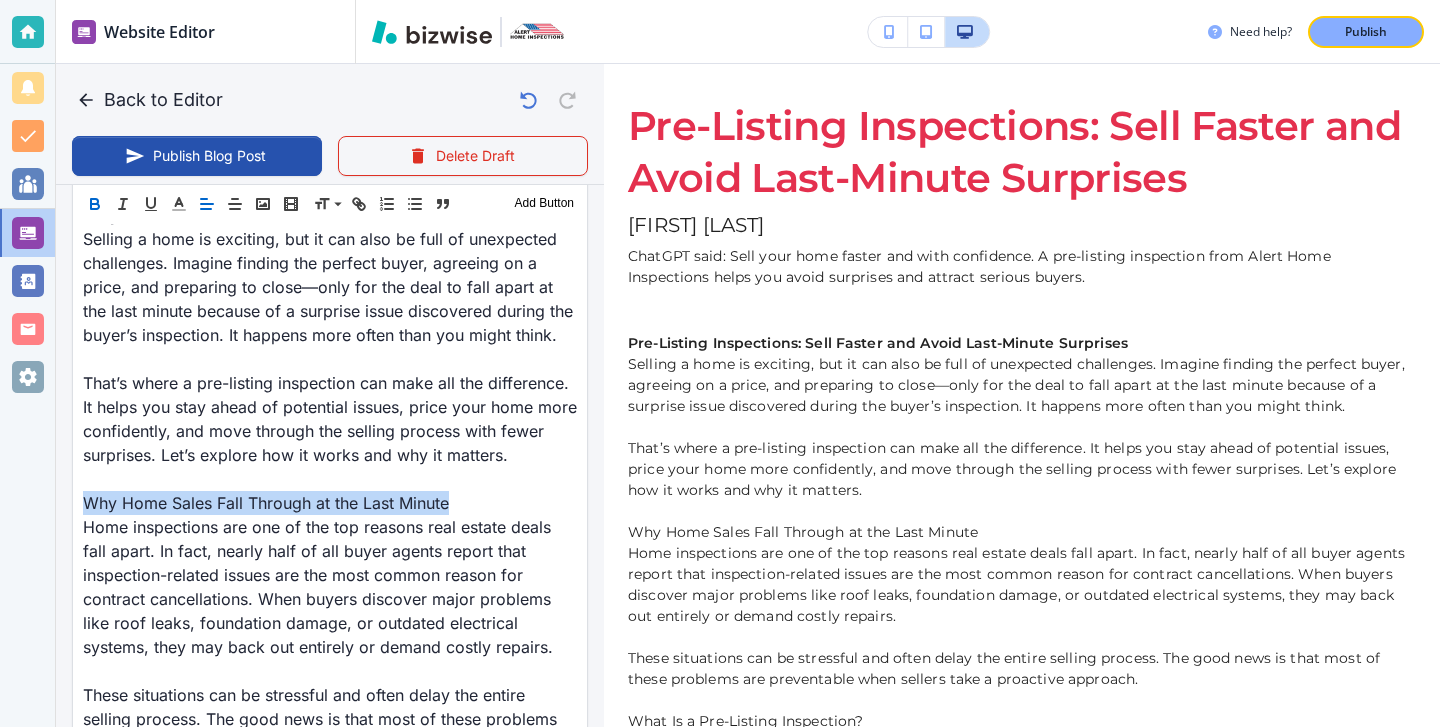 click 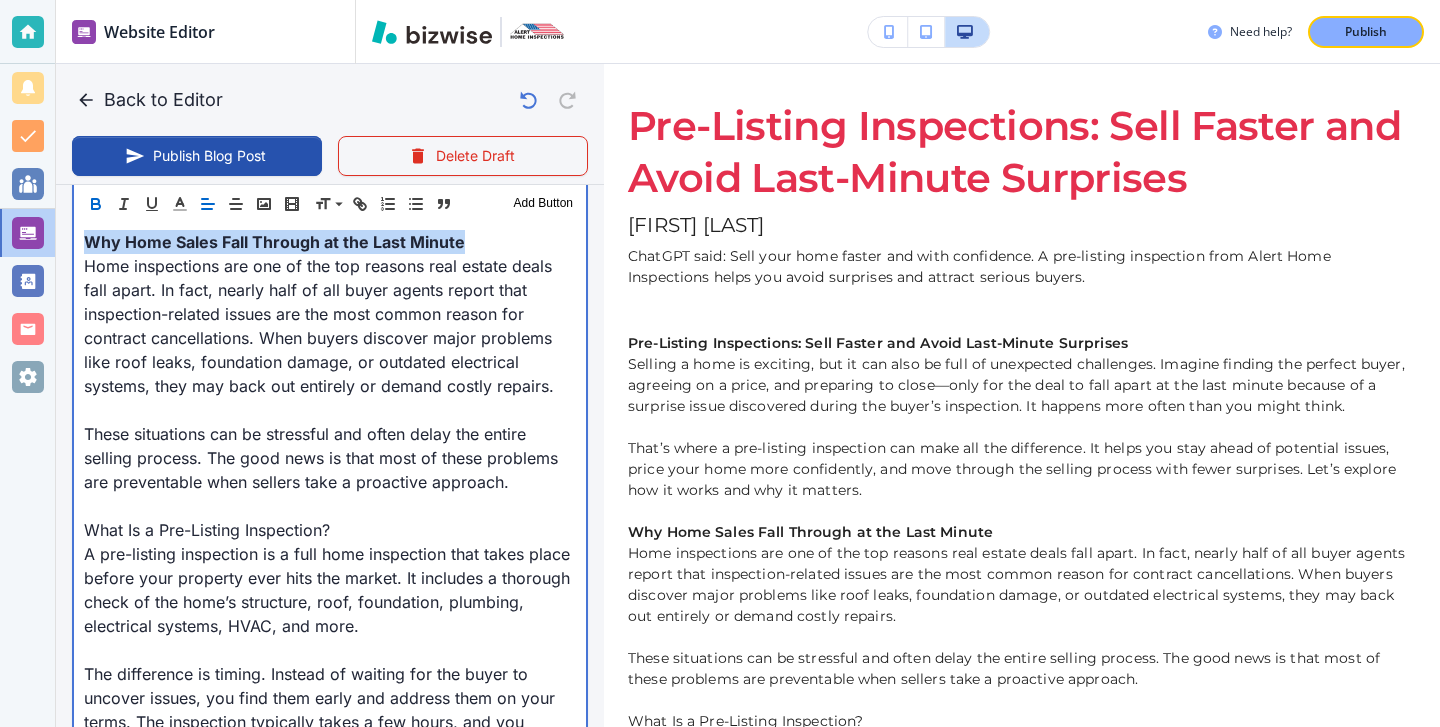 scroll, scrollTop: 1021, scrollLeft: 0, axis: vertical 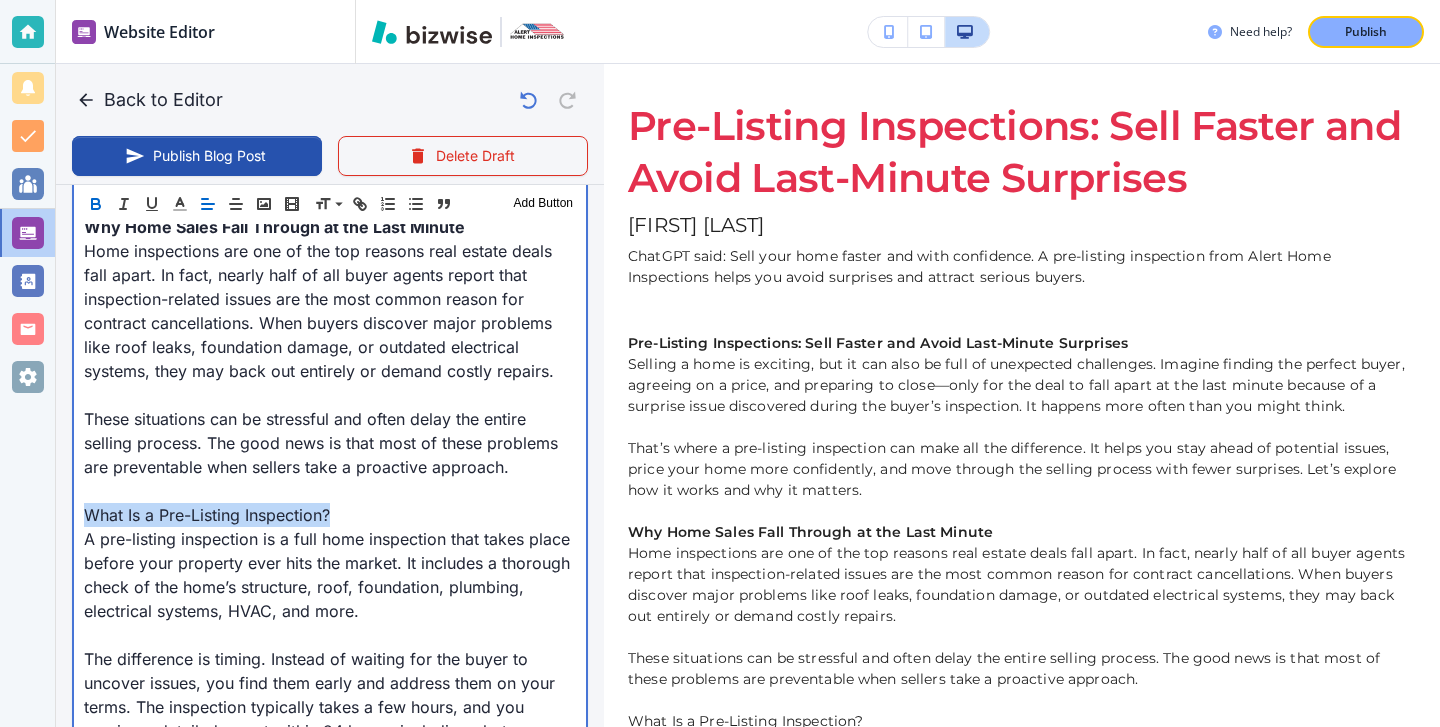 drag, startPoint x: 410, startPoint y: 550, endPoint x: 0, endPoint y: 534, distance: 410.31207 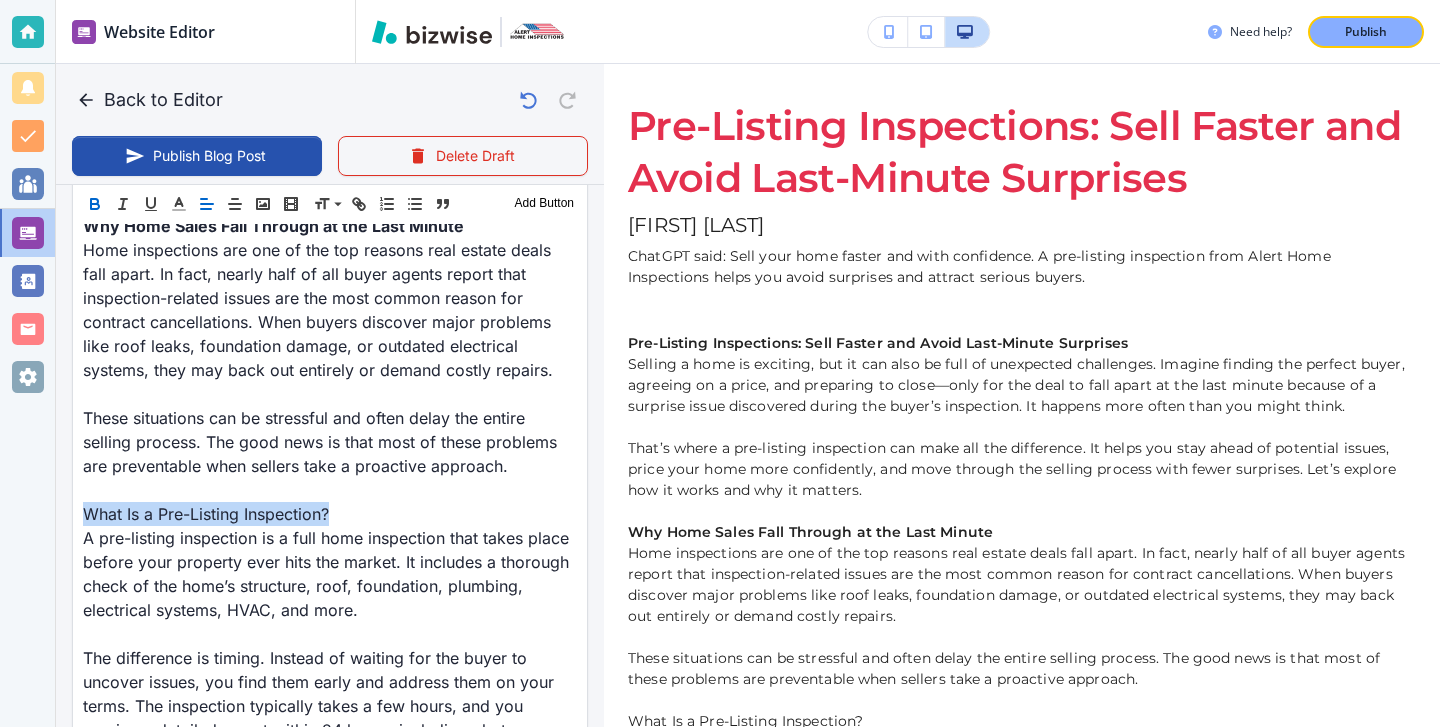 click 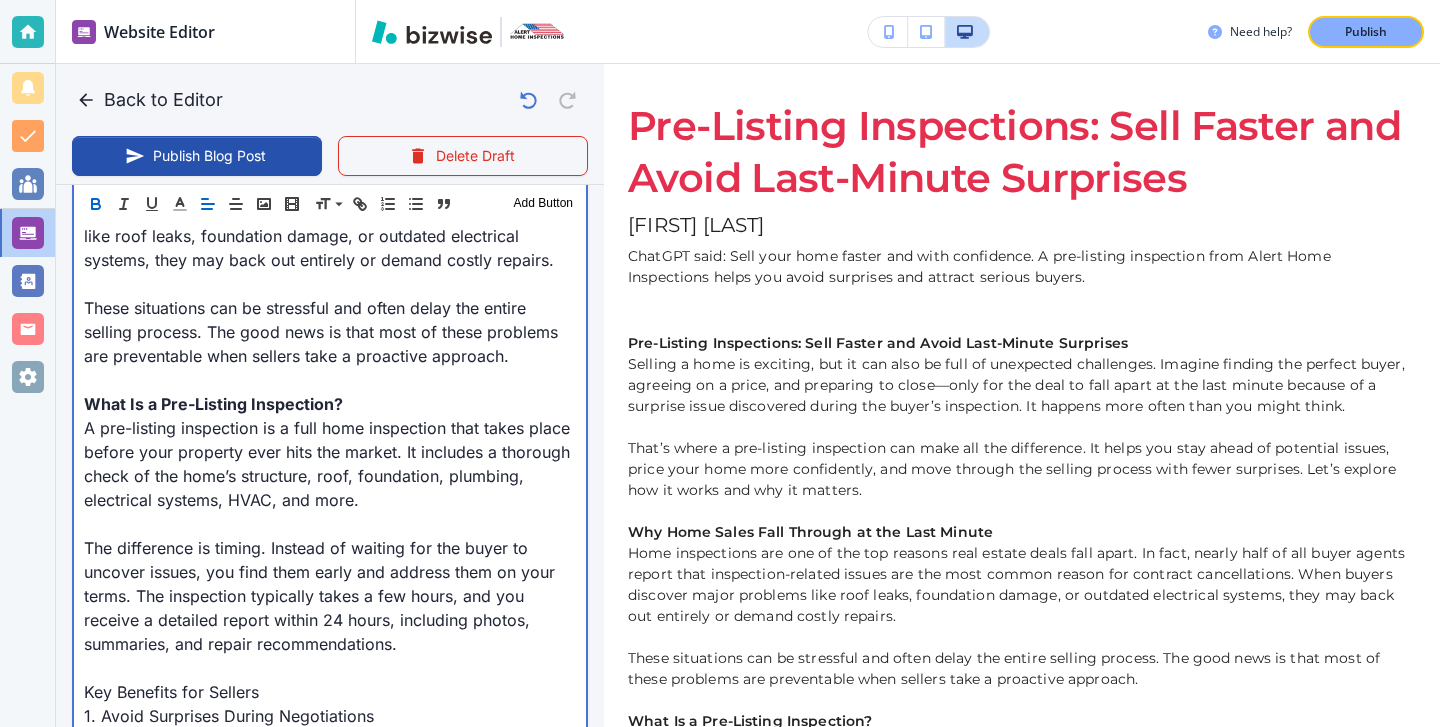 scroll, scrollTop: 1328, scrollLeft: 0, axis: vertical 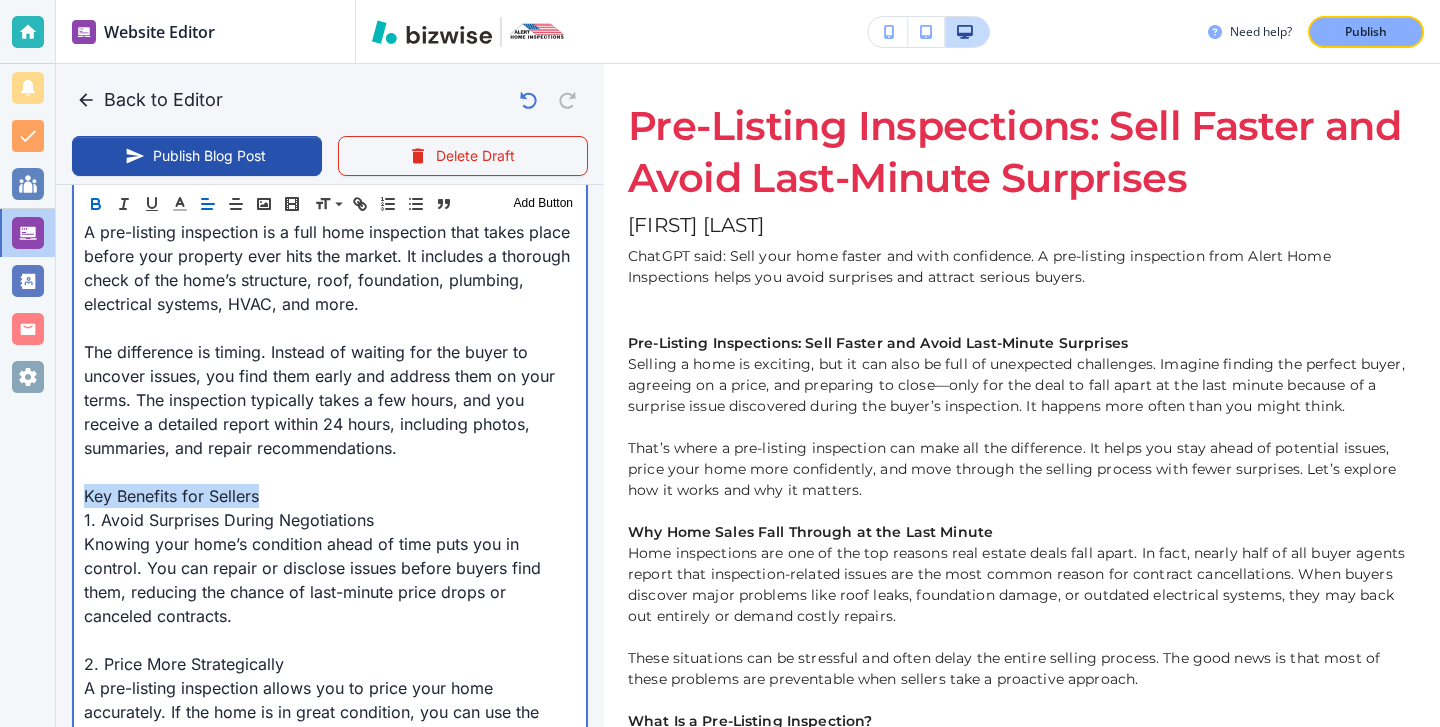 drag, startPoint x: 287, startPoint y: 519, endPoint x: 16, endPoint y: 517, distance: 271.0074 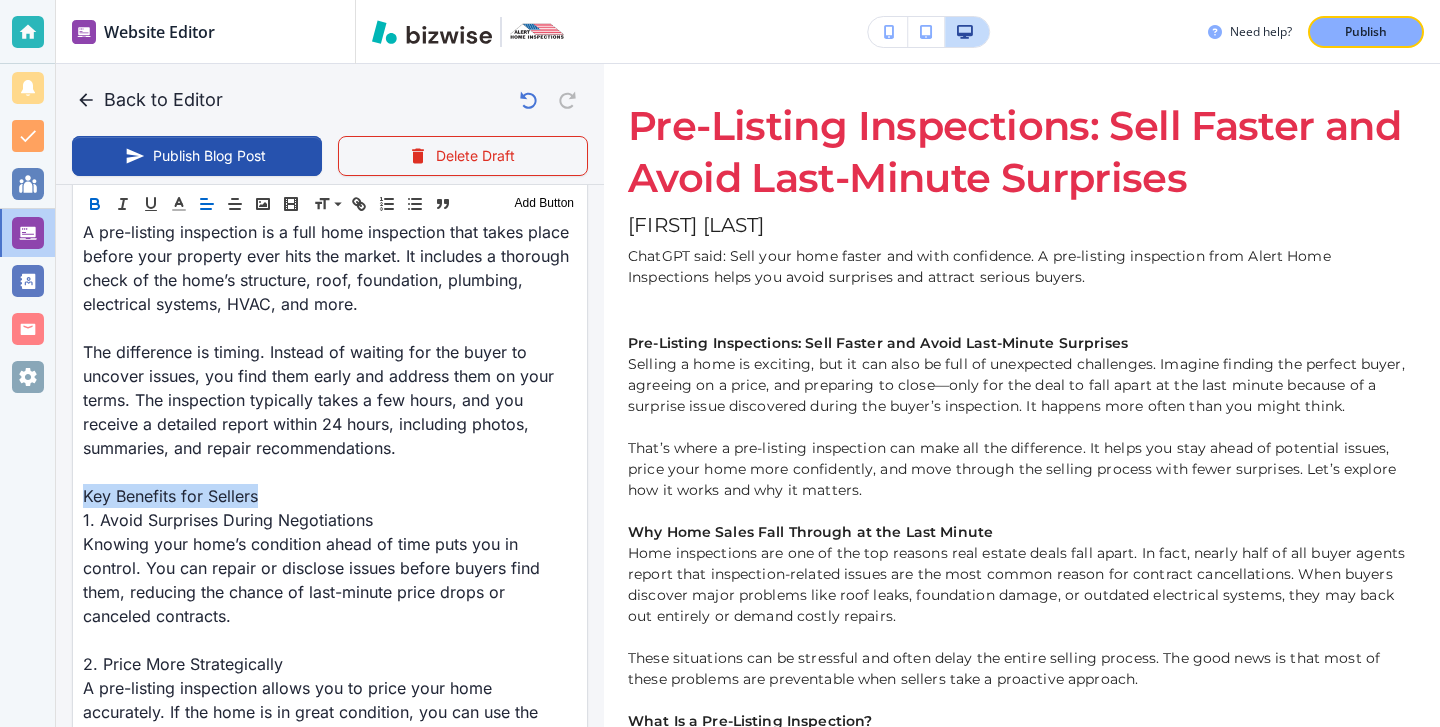 click 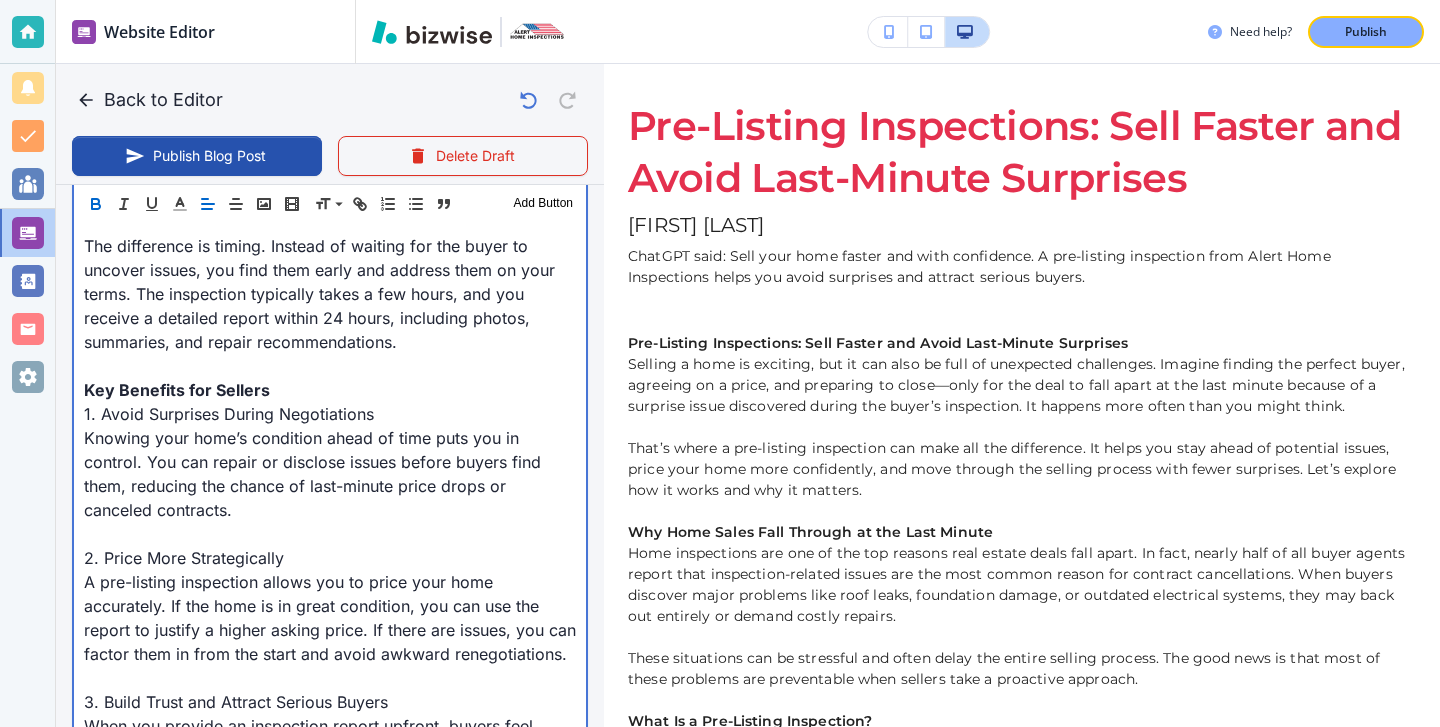 scroll, scrollTop: 1451, scrollLeft: 0, axis: vertical 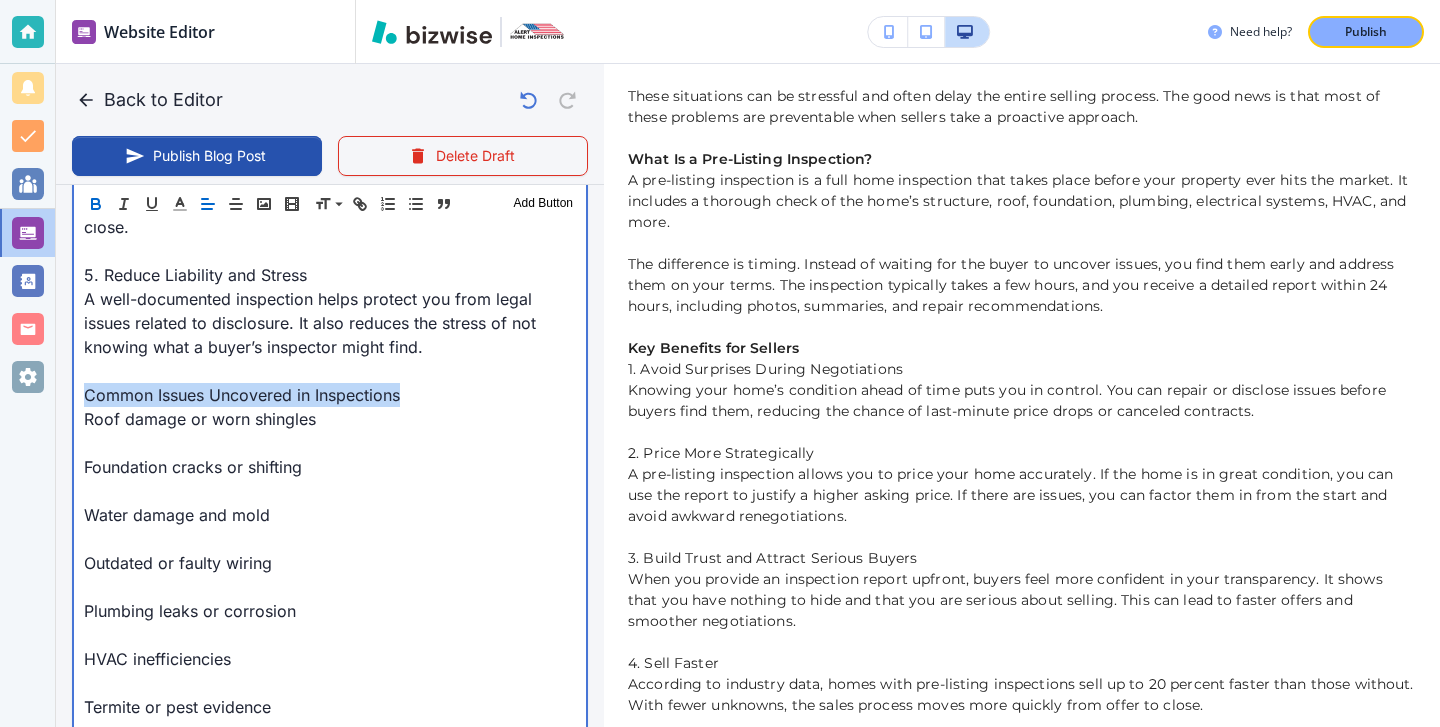 drag, startPoint x: 416, startPoint y: 430, endPoint x: 23, endPoint y: 416, distance: 393.2493 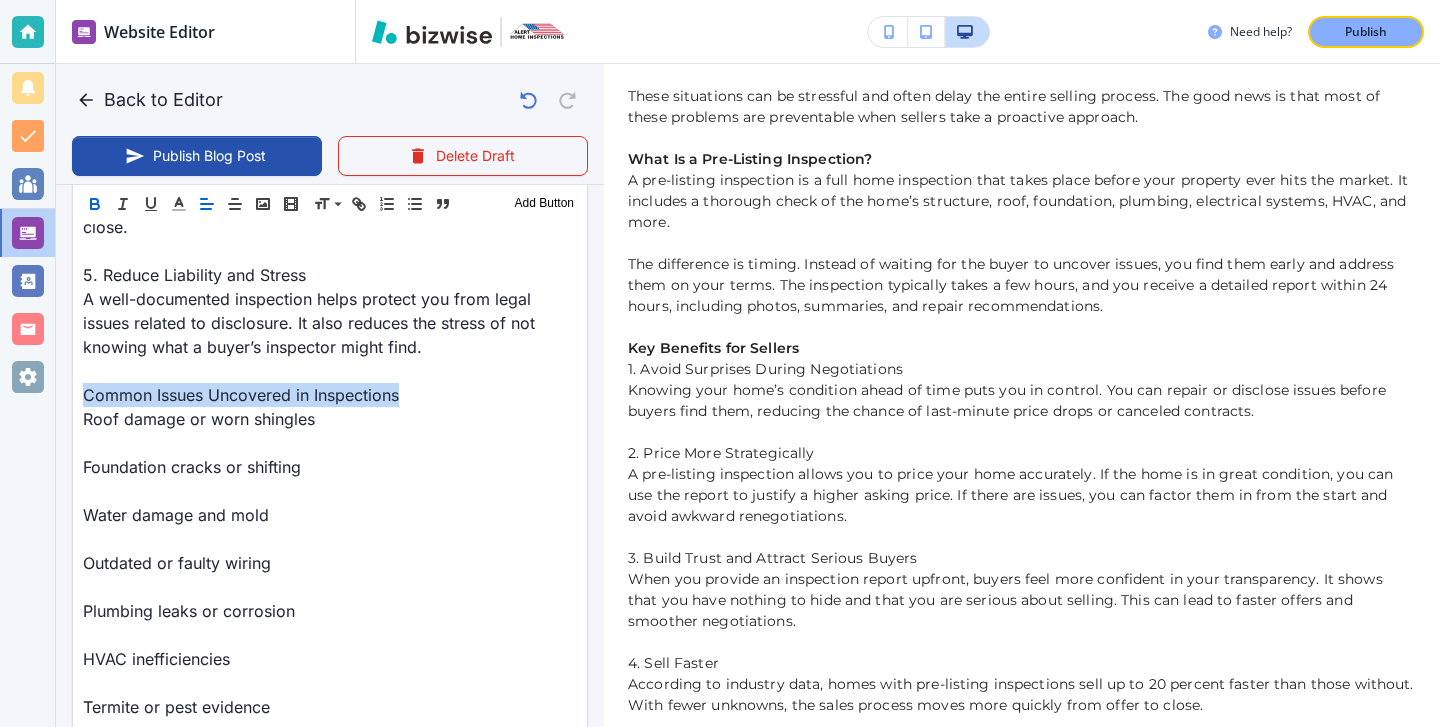 click 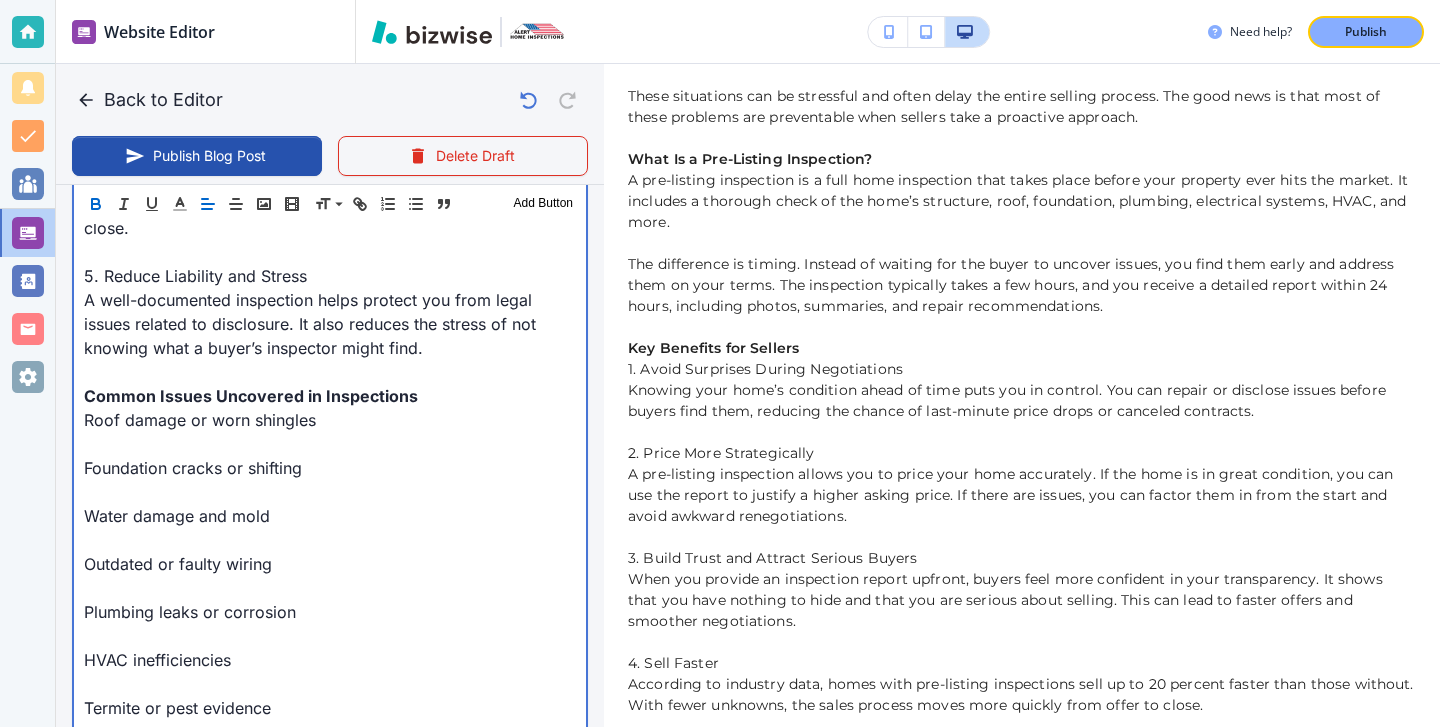 scroll, scrollTop: 2149, scrollLeft: 0, axis: vertical 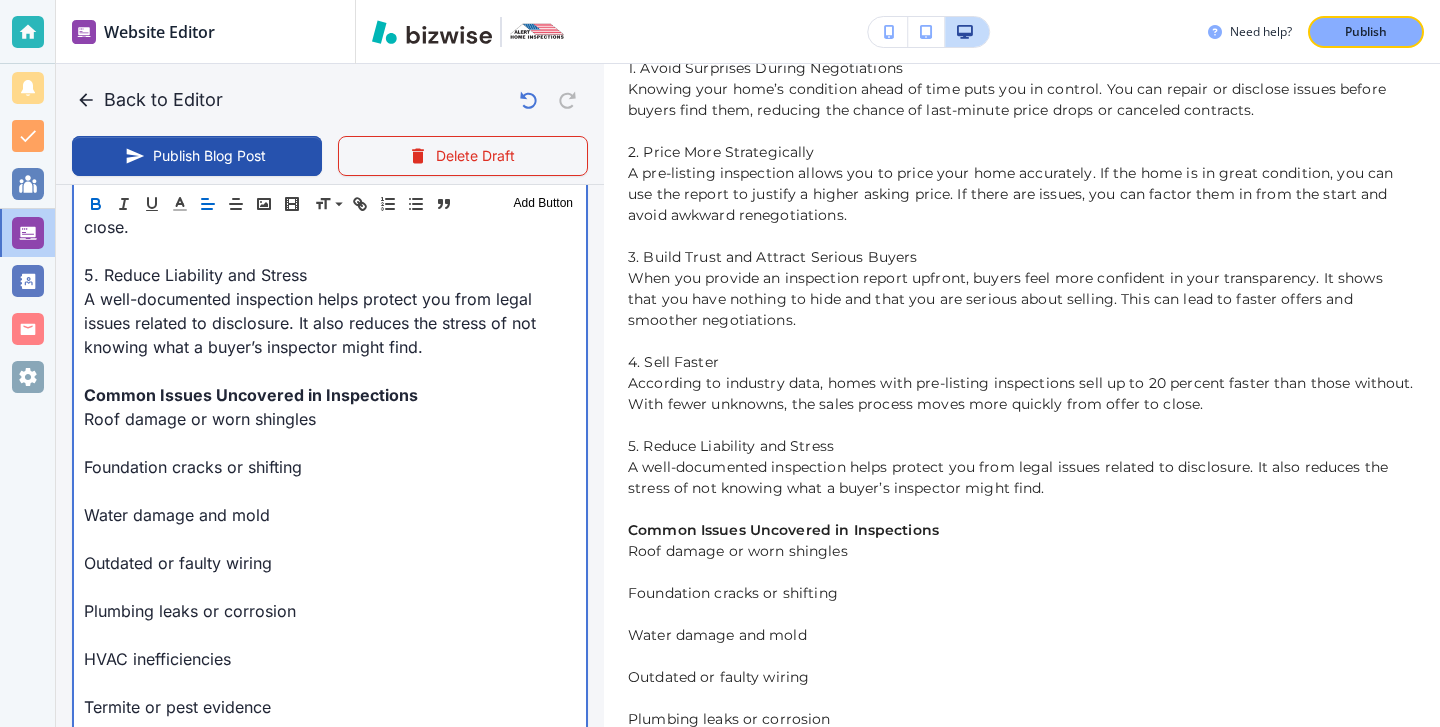 click on "Foundation cracks or shifting" at bounding box center (330, 467) 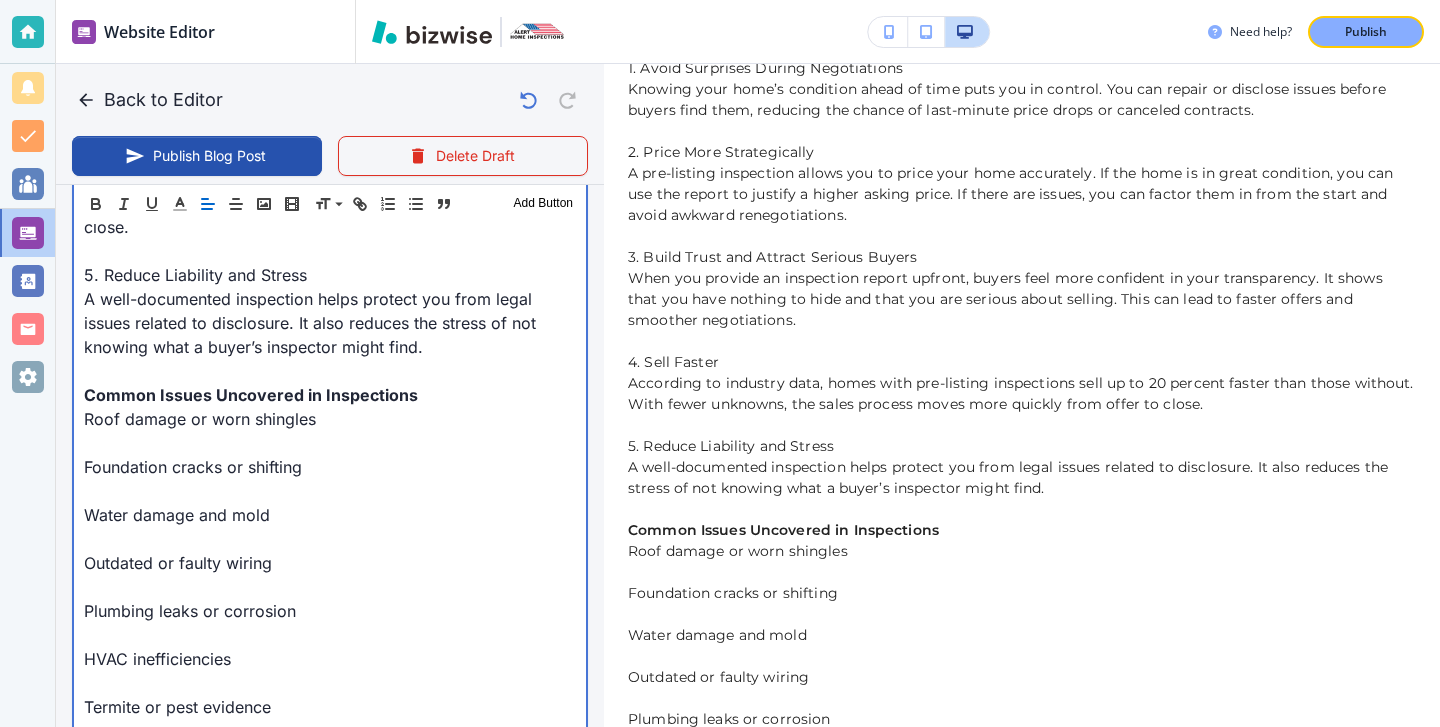 click at bounding box center [330, 443] 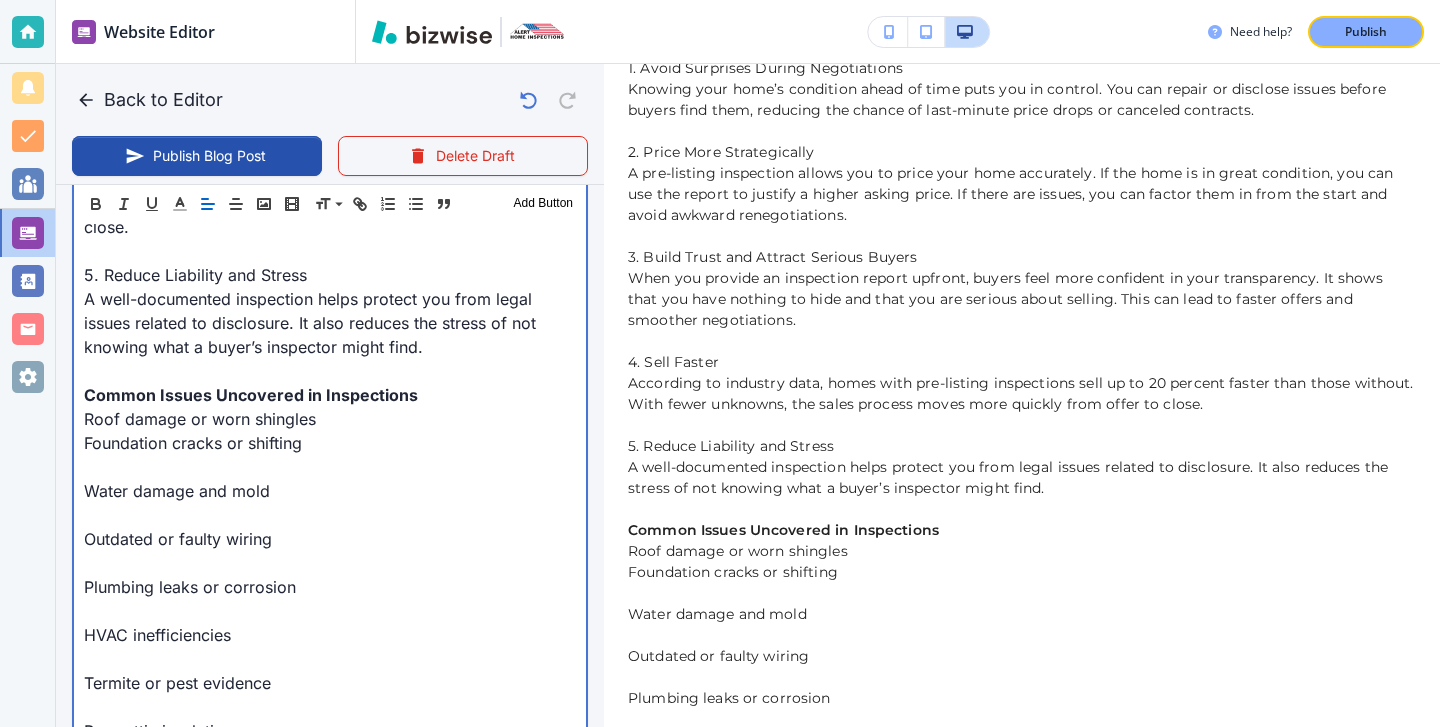 click at bounding box center [330, 467] 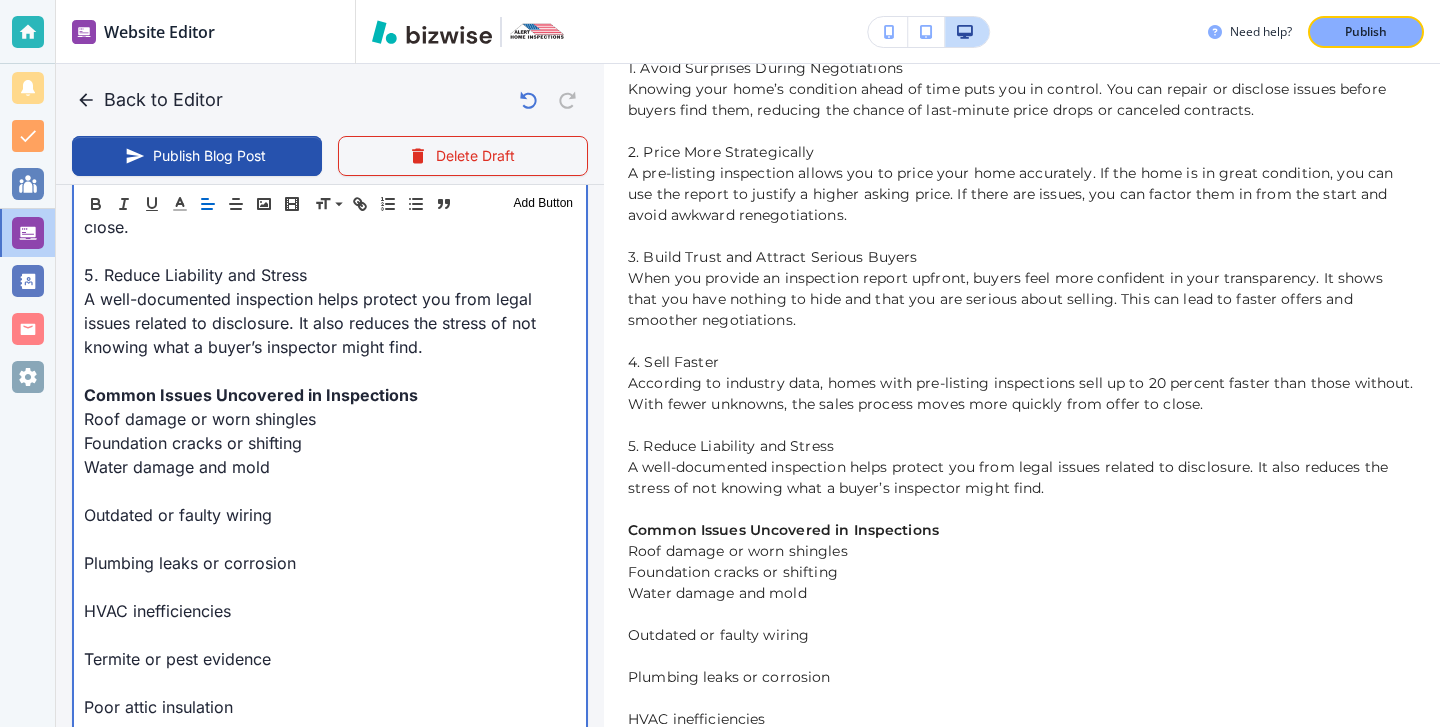 click at bounding box center (330, 491) 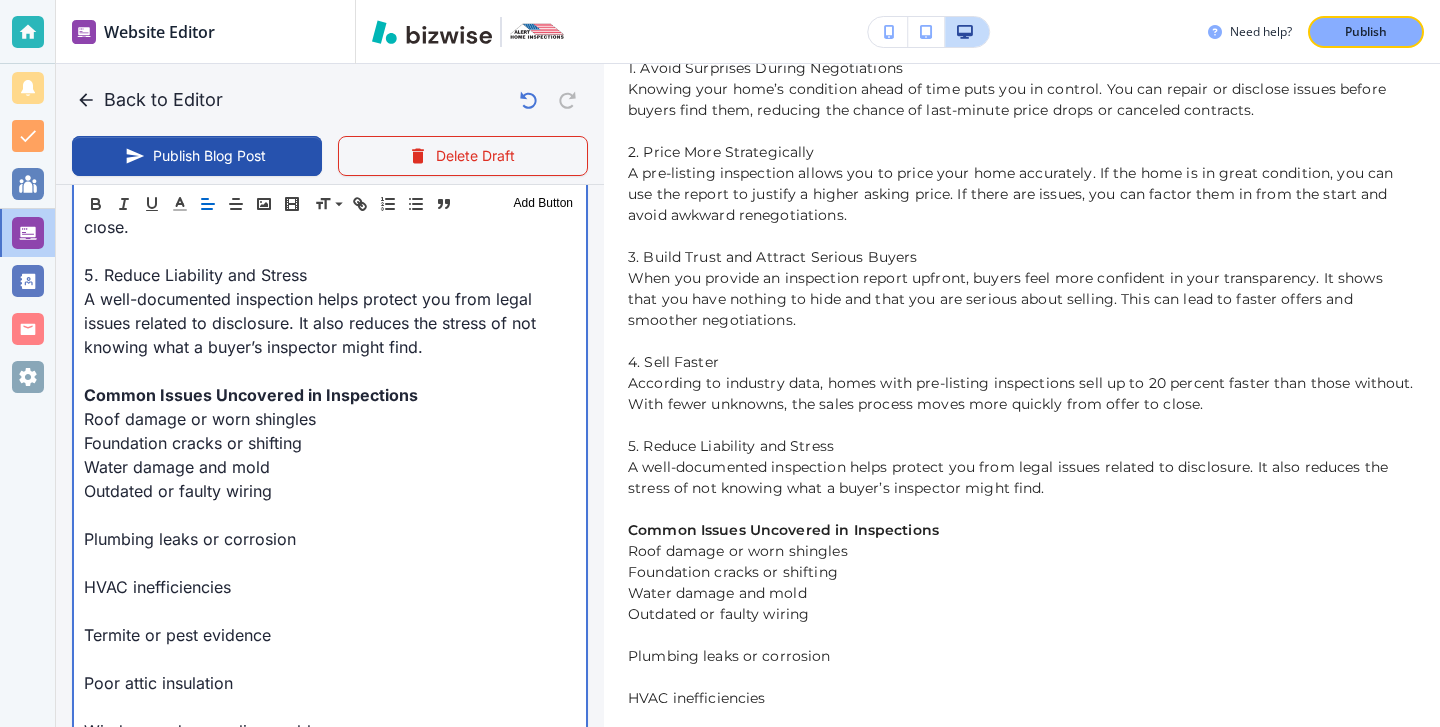 click at bounding box center [330, 515] 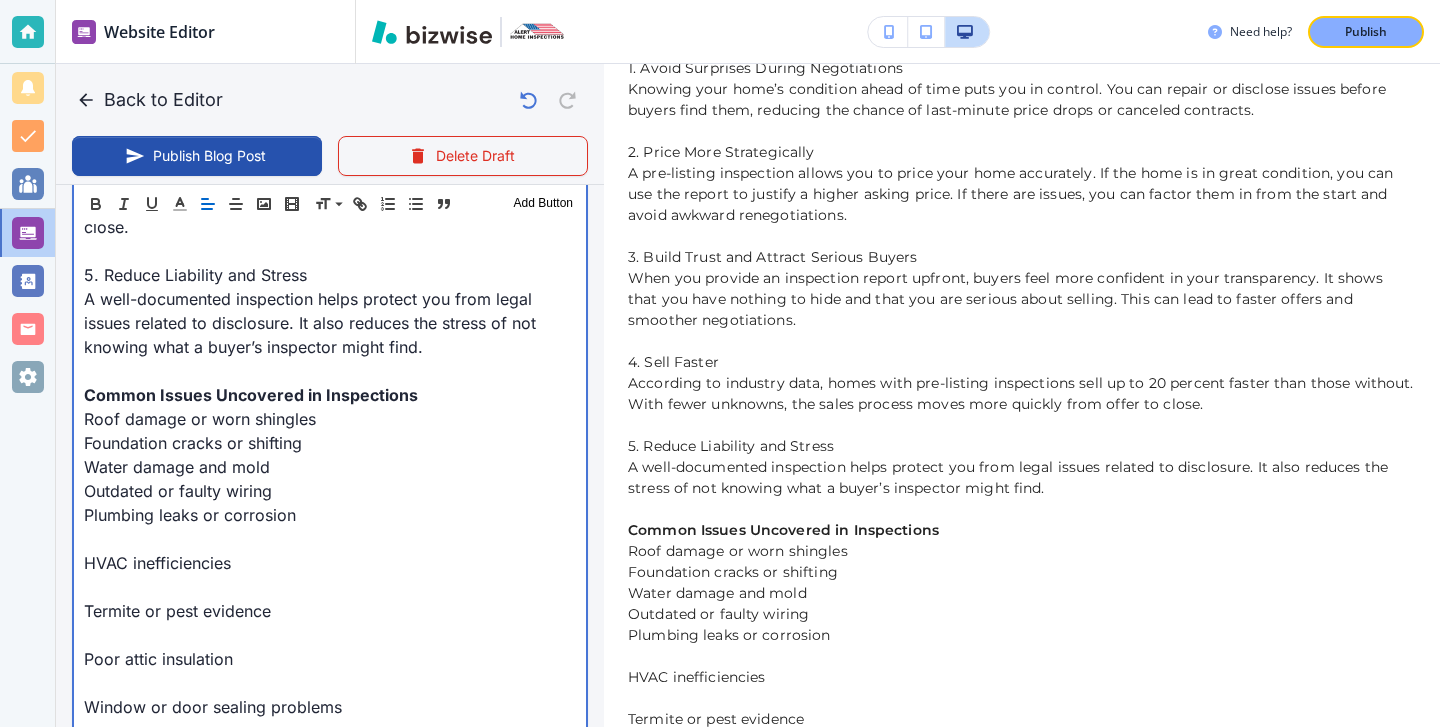 click on "Plumbing leaks or corrosion" at bounding box center [330, 515] 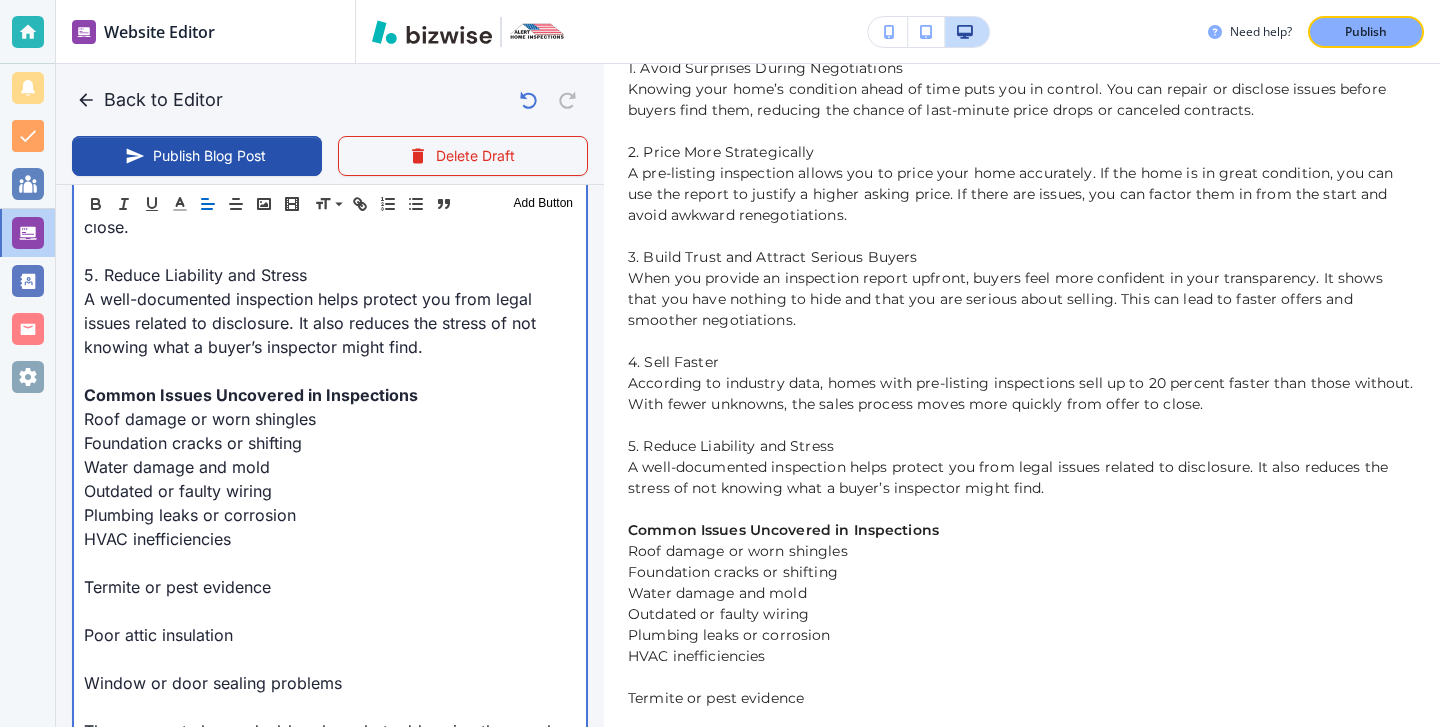 click at bounding box center [330, 563] 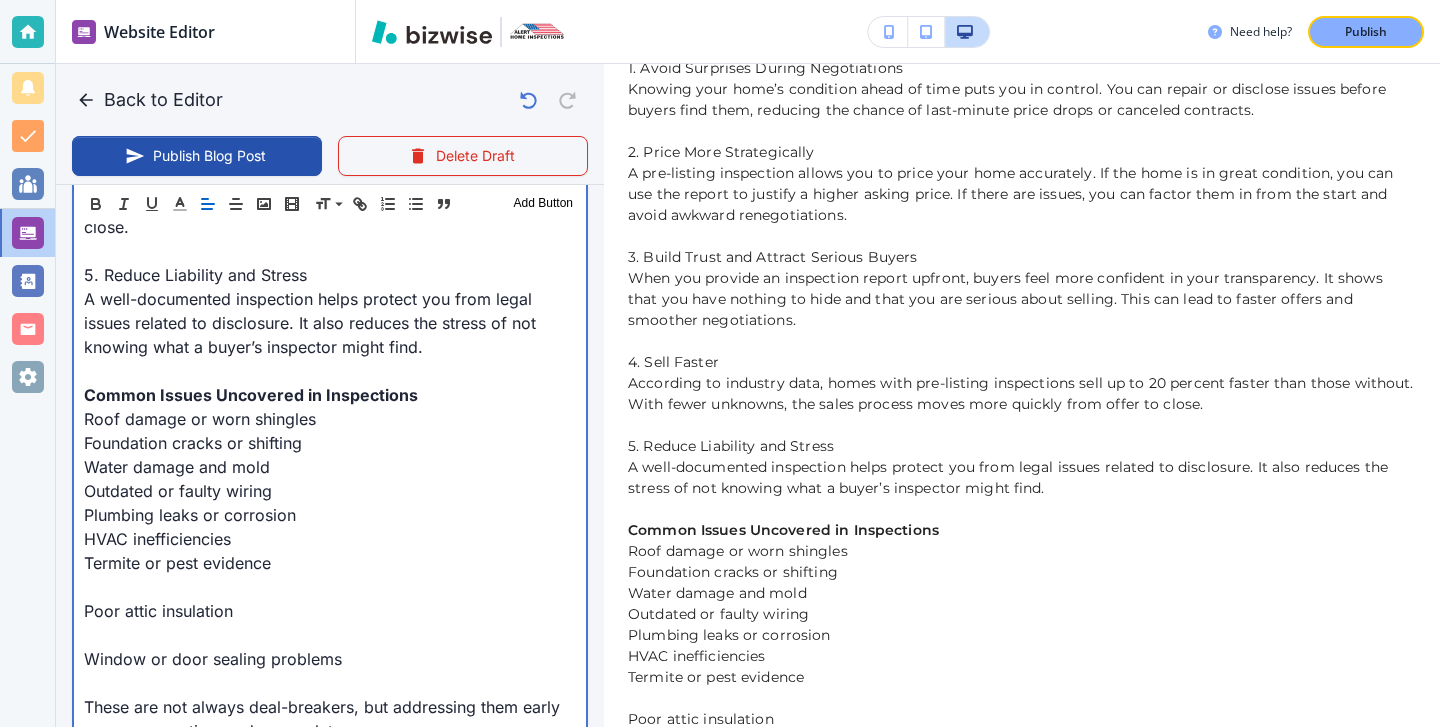 click at bounding box center [330, 587] 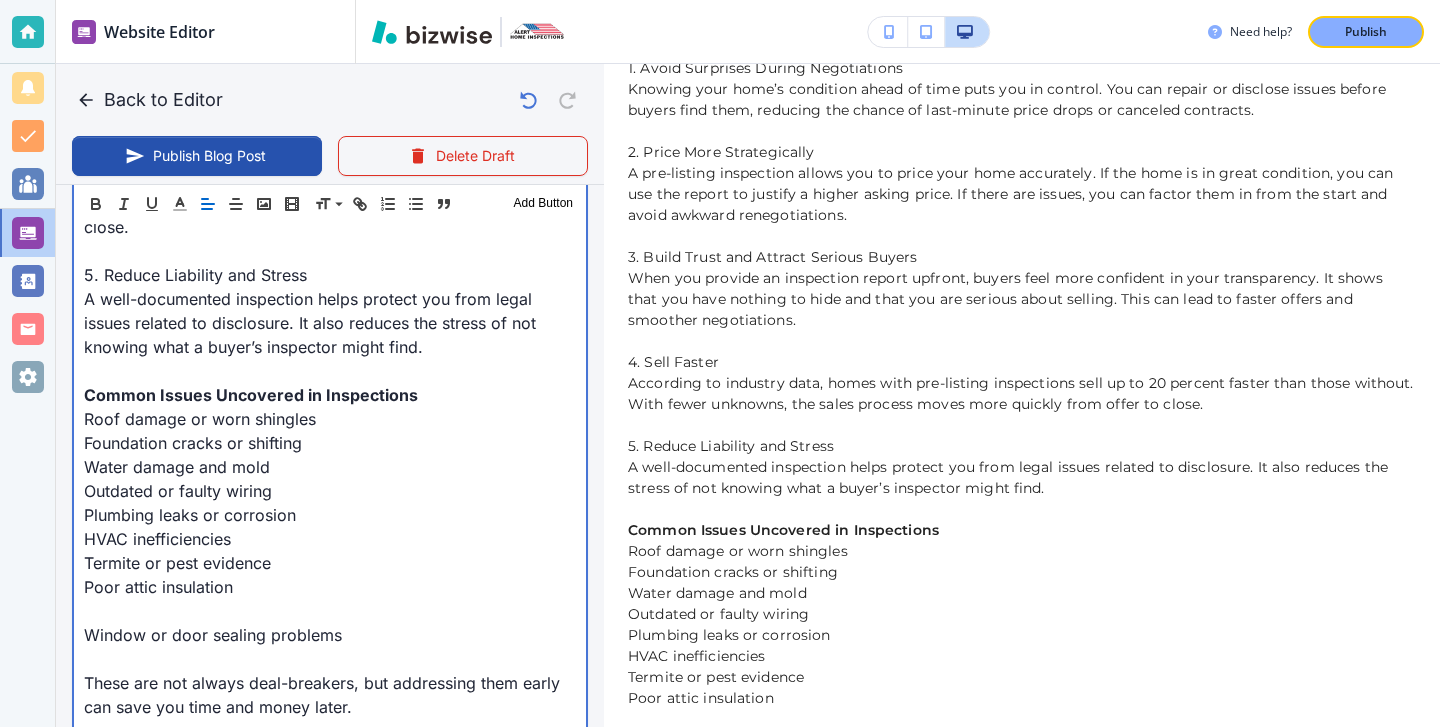 click at bounding box center [330, 611] 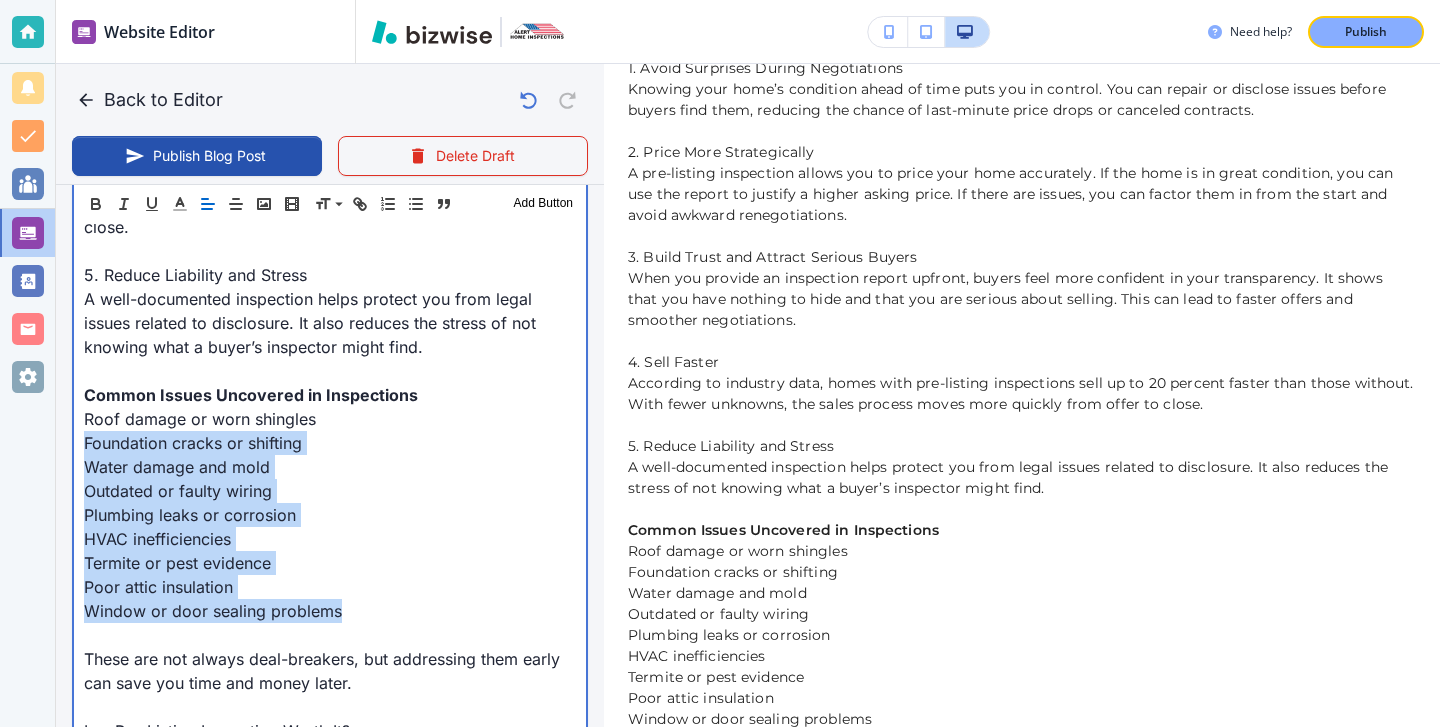 drag, startPoint x: 401, startPoint y: 642, endPoint x: 34, endPoint y: 457, distance: 410.9915 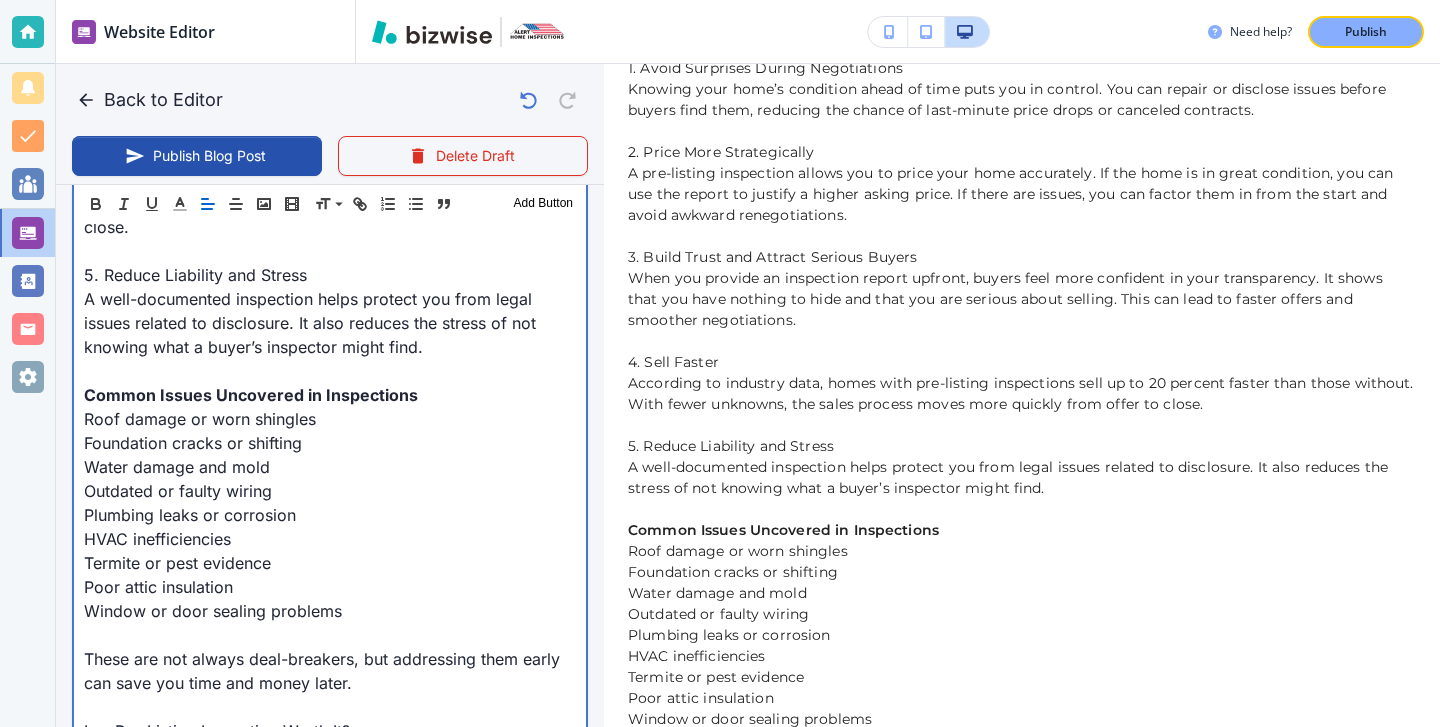 click on "Roof damage or worn shingles" at bounding box center [330, 419] 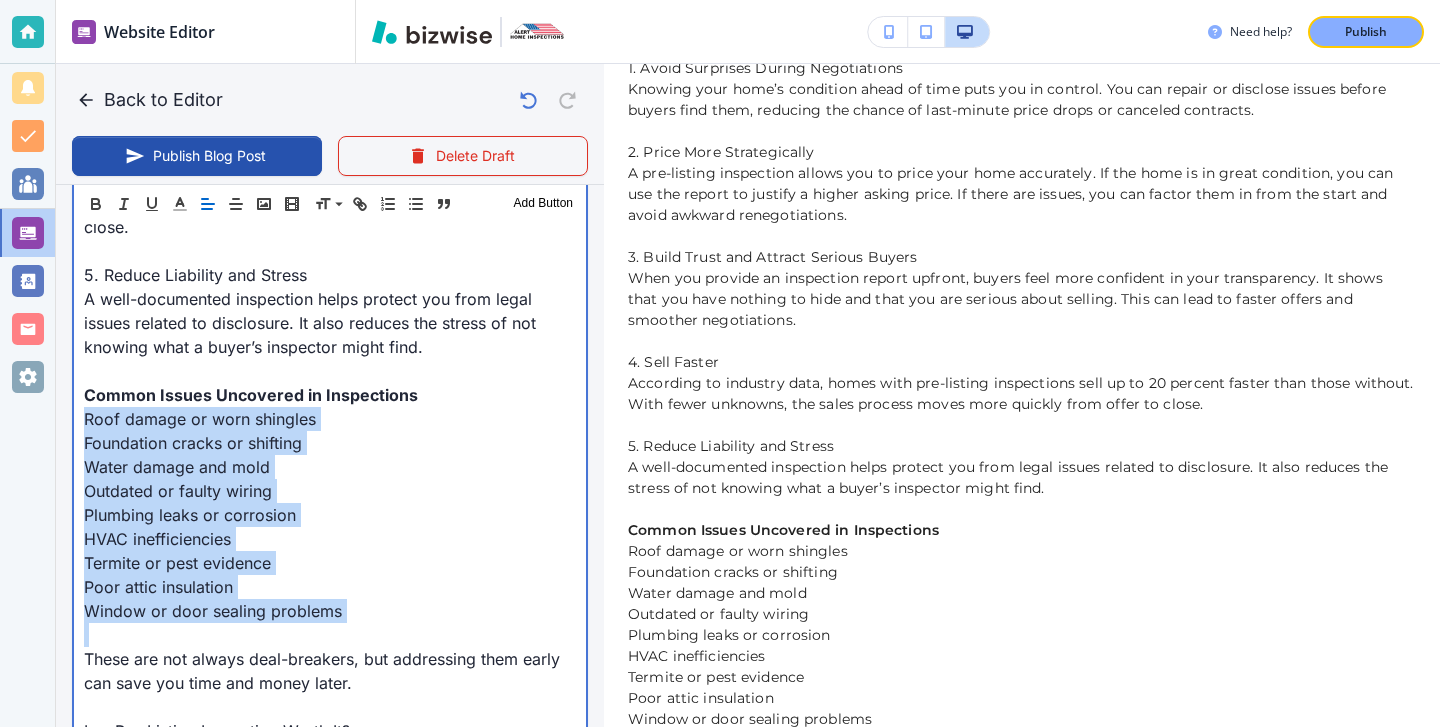 drag, startPoint x: 87, startPoint y: 436, endPoint x: 341, endPoint y: 649, distance: 331.48907 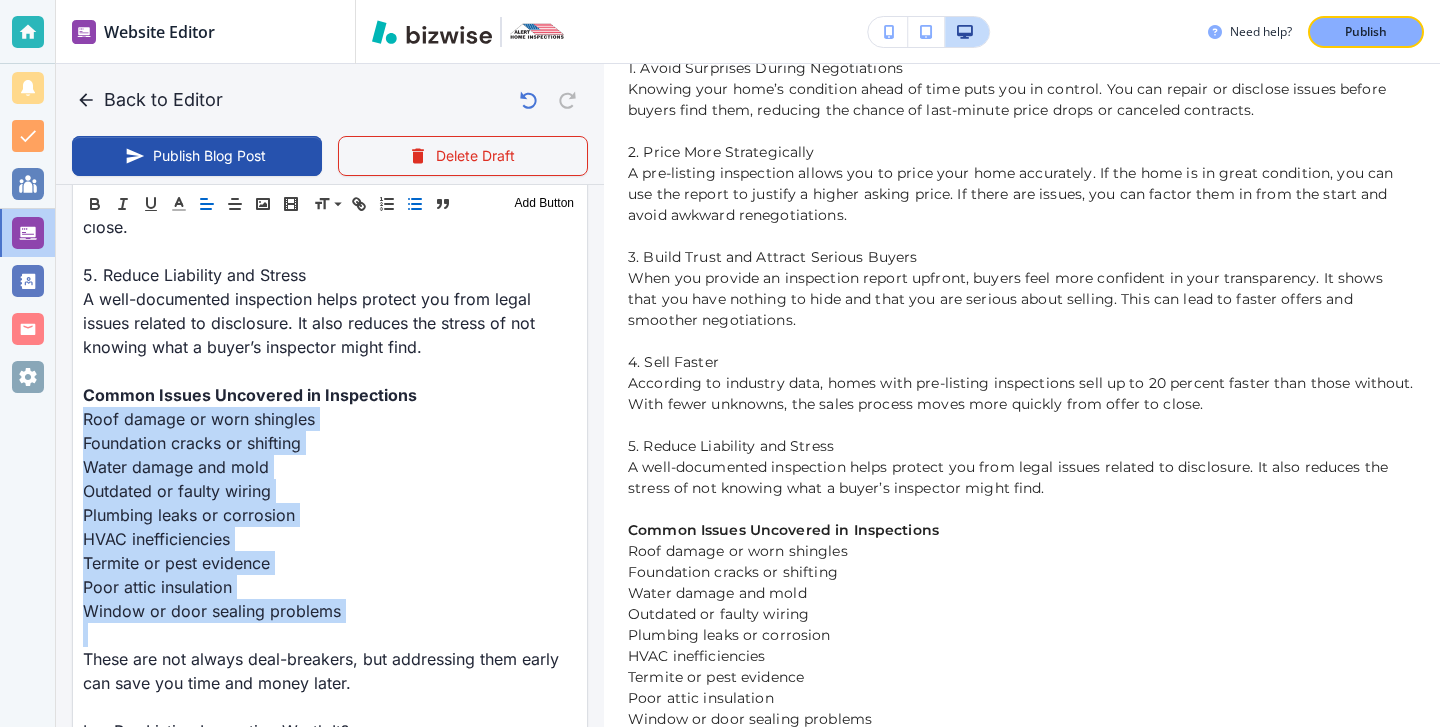 click at bounding box center [415, 204] 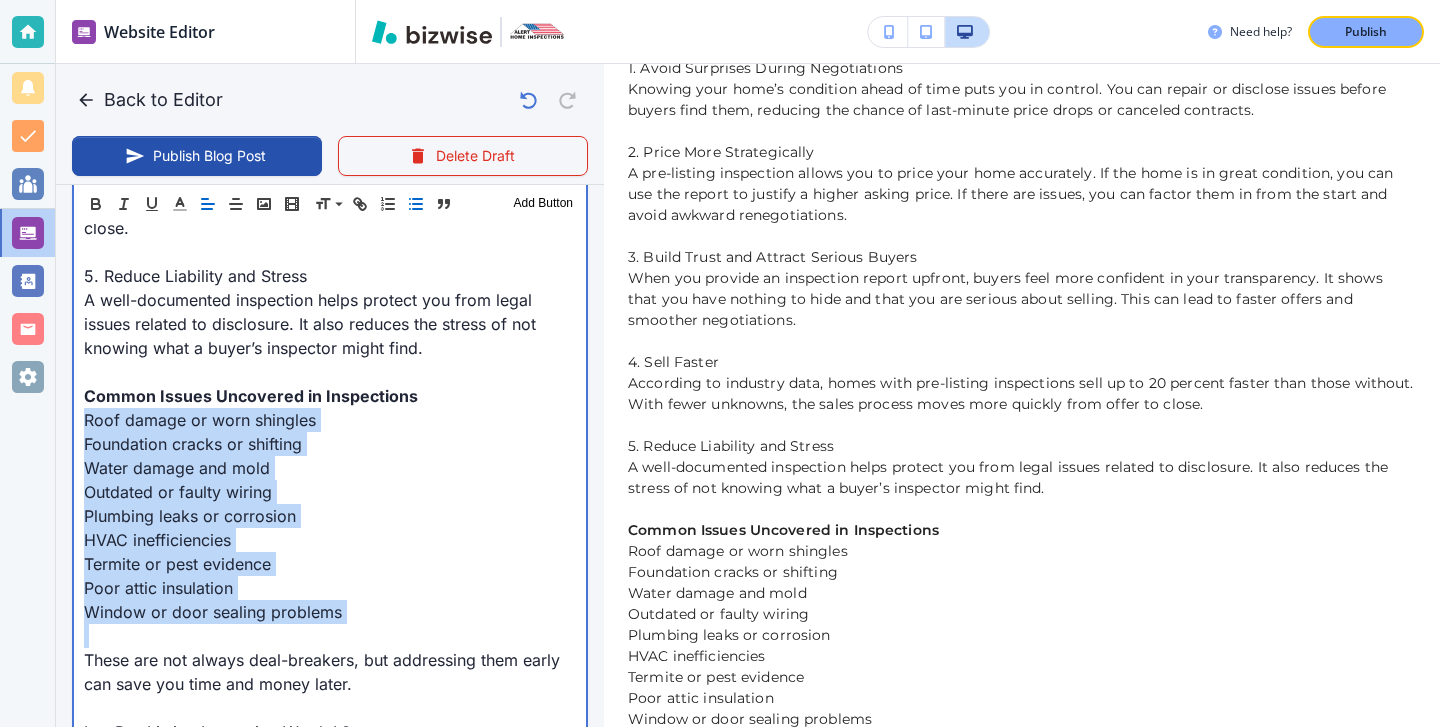 scroll, scrollTop: 2149, scrollLeft: 0, axis: vertical 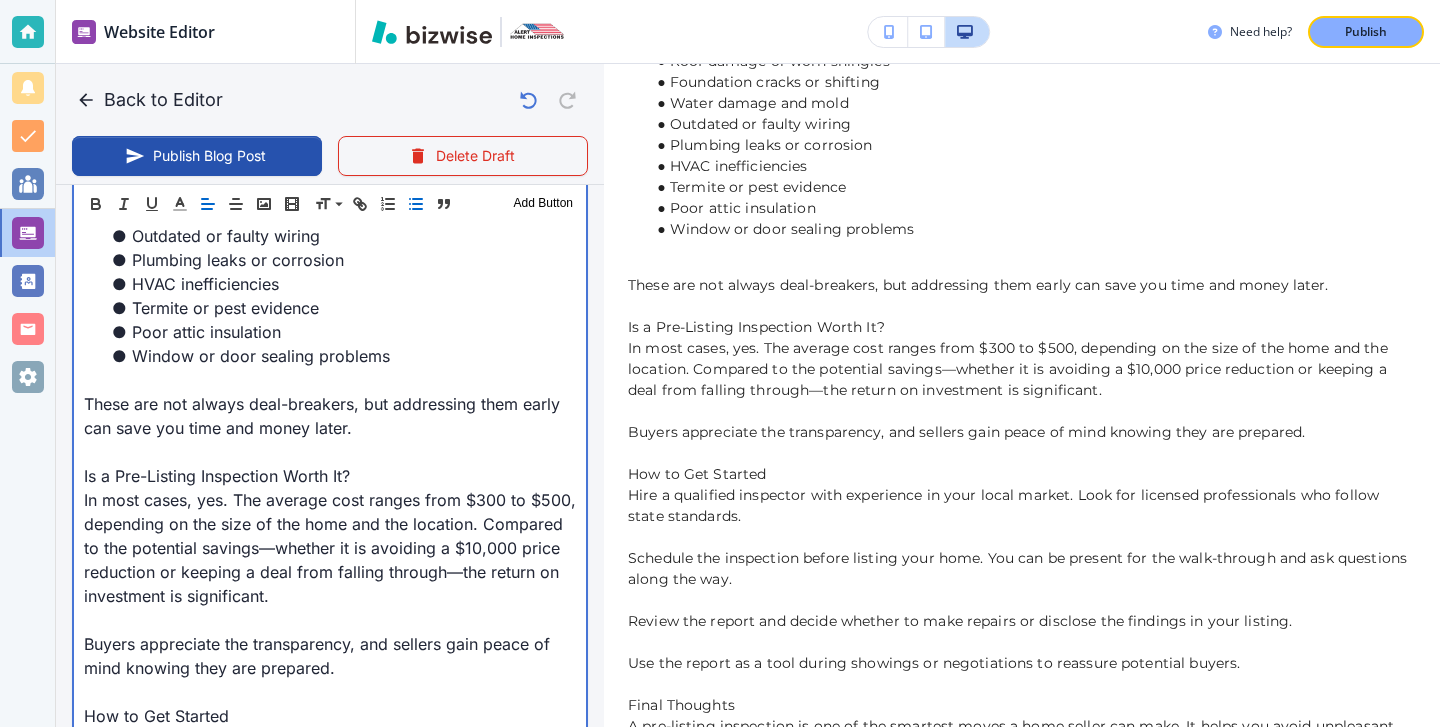 click on "In most cases, yes. The average cost ranges from $300 to $500, depending on the size of the home and the location. Compared to the potential savings—whether it is avoiding a $10,000 price reduction or keeping a deal from falling through—the return on investment is significant." at bounding box center [330, 548] 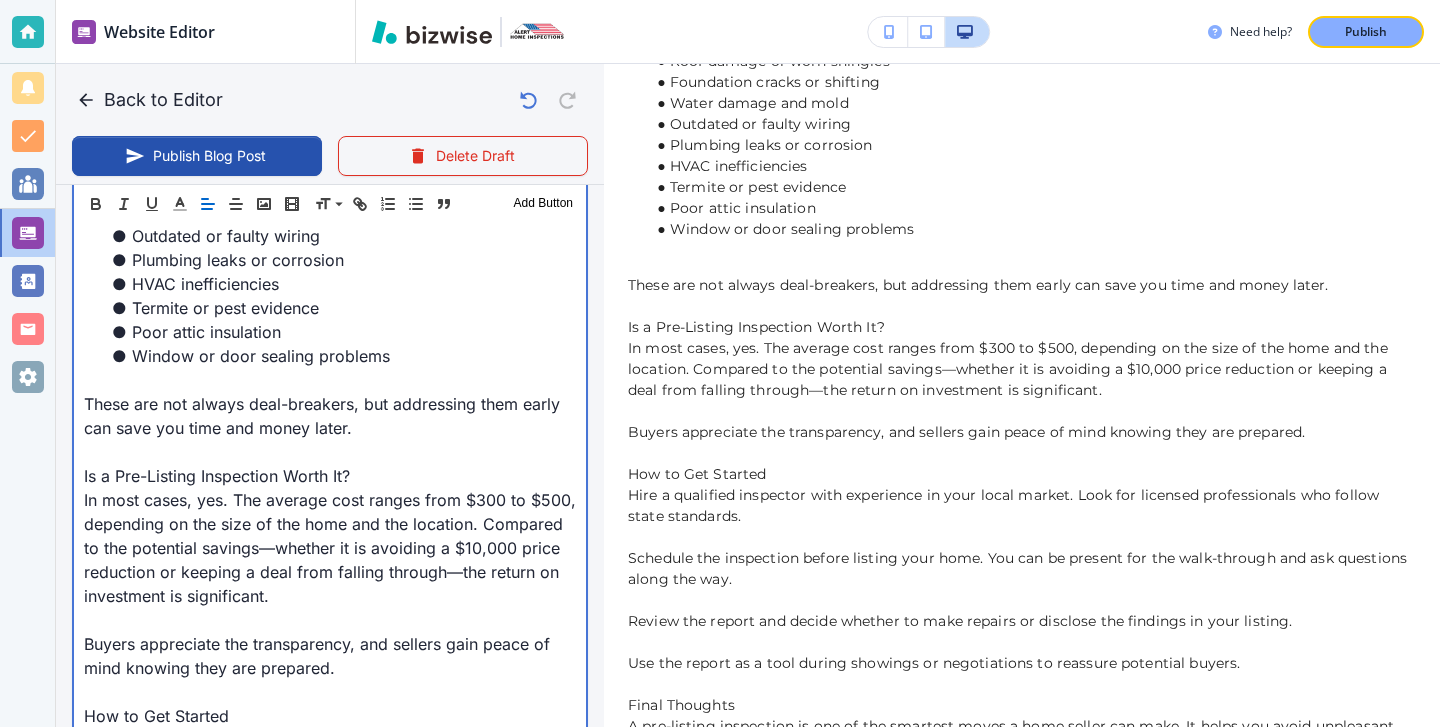 click on "Is a Pre-Listing Inspection Worth It?" at bounding box center [330, 476] 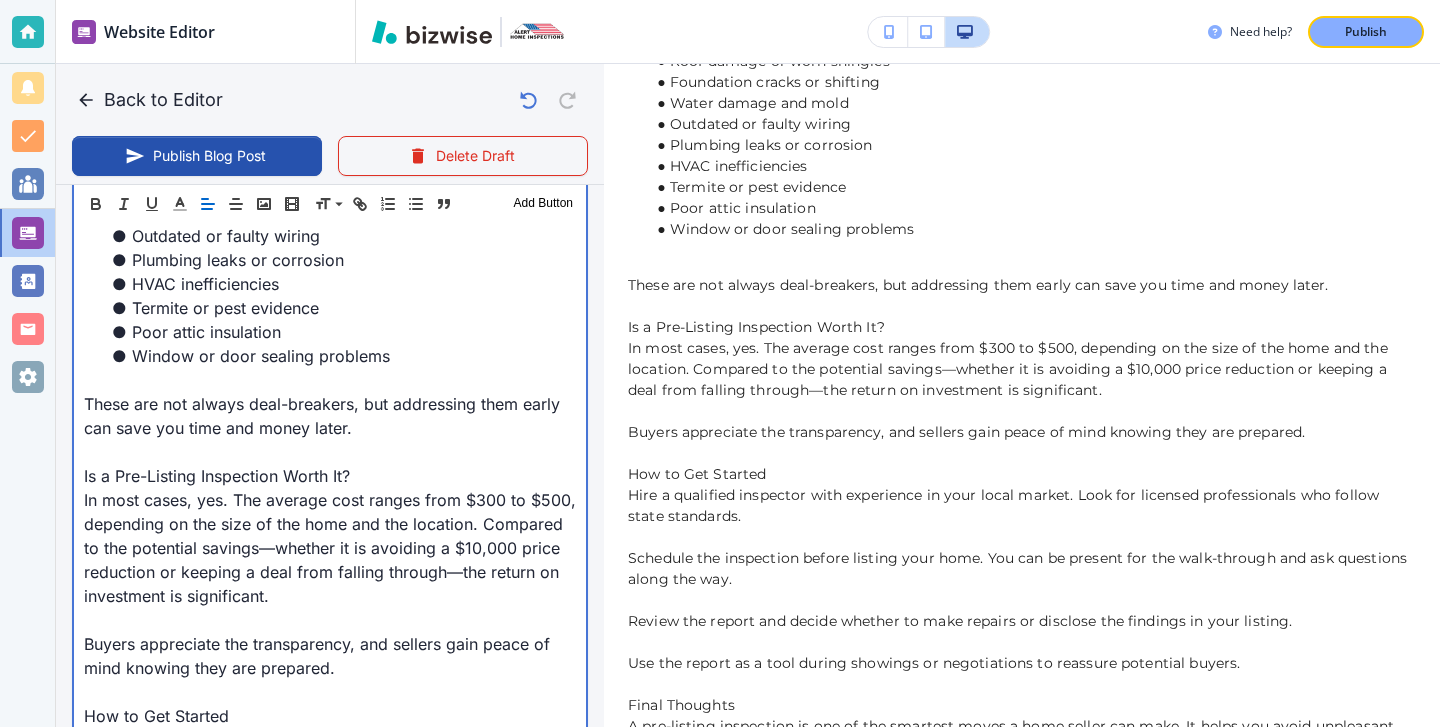 click on "Is a Pre-Listing Inspection Worth It?" at bounding box center [330, 476] 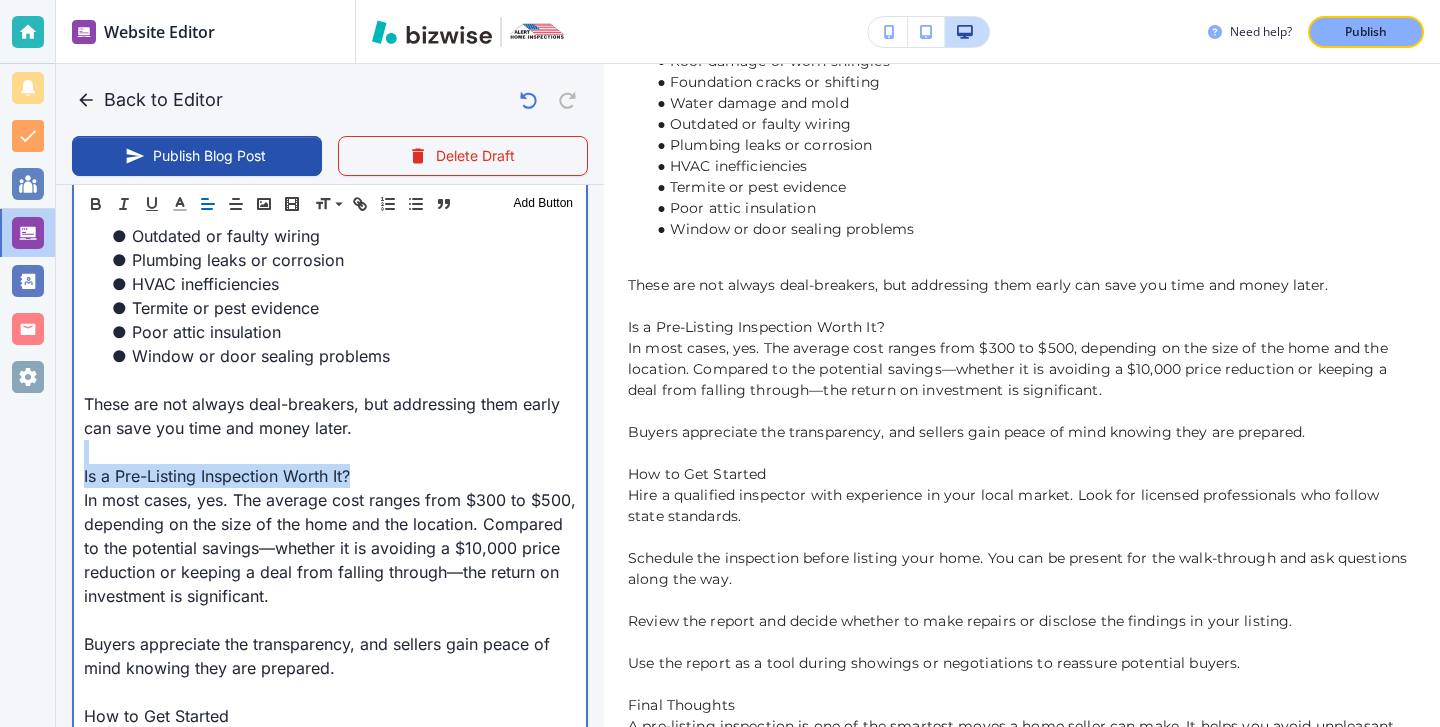 drag, startPoint x: 393, startPoint y: 506, endPoint x: 42, endPoint y: 471, distance: 352.7407 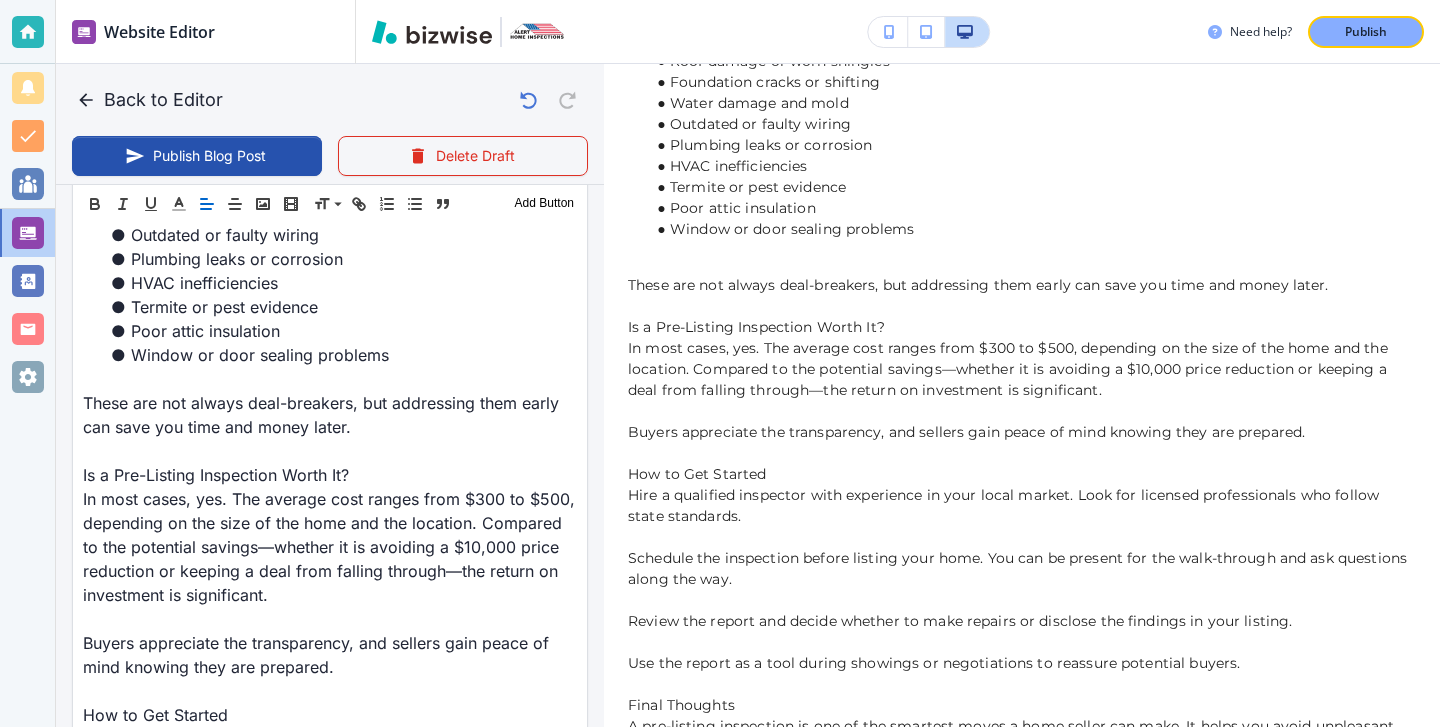 scroll, scrollTop: 2403, scrollLeft: 0, axis: vertical 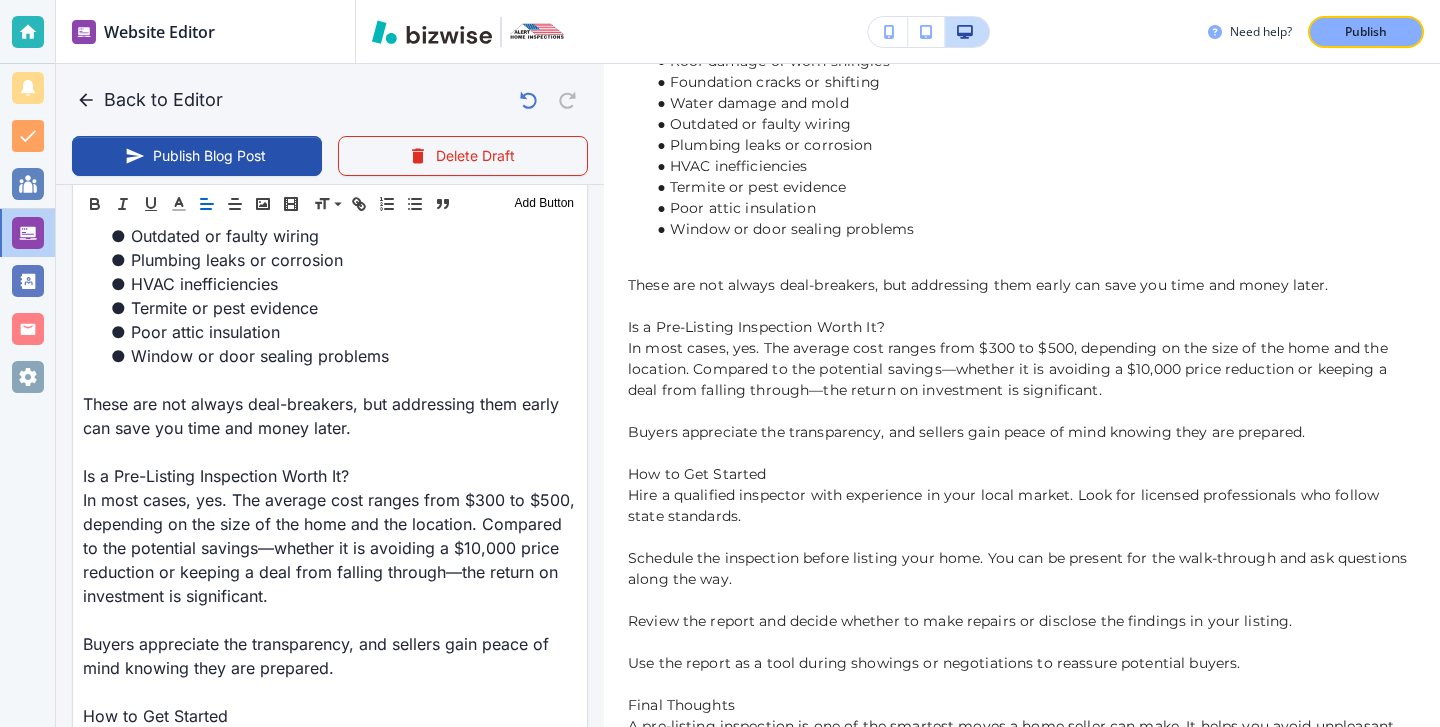 click on "Header 1 Header 2 Header 3 Body Text                                                 Add Button" at bounding box center [330, 204] 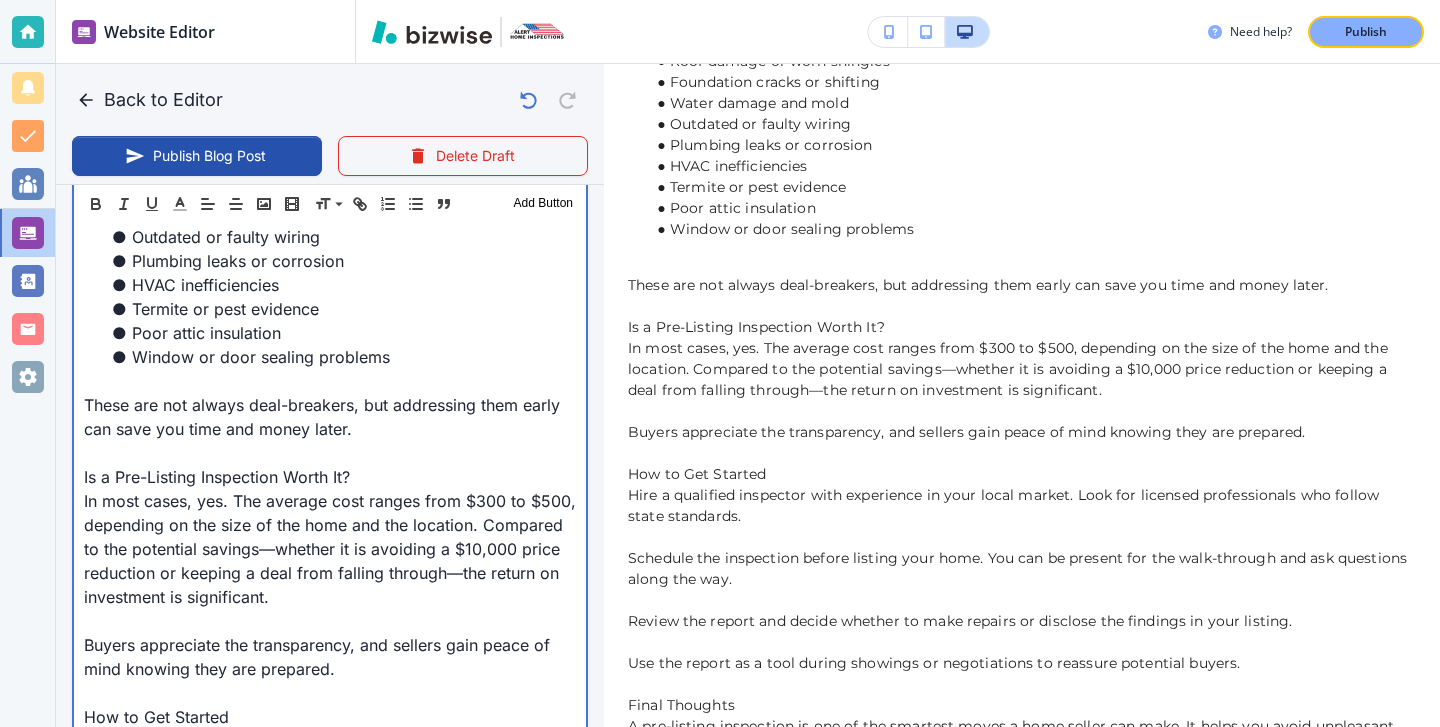 scroll, scrollTop: 2404, scrollLeft: 0, axis: vertical 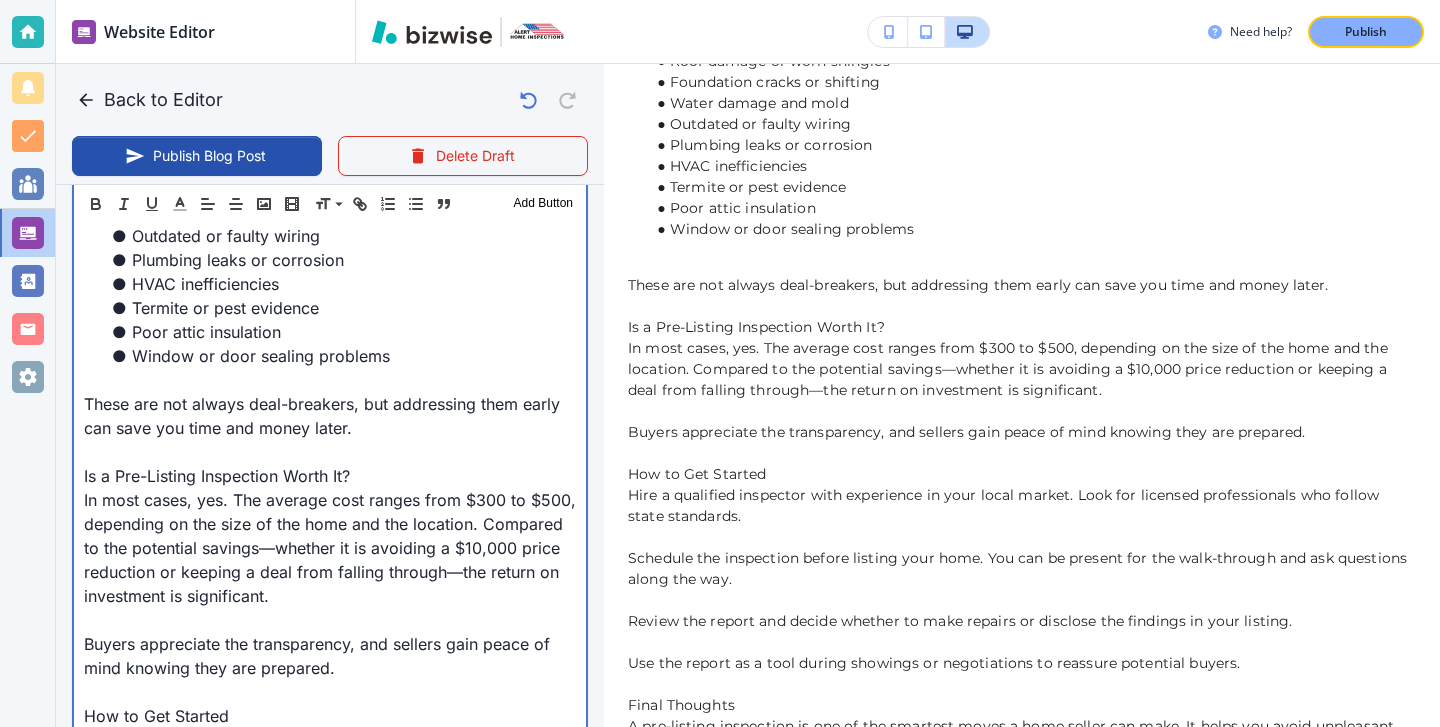 click on "Pre-Listing Inspections: Sell Faster and Avoid Last-Minute Surprises Selling a home is exciting, but it can also be full of unexpected challenges. Imagine finding the perfect buyer, agreeing on a price, and preparing to close—only for the deal to fall apart at the last minute because of a surprise issue discovered during the buyer’s inspection. It happens more often than you might think. That’s where a pre-listing inspection can make all the difference. It helps you stay ahead of potential issues, price your home more confidently, and move through the selling process with fewer surprises. Let’s explore how it works and why it matters. Why Home Sales Fall Through at the Last Minute These situations can be stressful and often delay the entire selling process. The good news is that most of these problems are preventable when sellers take a proactive approach. What Is a Pre-Listing Inspection? Key Benefits for Sellers 1. Avoid Surprises During Negotiations 2. Price More Strategically 4. Sell Faster 📚" at bounding box center [330, 1616] 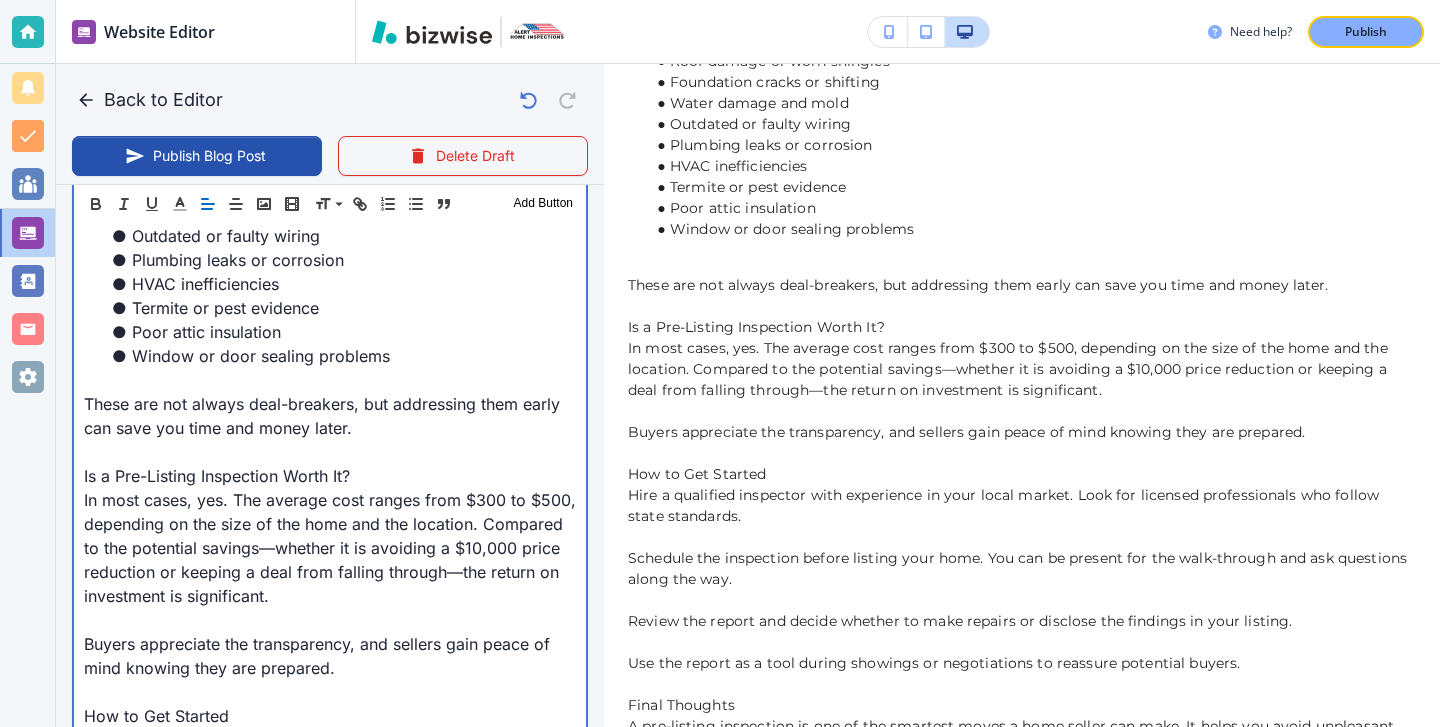 click on "Is a Pre-Listing Inspection Worth It?" at bounding box center (330, 476) 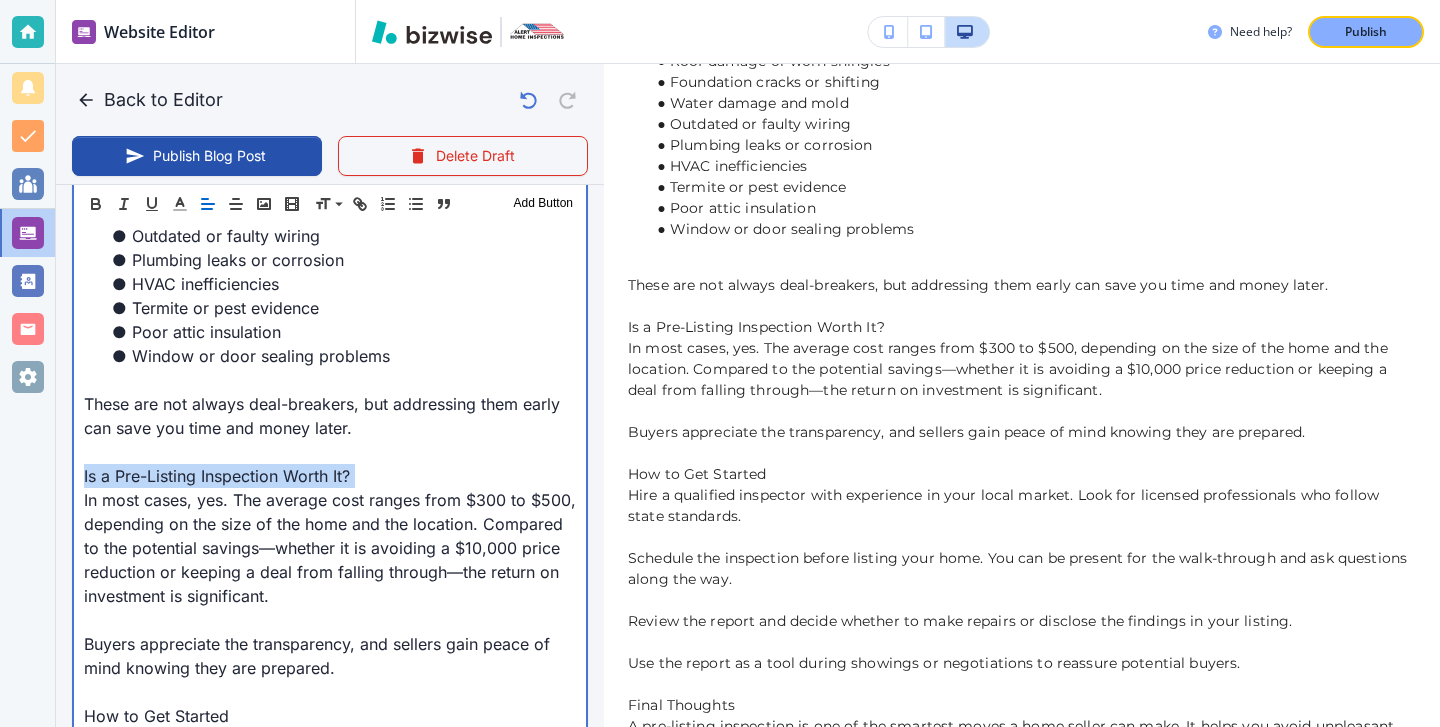 drag, startPoint x: 377, startPoint y: 507, endPoint x: 71, endPoint y: 508, distance: 306.00165 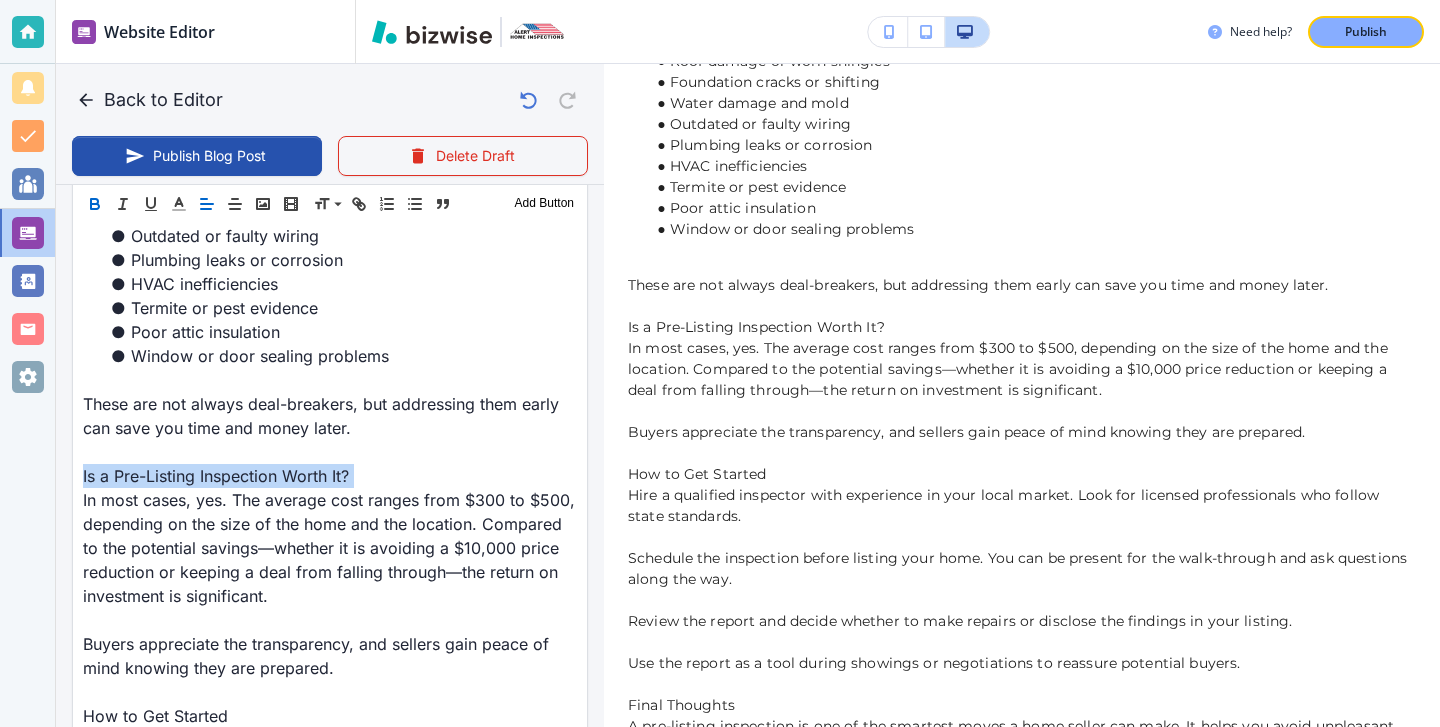 click 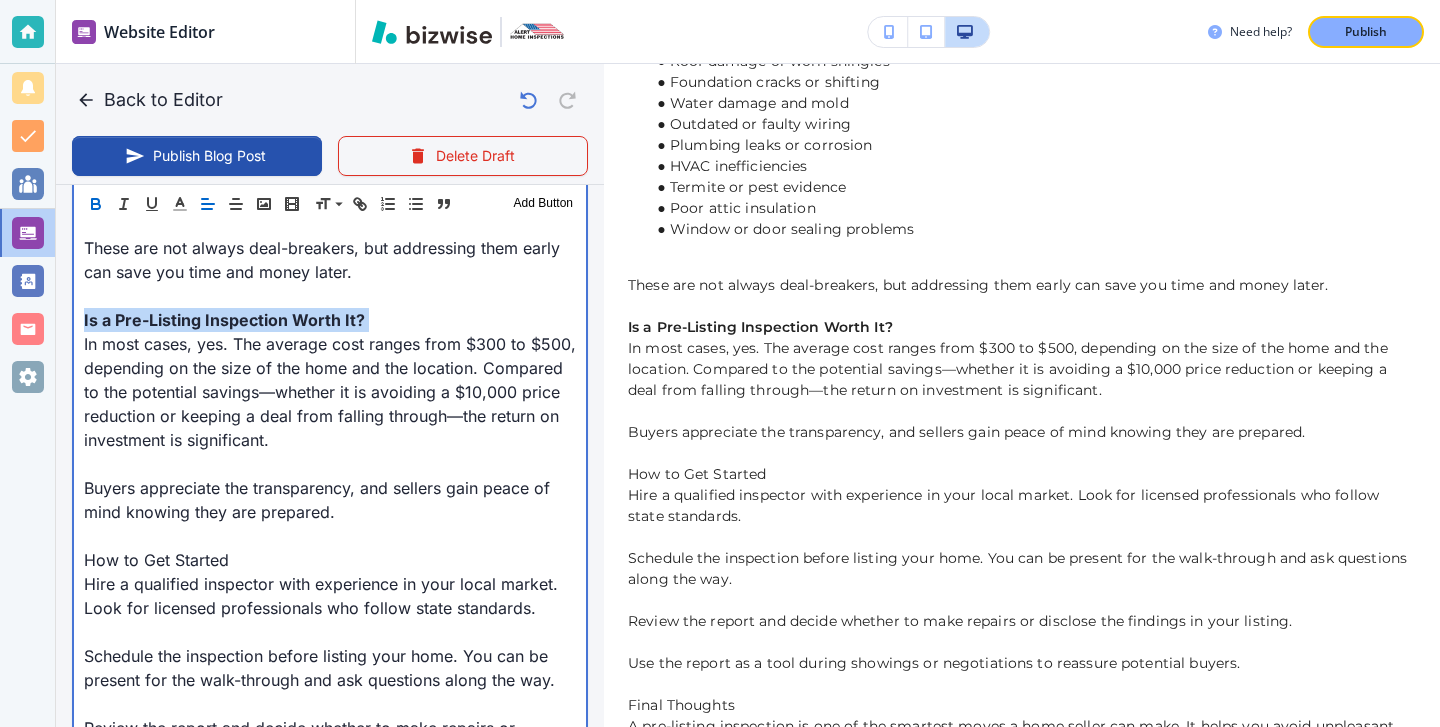 scroll, scrollTop: 2610, scrollLeft: 0, axis: vertical 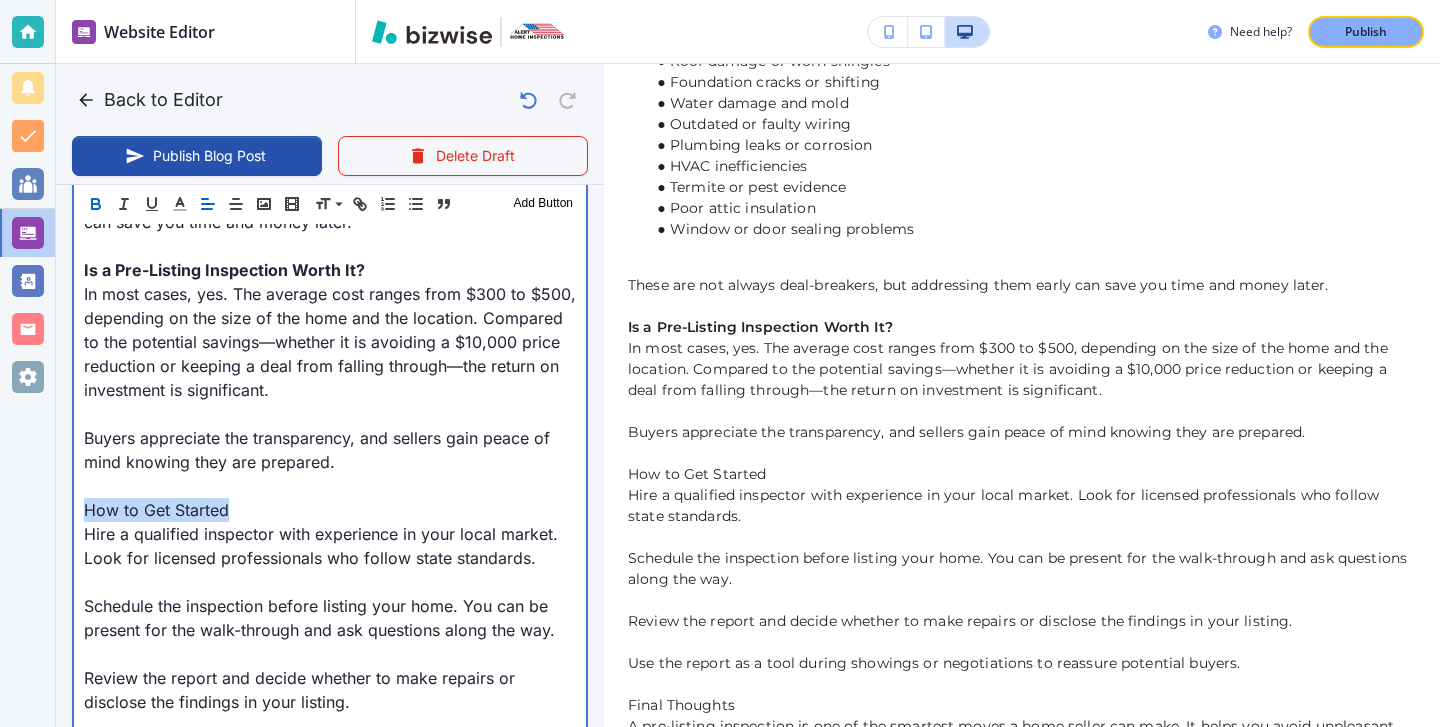 drag, startPoint x: 259, startPoint y: 541, endPoint x: 17, endPoint y: 536, distance: 242.05165 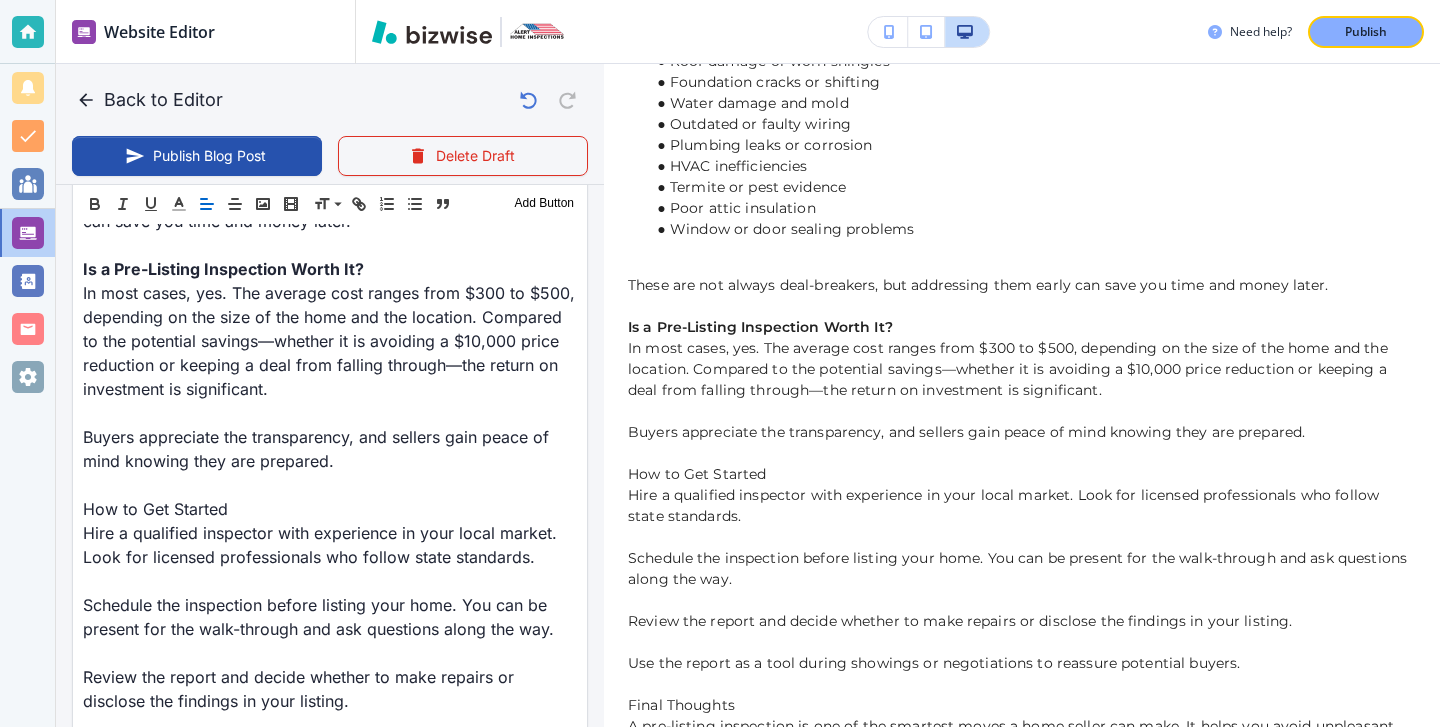 scroll, scrollTop: 2609, scrollLeft: 0, axis: vertical 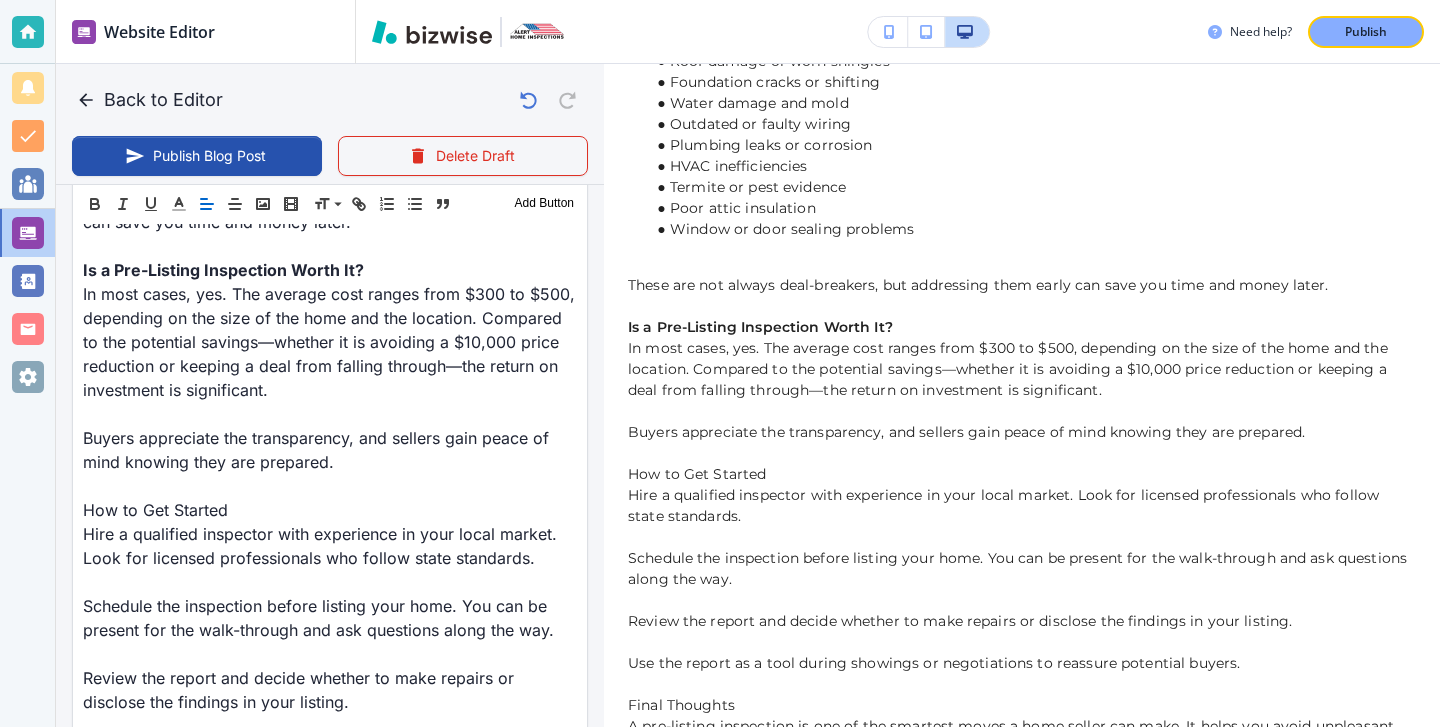 click on "Header 1 Header 2 Header 3 Body Text                                                 Add Button" at bounding box center [330, 204] 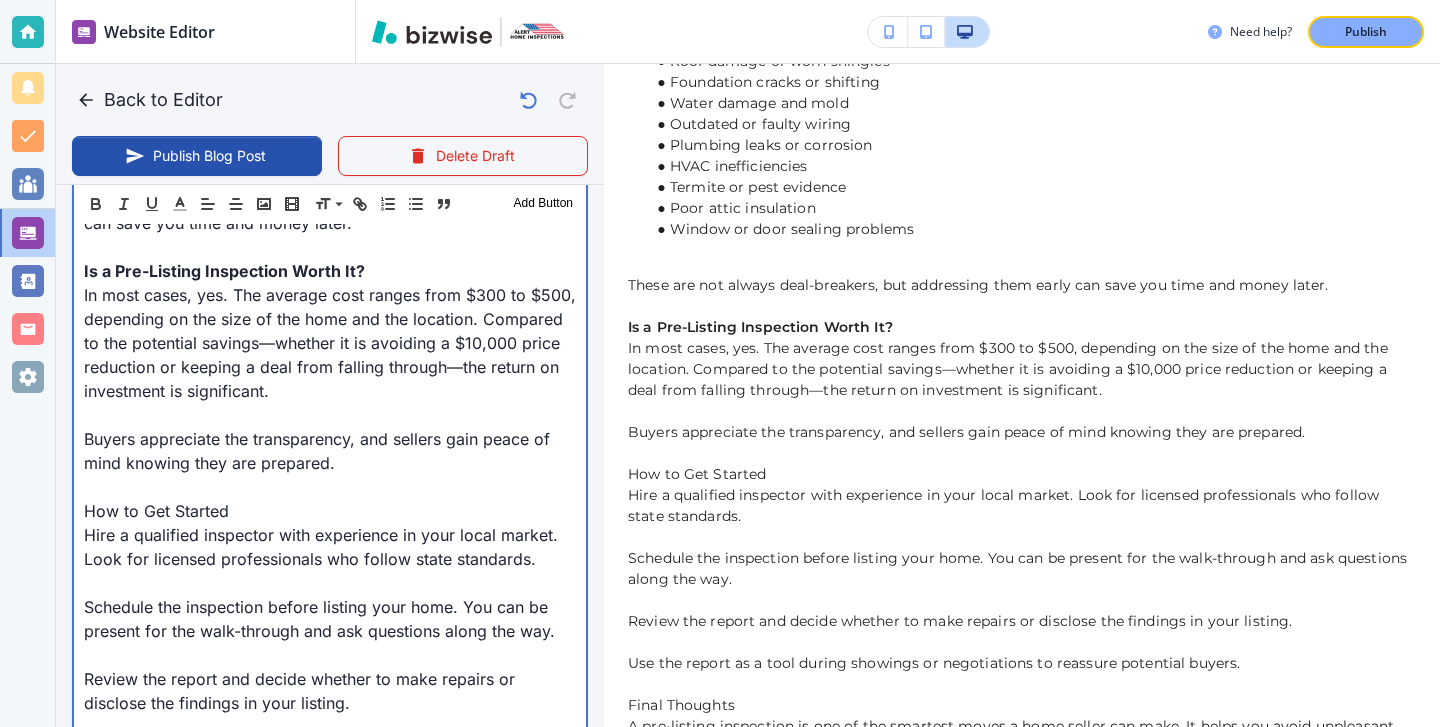 scroll, scrollTop: 2610, scrollLeft: 0, axis: vertical 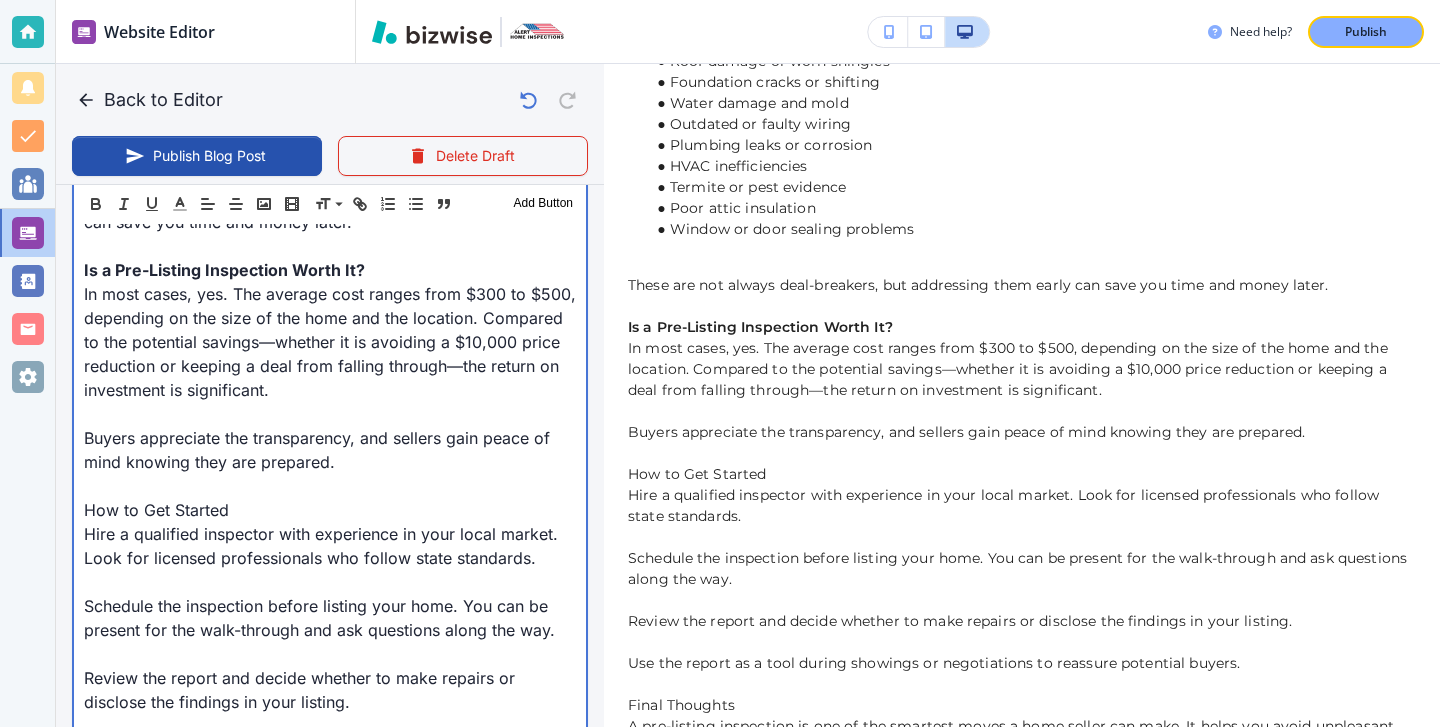 click on "Pre-Listing Inspections: Sell Faster and Avoid Last-Minute Surprises Selling a home is exciting, but it can also be full of unexpected challenges. Imagine finding the perfect buyer, agreeing on a price, and preparing to close—only for the deal to fall apart at the last minute because of a surprise issue discovered during the buyer’s inspection. It happens more often than you might think. That’s where a pre-listing inspection can make all the difference. It helps you stay ahead of potential issues, price your home more confidently, and move through the selling process with fewer surprises. Let’s explore how it works and why it matters. Why Home Sales Fall Through at the Last Minute These situations can be stressful and often delay the entire selling process. The good news is that most of these problems are preventable when sellers take a proactive approach. What Is a Pre-Listing Inspection? Key Benefits for Sellers 1. Avoid Surprises During Negotiations 2. Price More Strategically 4. Sell Faster 📚" at bounding box center [330, 1410] 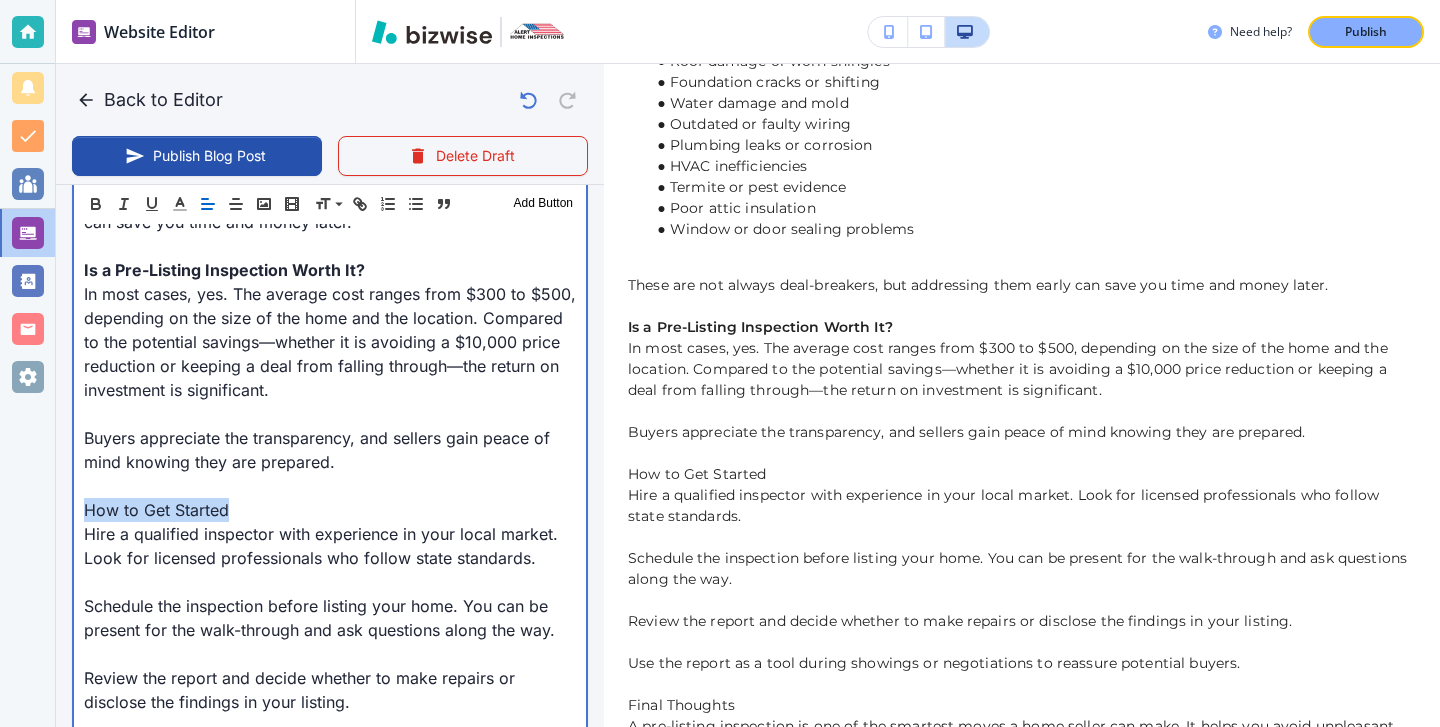 drag, startPoint x: 266, startPoint y: 525, endPoint x: 32, endPoint y: 532, distance: 234.10468 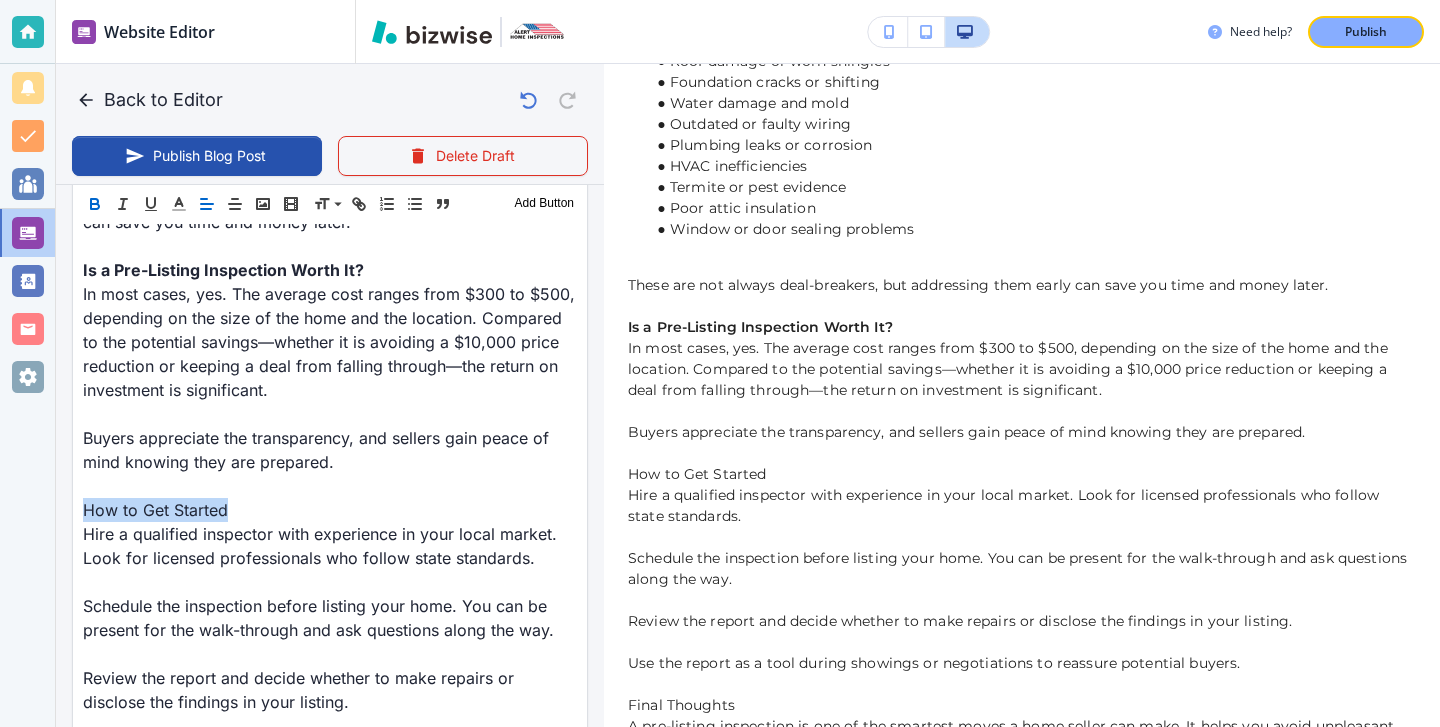 click 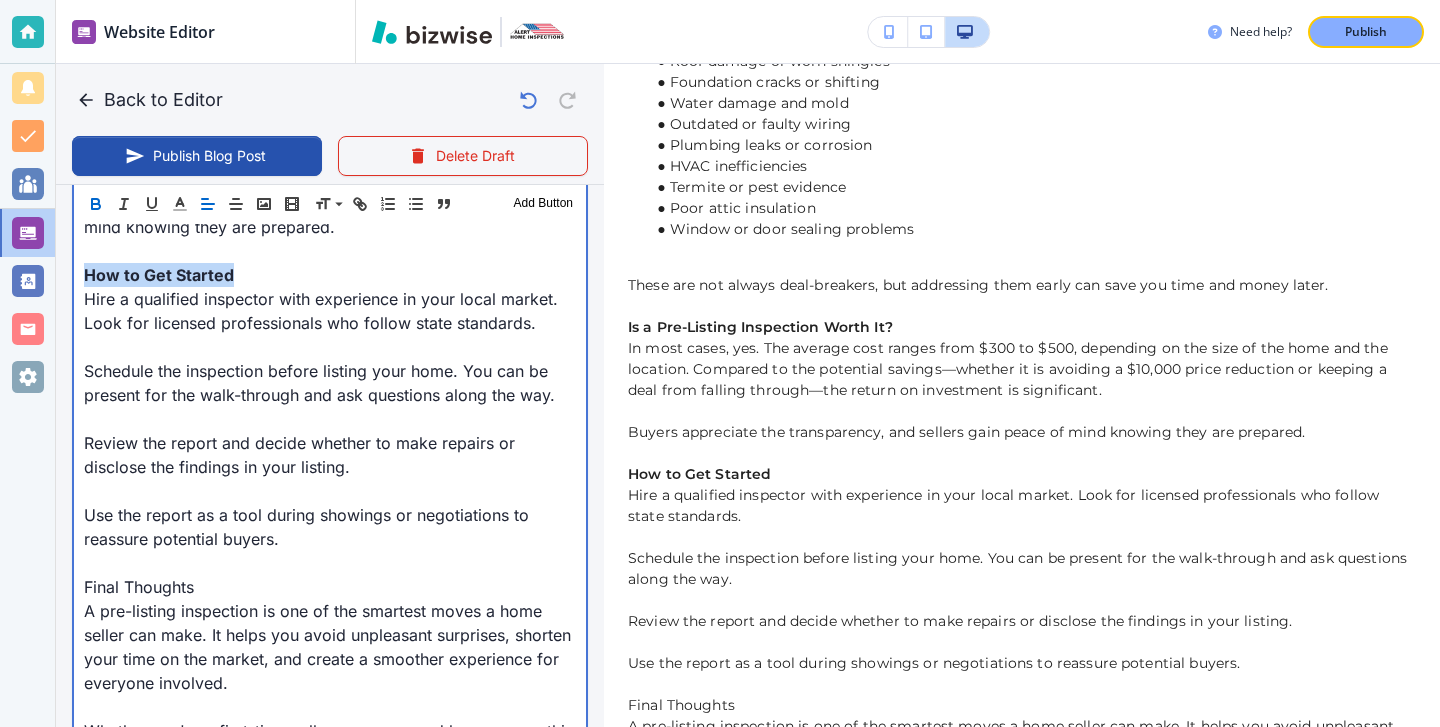 scroll, scrollTop: 2883, scrollLeft: 0, axis: vertical 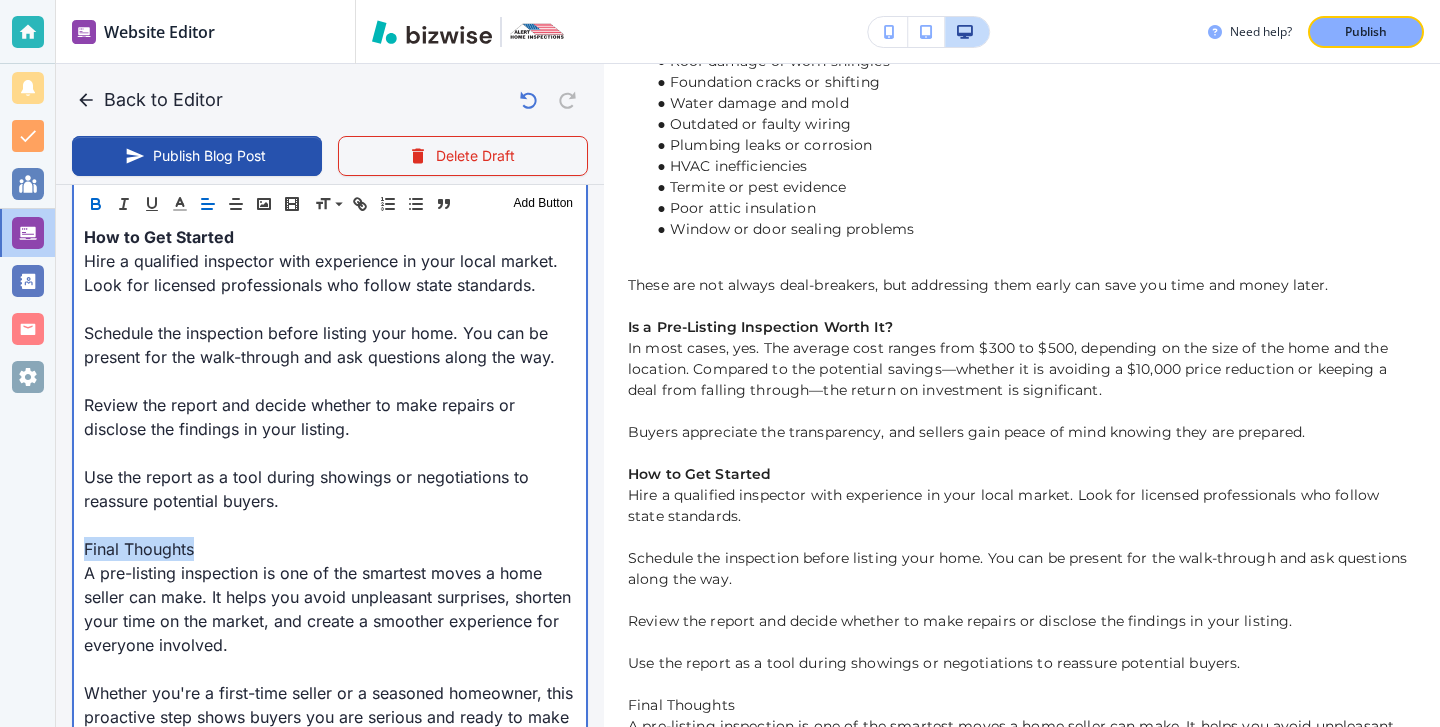 drag, startPoint x: 271, startPoint y: 572, endPoint x: 1, endPoint y: 571, distance: 270.00186 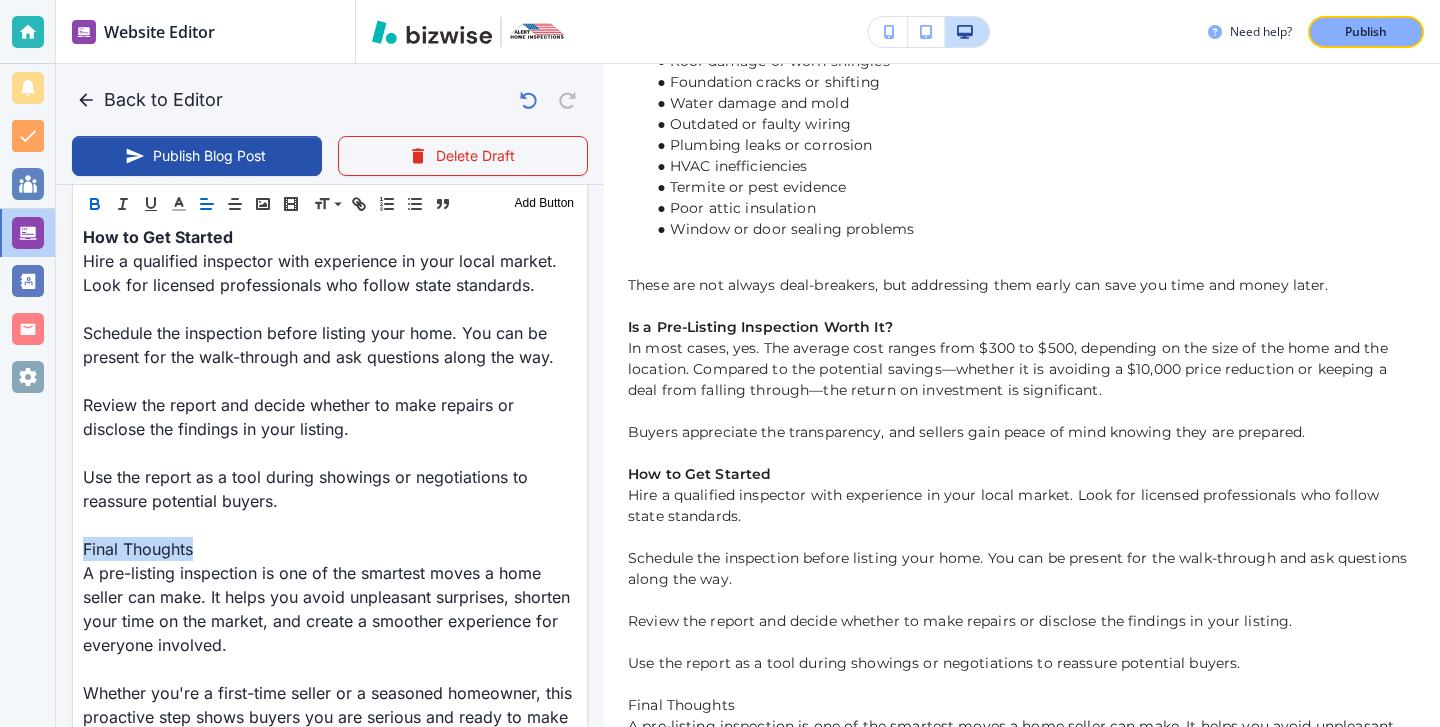 click 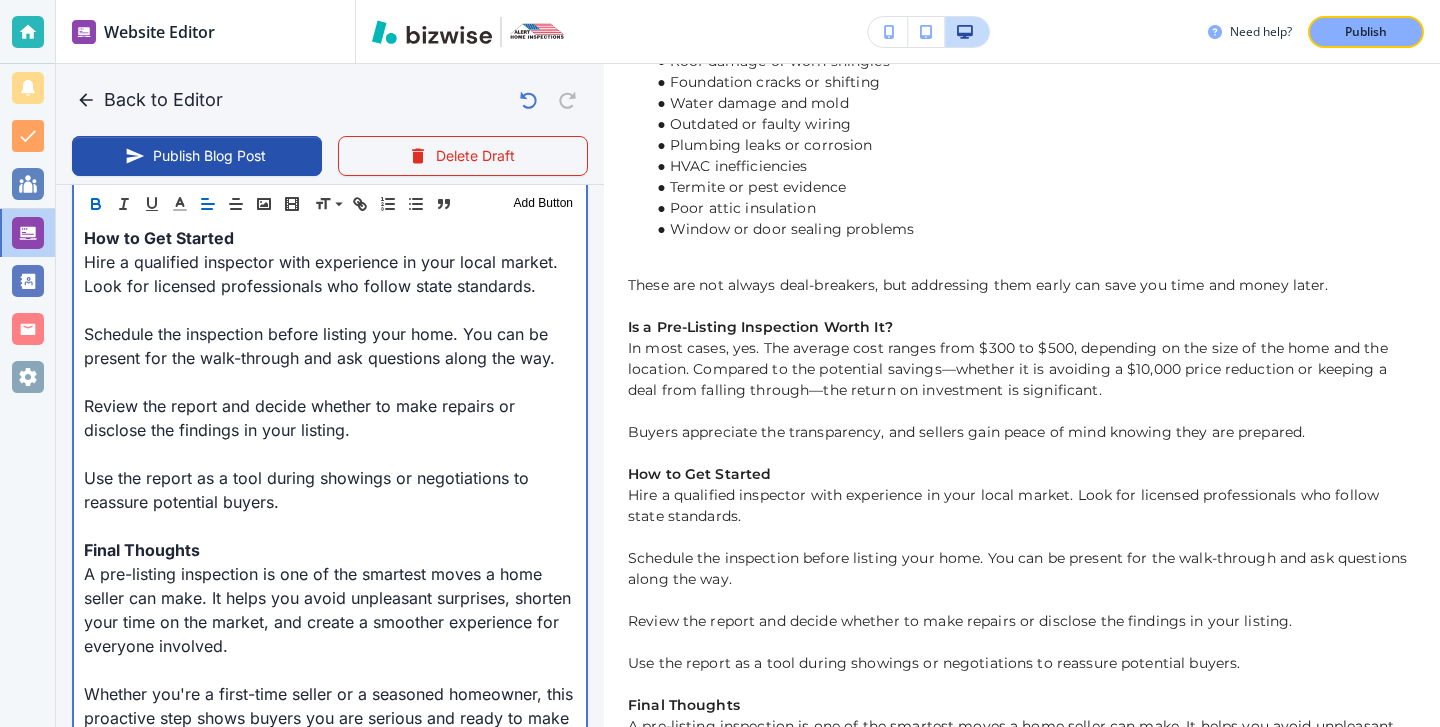 scroll, scrollTop: 2883, scrollLeft: 0, axis: vertical 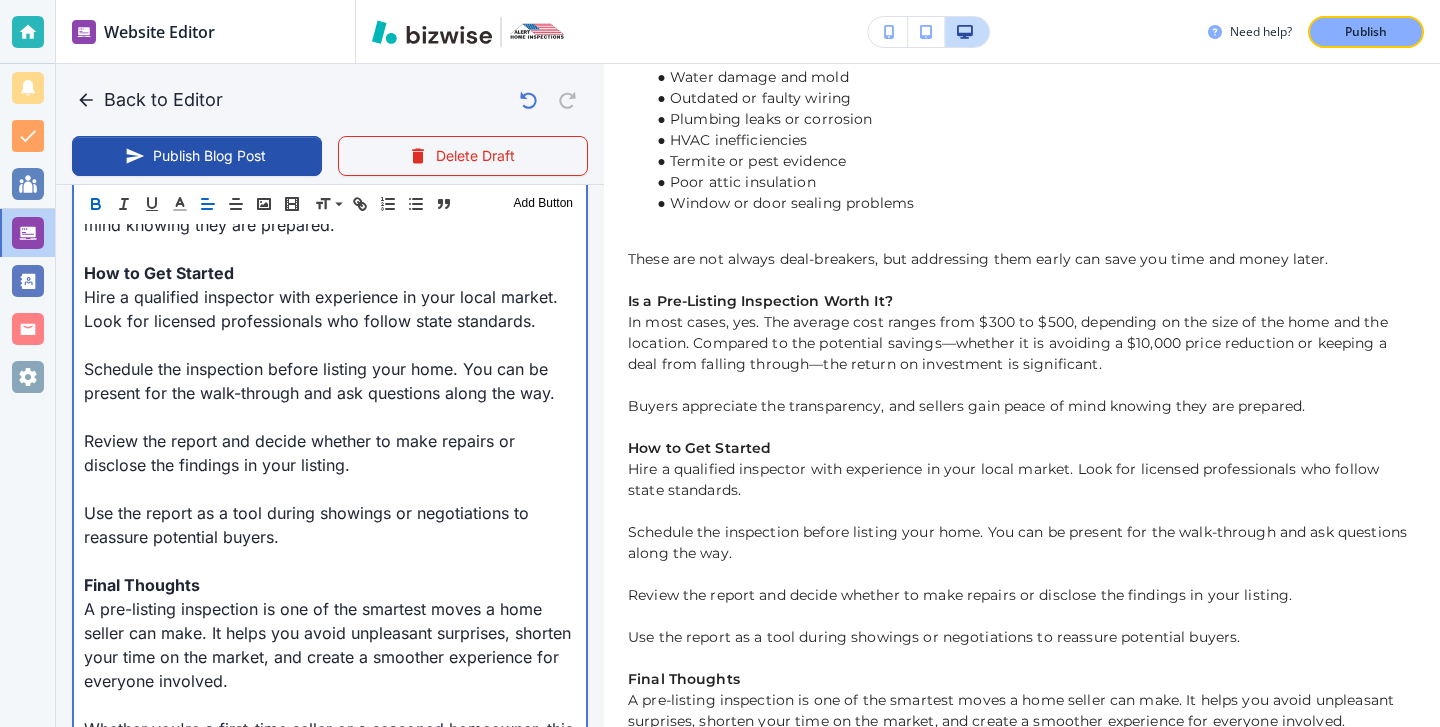 click at bounding box center (330, 489) 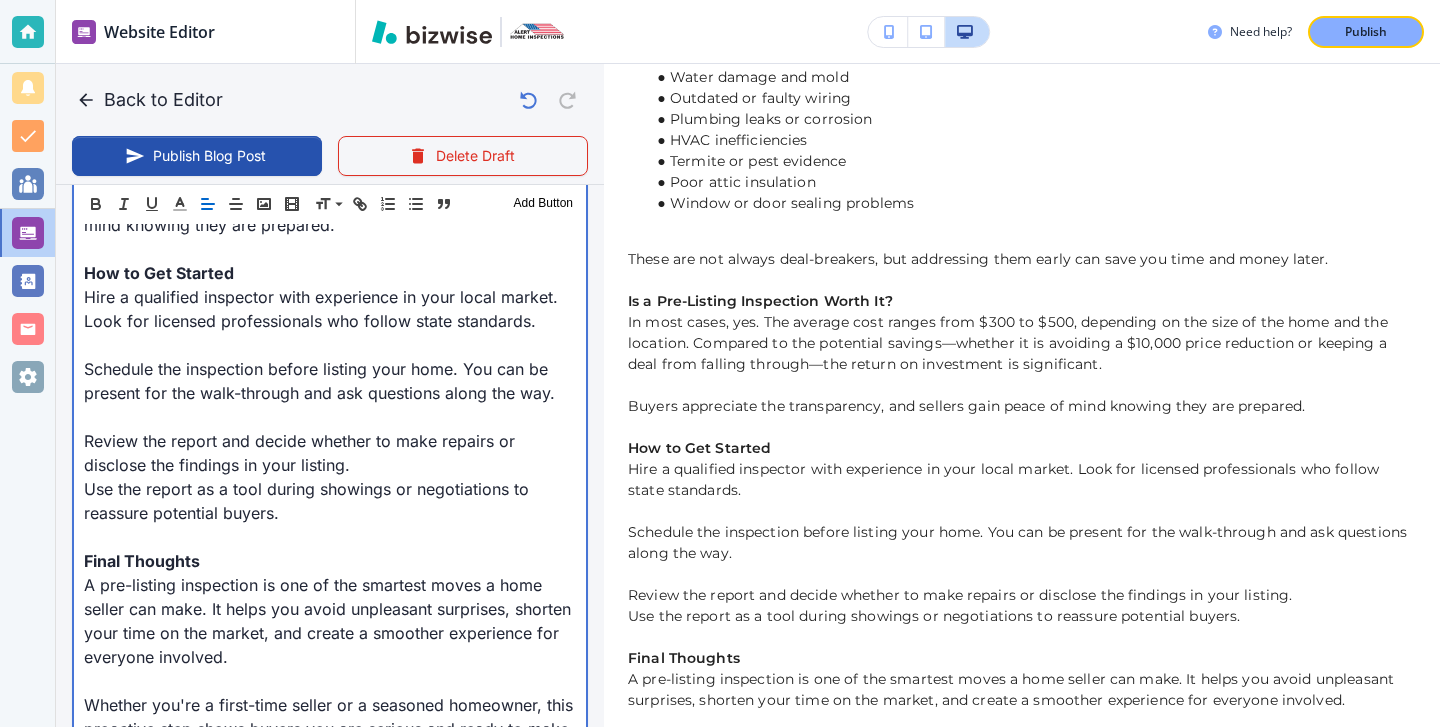 click on "Schedule the inspection before listing your home. You can be present for the walk-through and ask questions along the way." at bounding box center [330, 381] 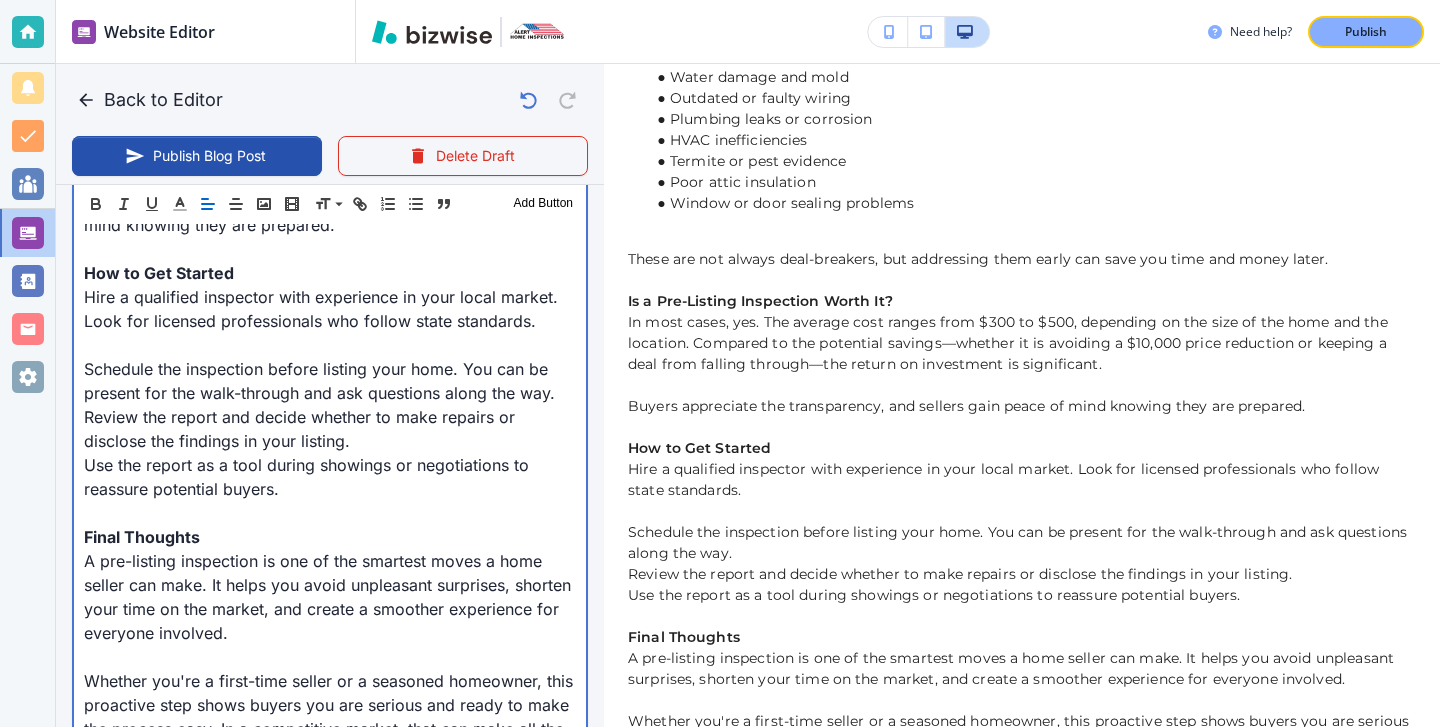 click at bounding box center (330, 345) 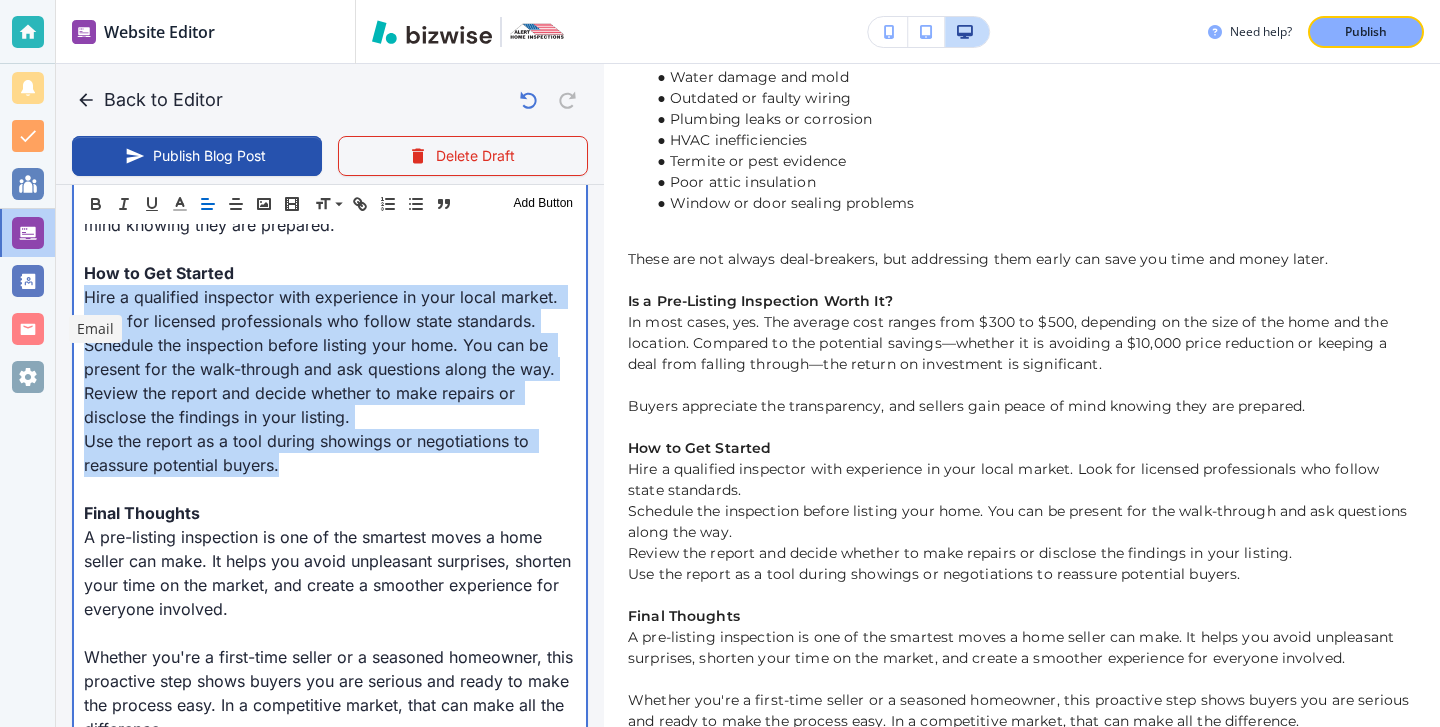 drag, startPoint x: 280, startPoint y: 488, endPoint x: 40, endPoint y: 321, distance: 292.385 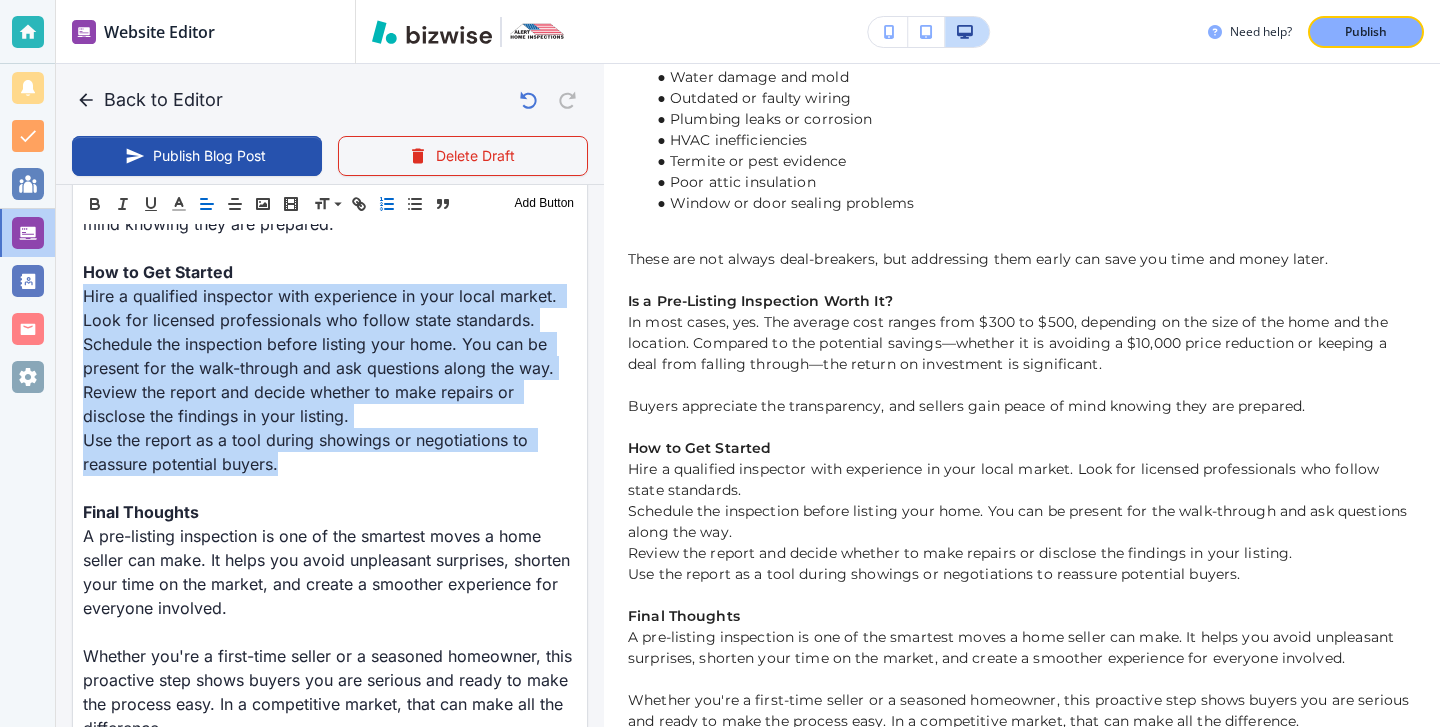 click at bounding box center (387, 204) 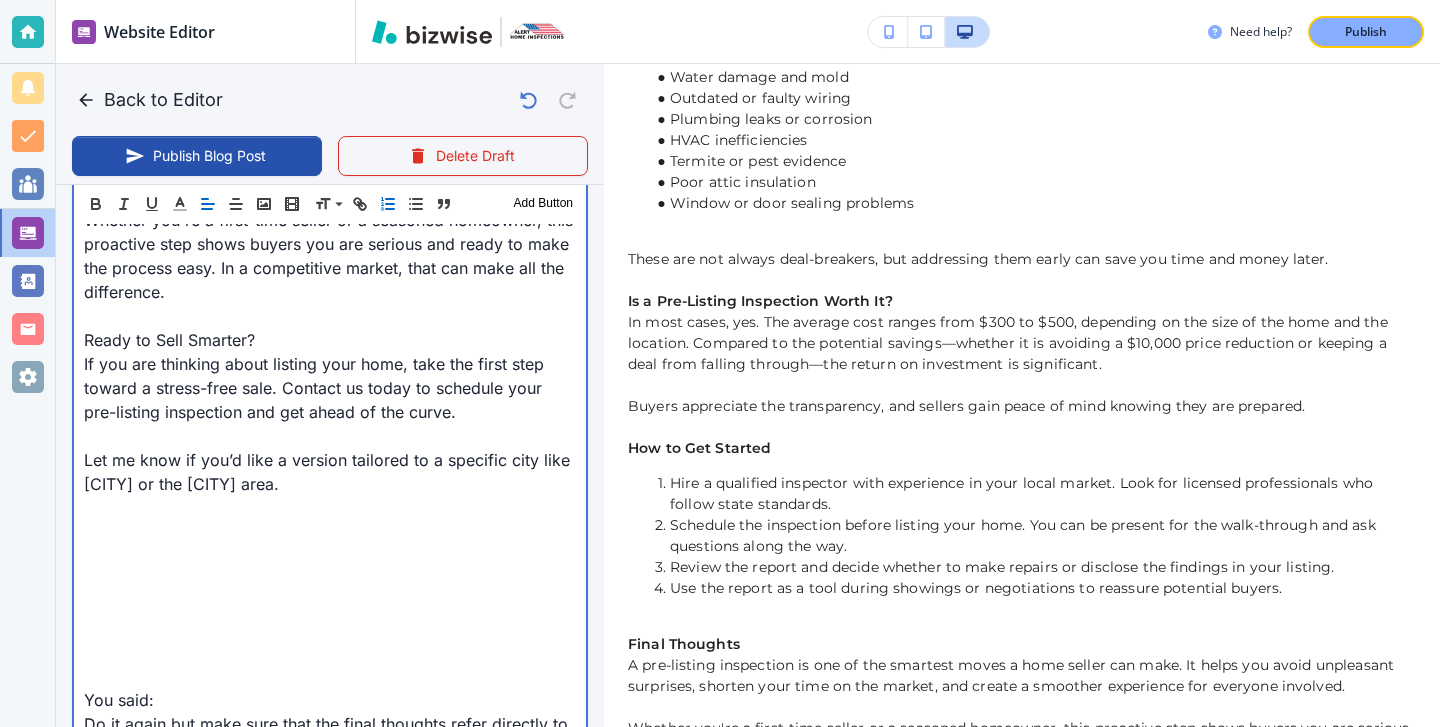 scroll, scrollTop: 3162, scrollLeft: 0, axis: vertical 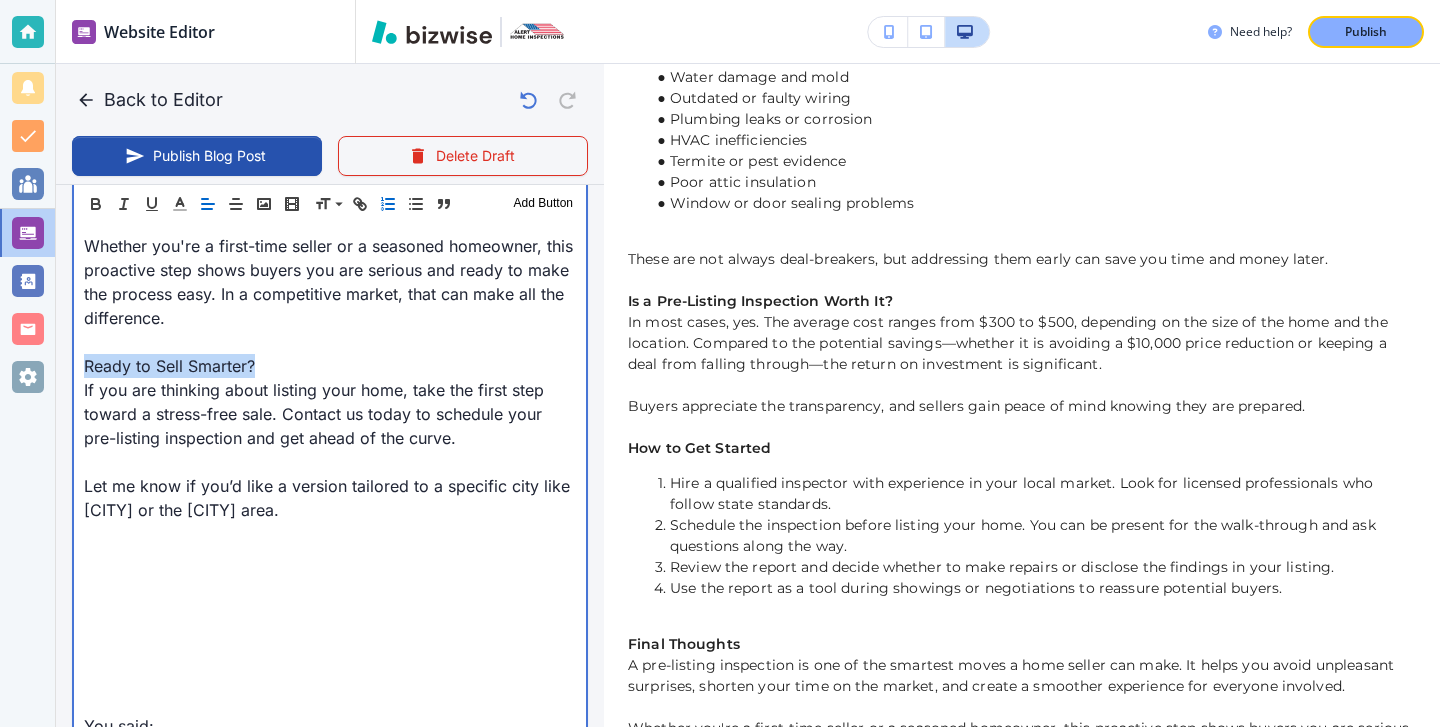 drag, startPoint x: 325, startPoint y: 398, endPoint x: 71, endPoint y: 387, distance: 254.23808 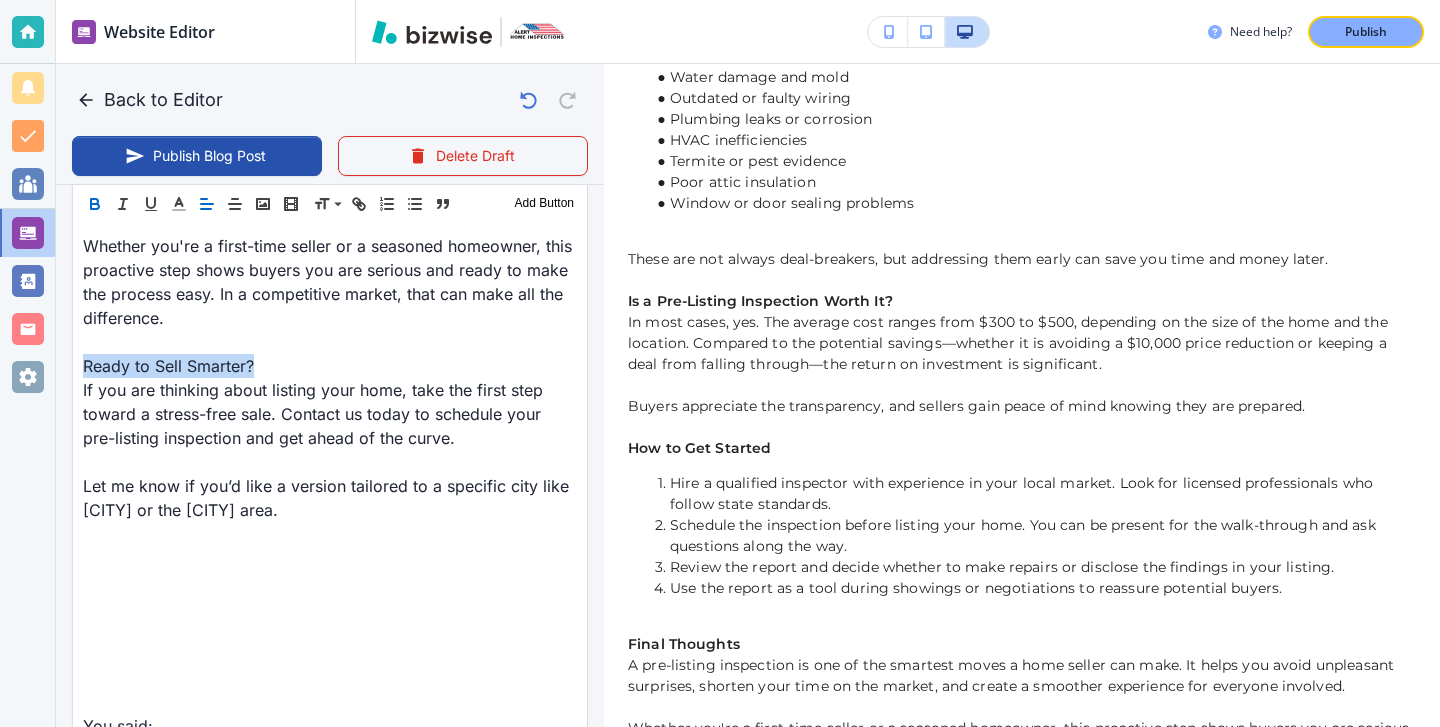 click 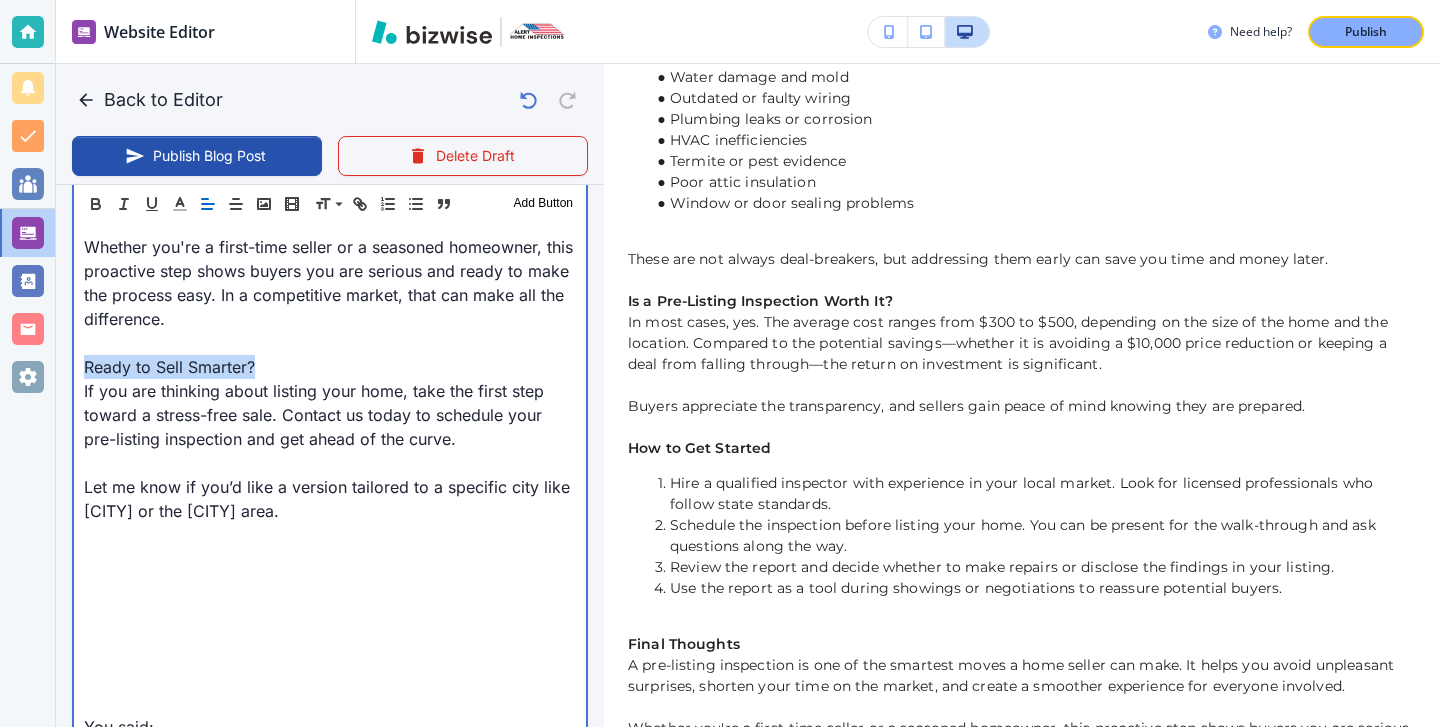scroll, scrollTop: 3162, scrollLeft: 0, axis: vertical 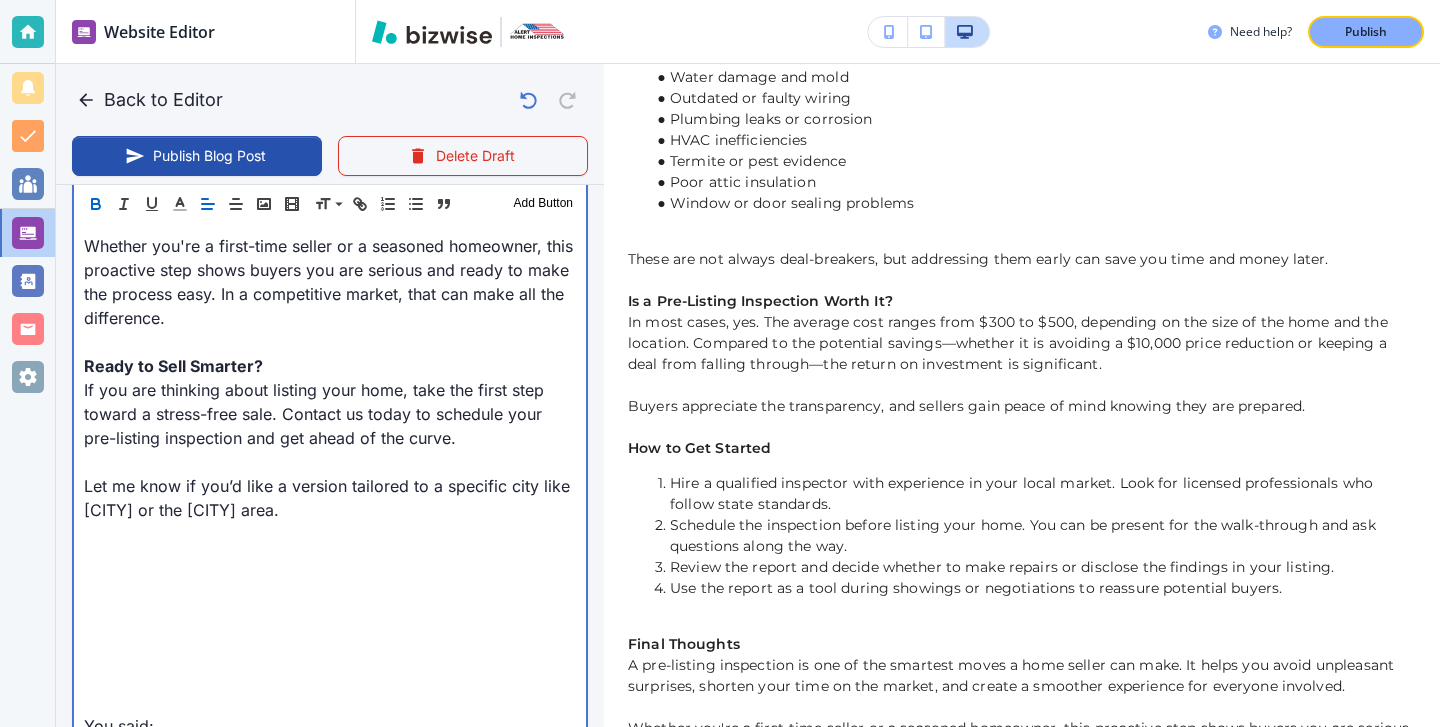 drag, startPoint x: 441, startPoint y: 542, endPoint x: 58, endPoint y: 507, distance: 384.5959 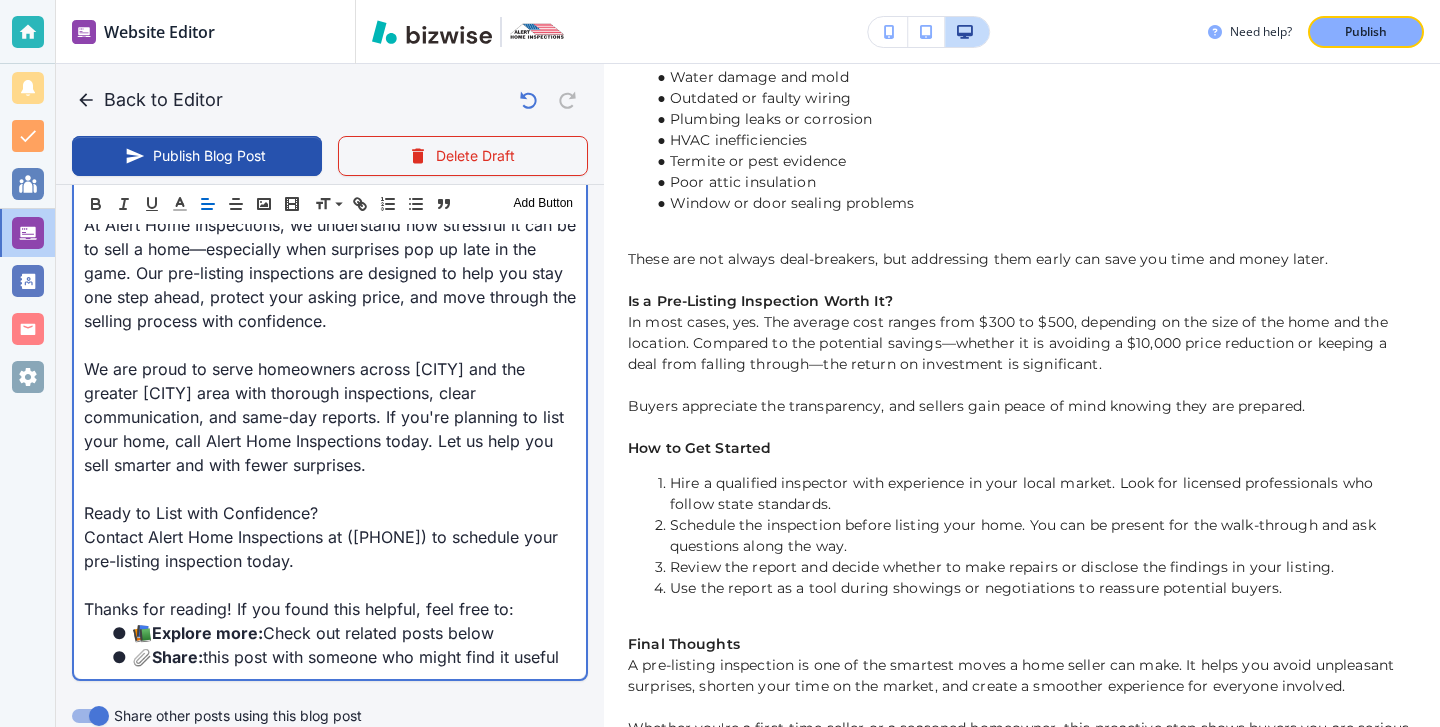 scroll, scrollTop: 6700, scrollLeft: 0, axis: vertical 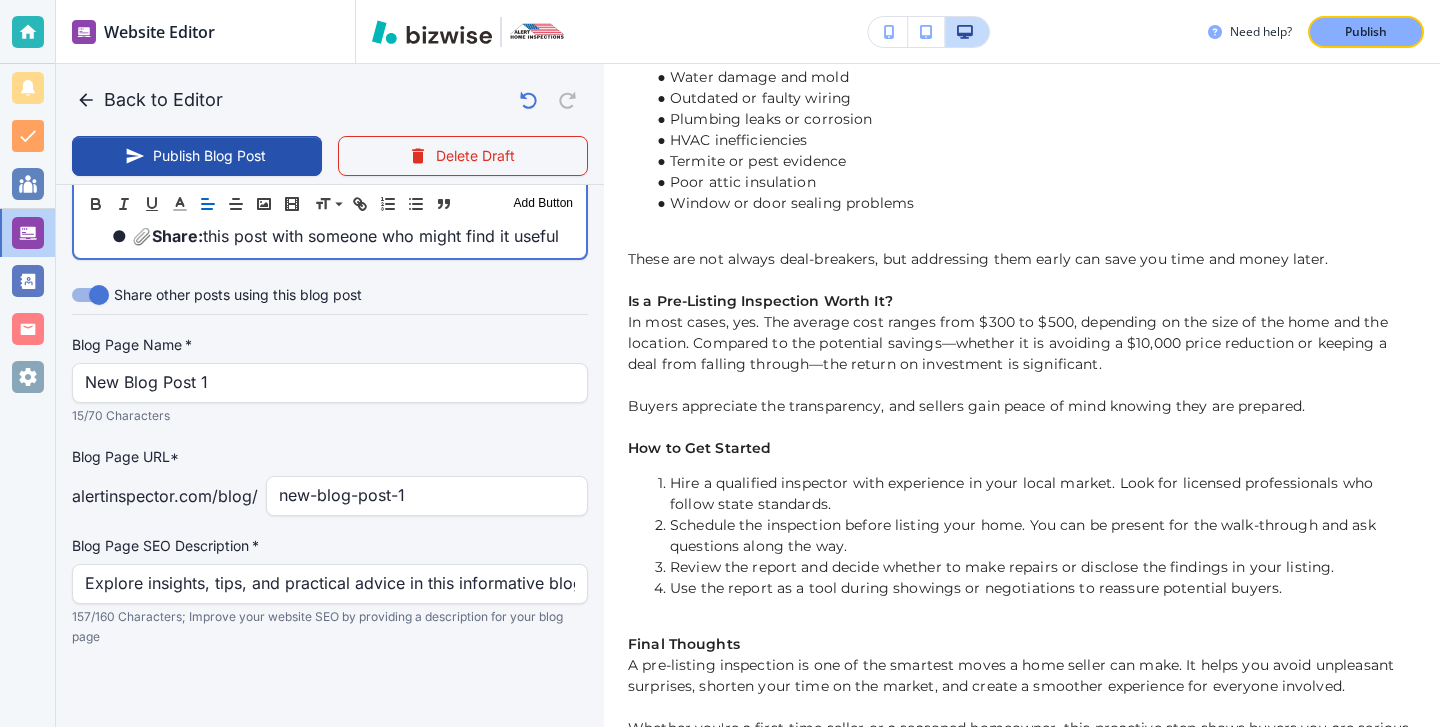 drag, startPoint x: 87, startPoint y: 429, endPoint x: 392, endPoint y: 327, distance: 321.6038 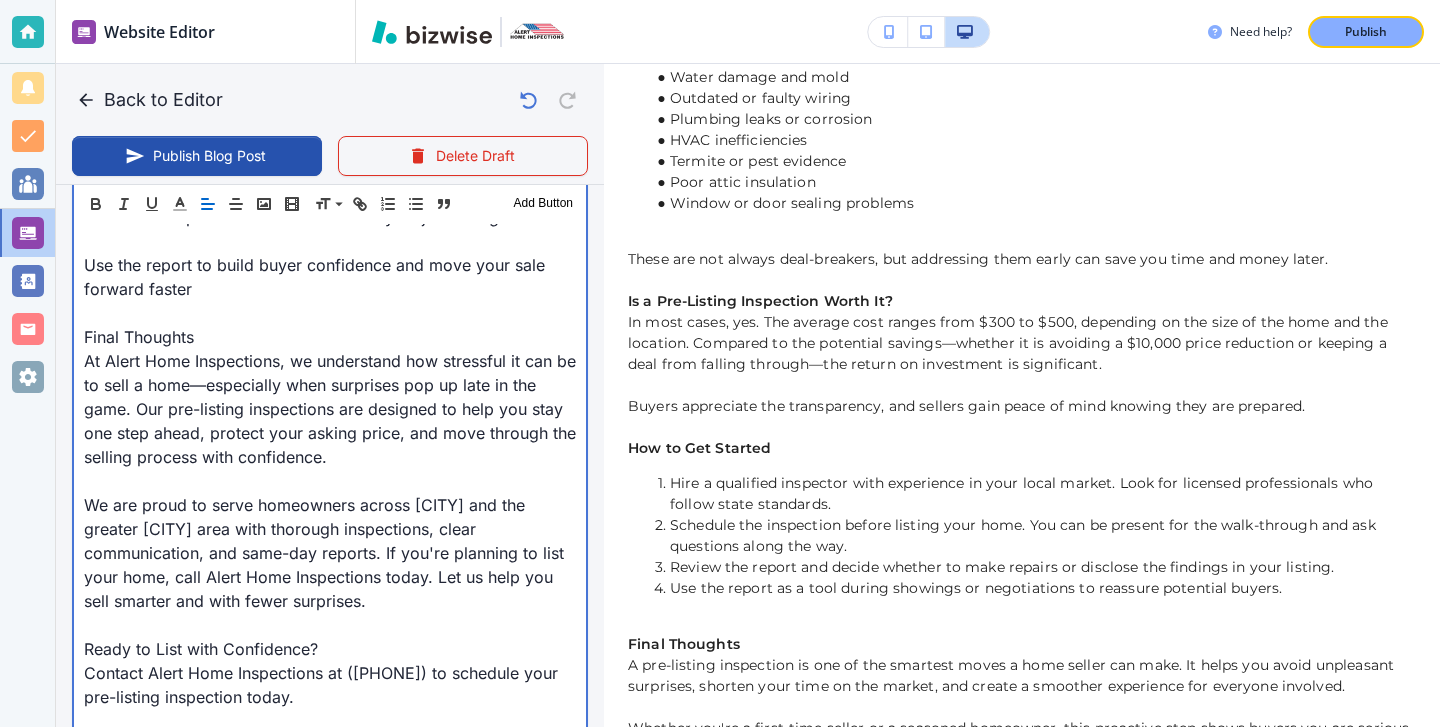 scroll, scrollTop: 6102, scrollLeft: 0, axis: vertical 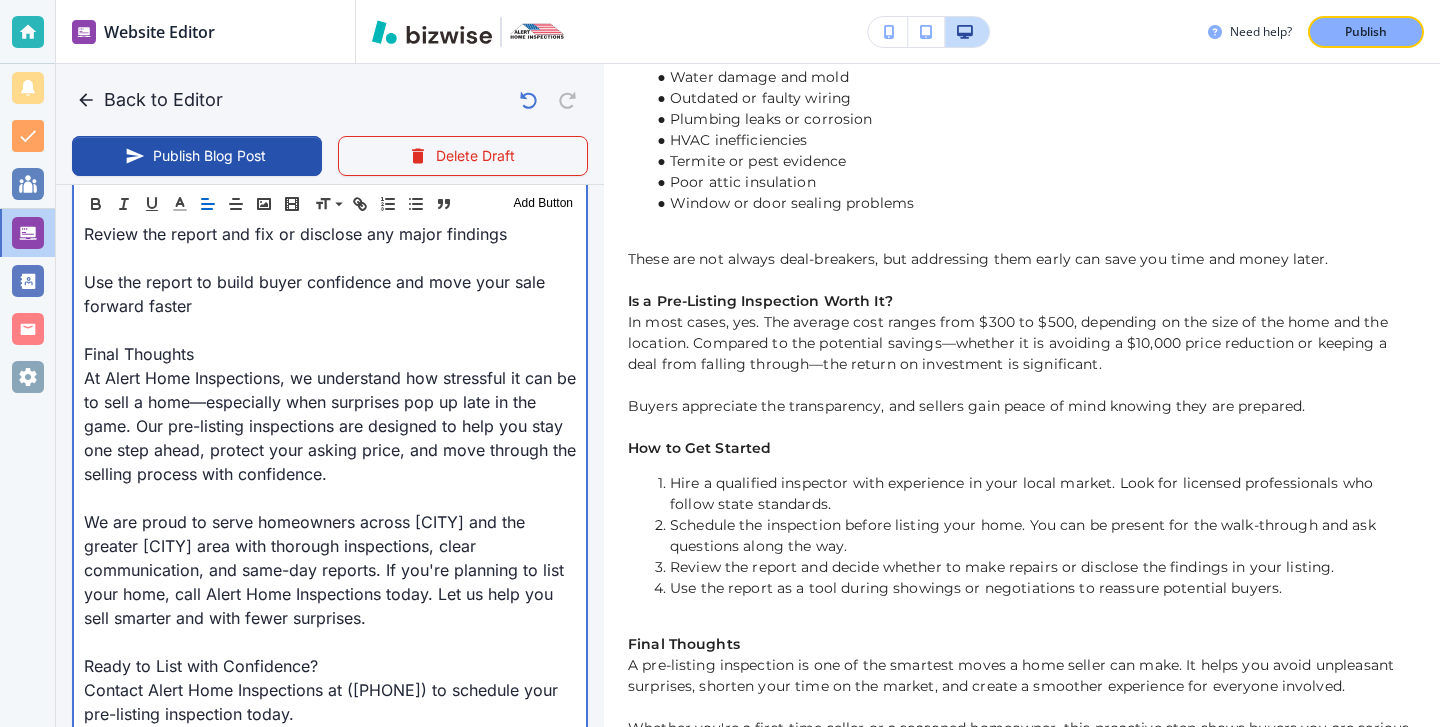click on "At Alert Home Inspections, we understand how stressful it can be to sell a home—especially when surprises pop up late in the game. Our pre-listing inspections are designed to help you stay one step ahead, protect your asking price, and move through the selling process with confidence." at bounding box center [330, 426] 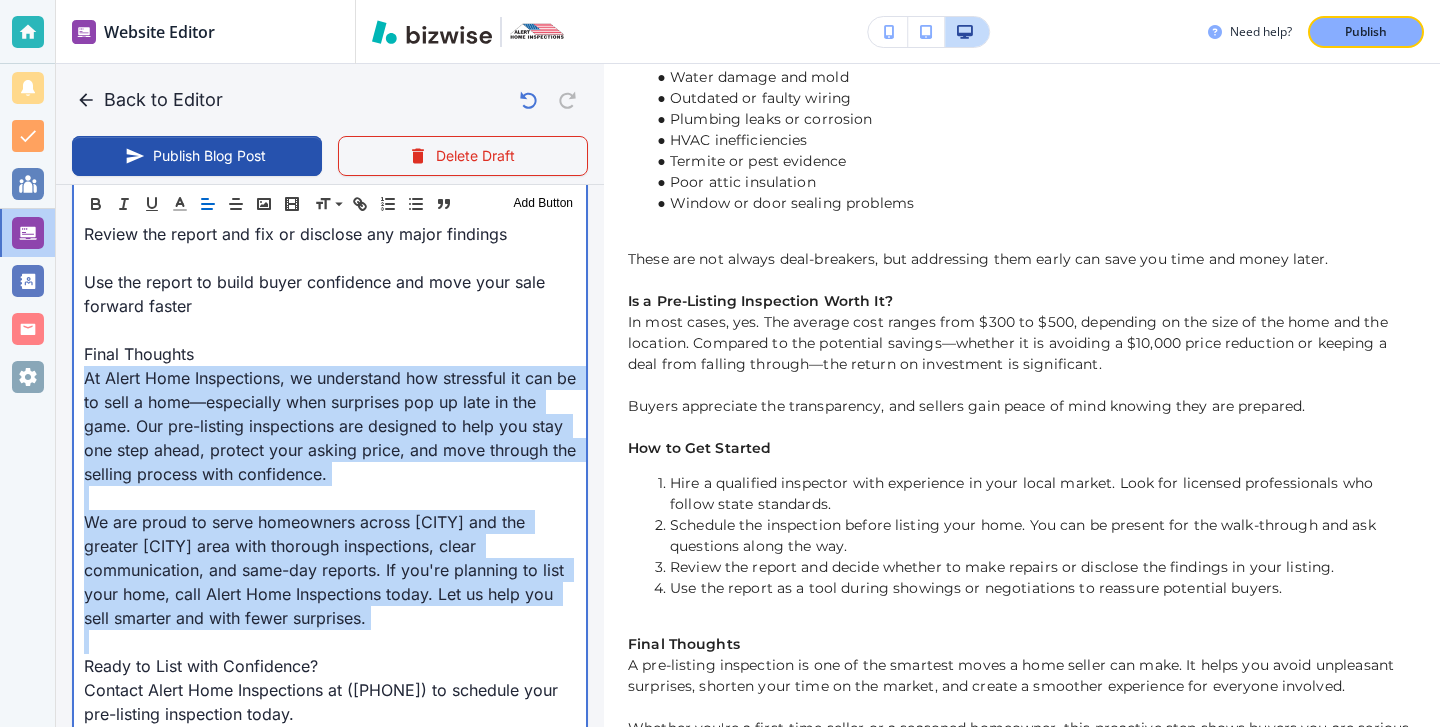 drag, startPoint x: 83, startPoint y: 396, endPoint x: 383, endPoint y: 664, distance: 402.27353 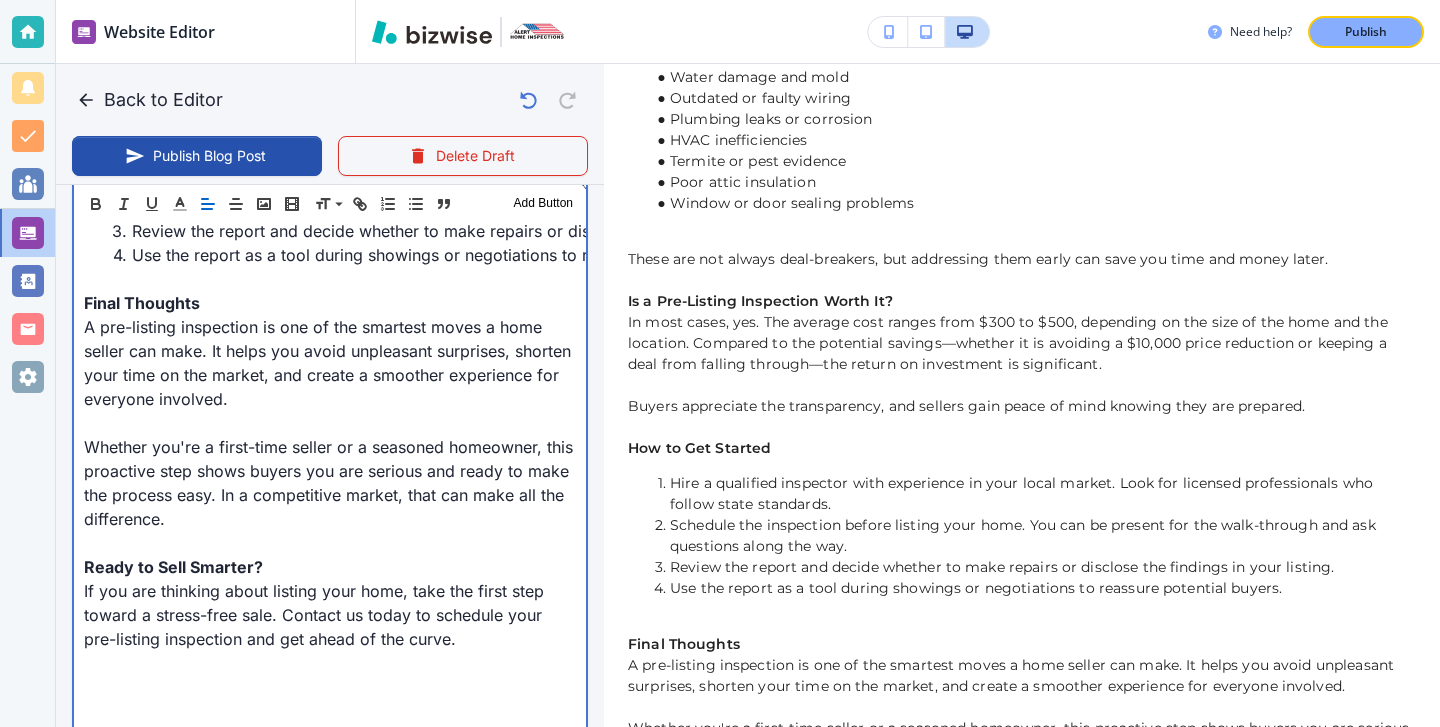 scroll, scrollTop: 2882, scrollLeft: 0, axis: vertical 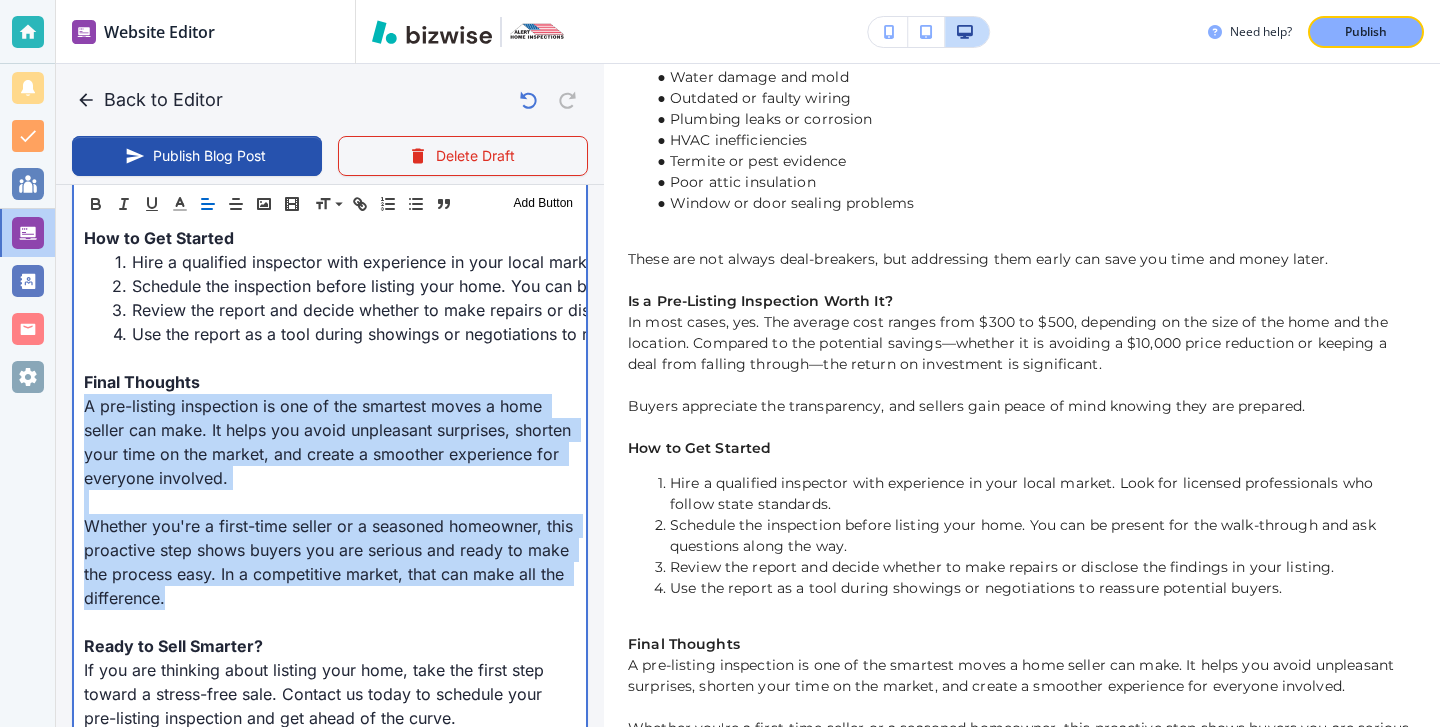 drag, startPoint x: 224, startPoint y: 623, endPoint x: 8, endPoint y: 443, distance: 281.16898 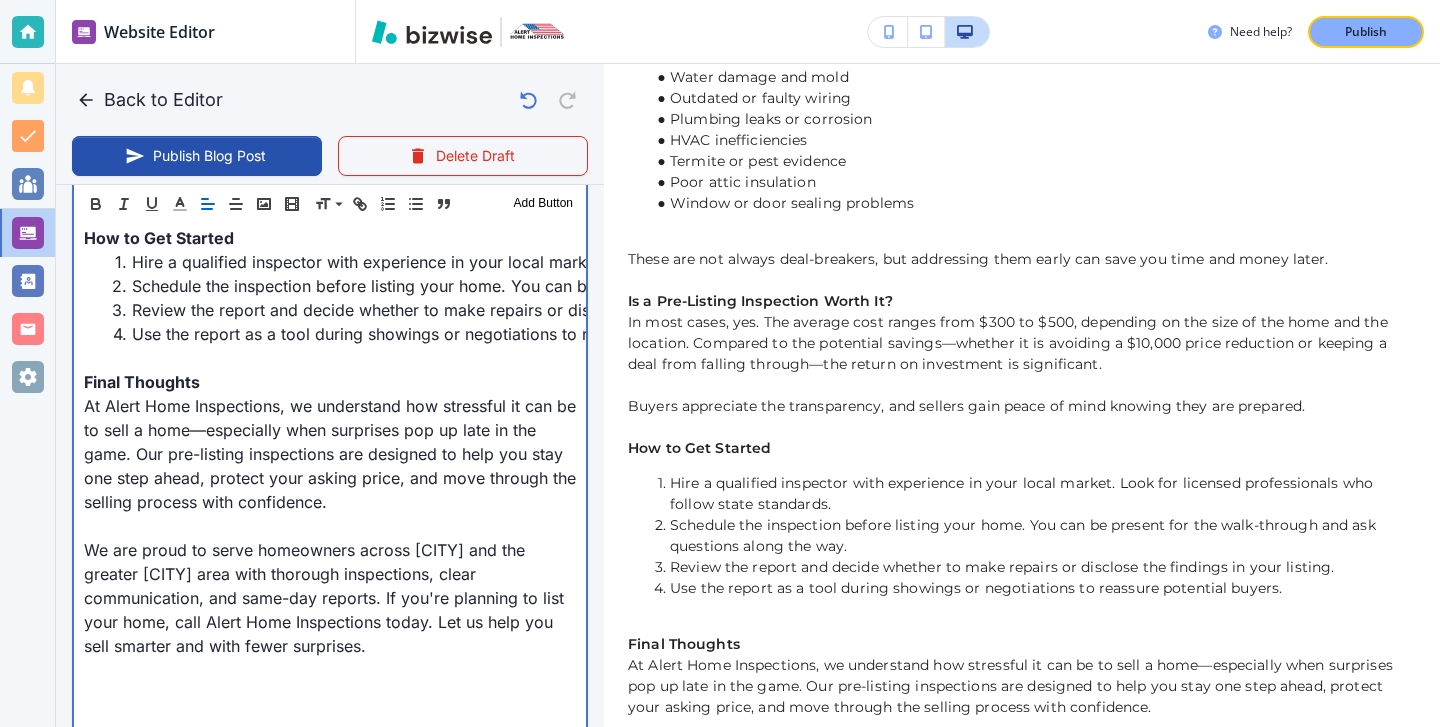 scroll, scrollTop: 517, scrollLeft: 0, axis: vertical 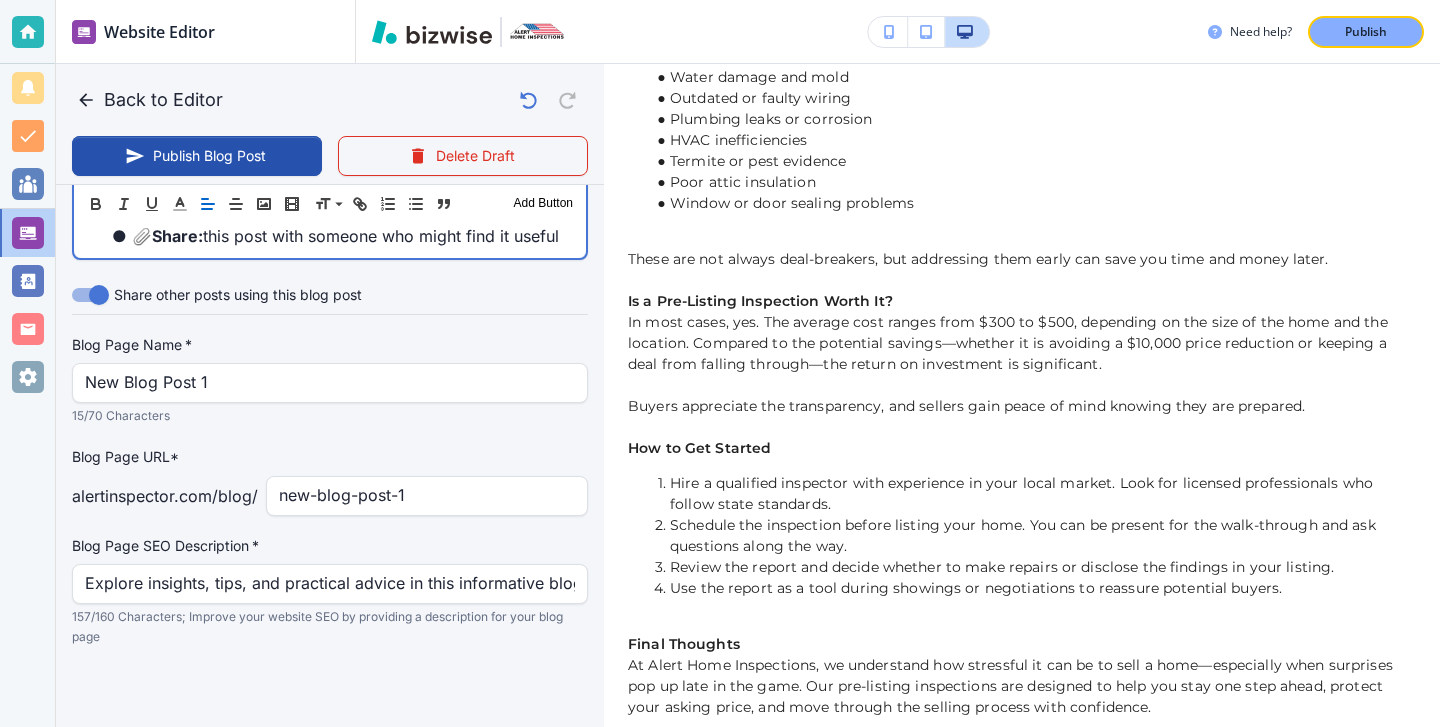 drag, startPoint x: 85, startPoint y: 525, endPoint x: 183, endPoint y: 786, distance: 278.79202 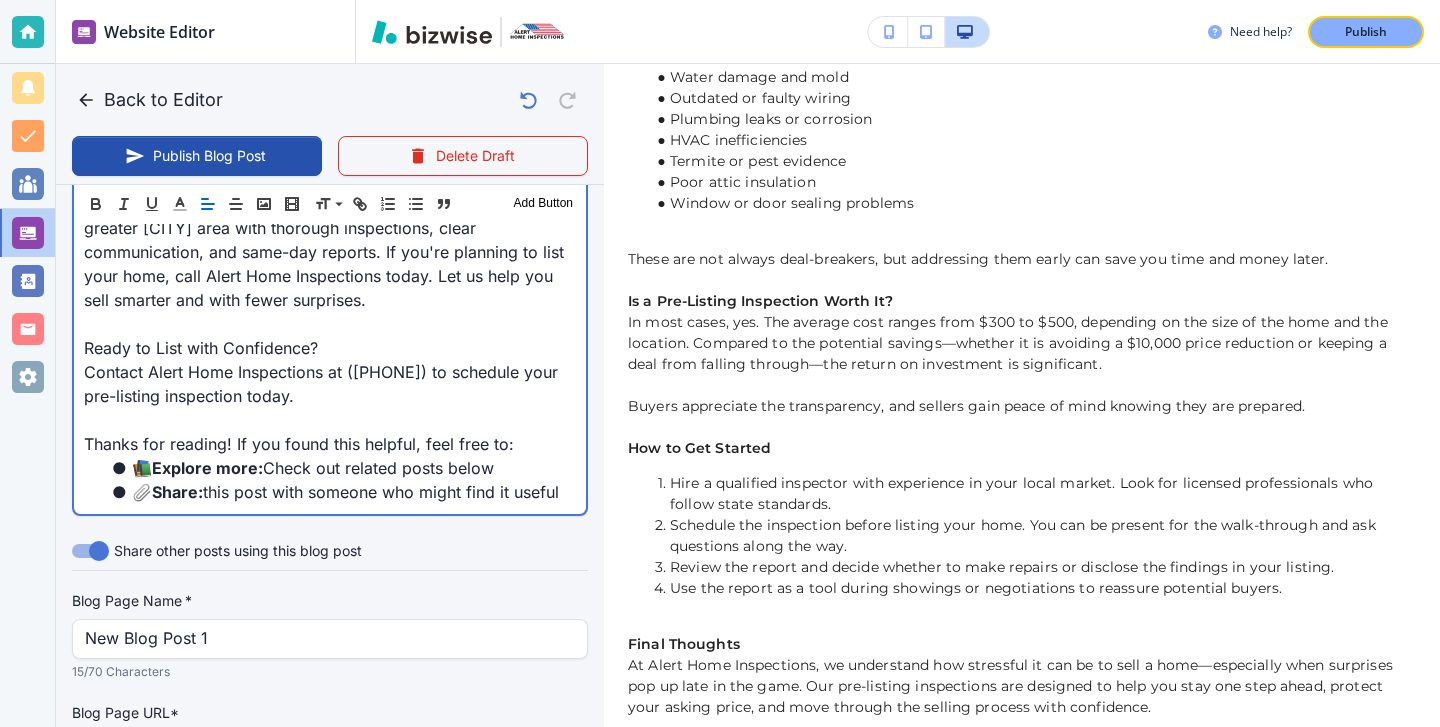 scroll, scrollTop: 6463, scrollLeft: 0, axis: vertical 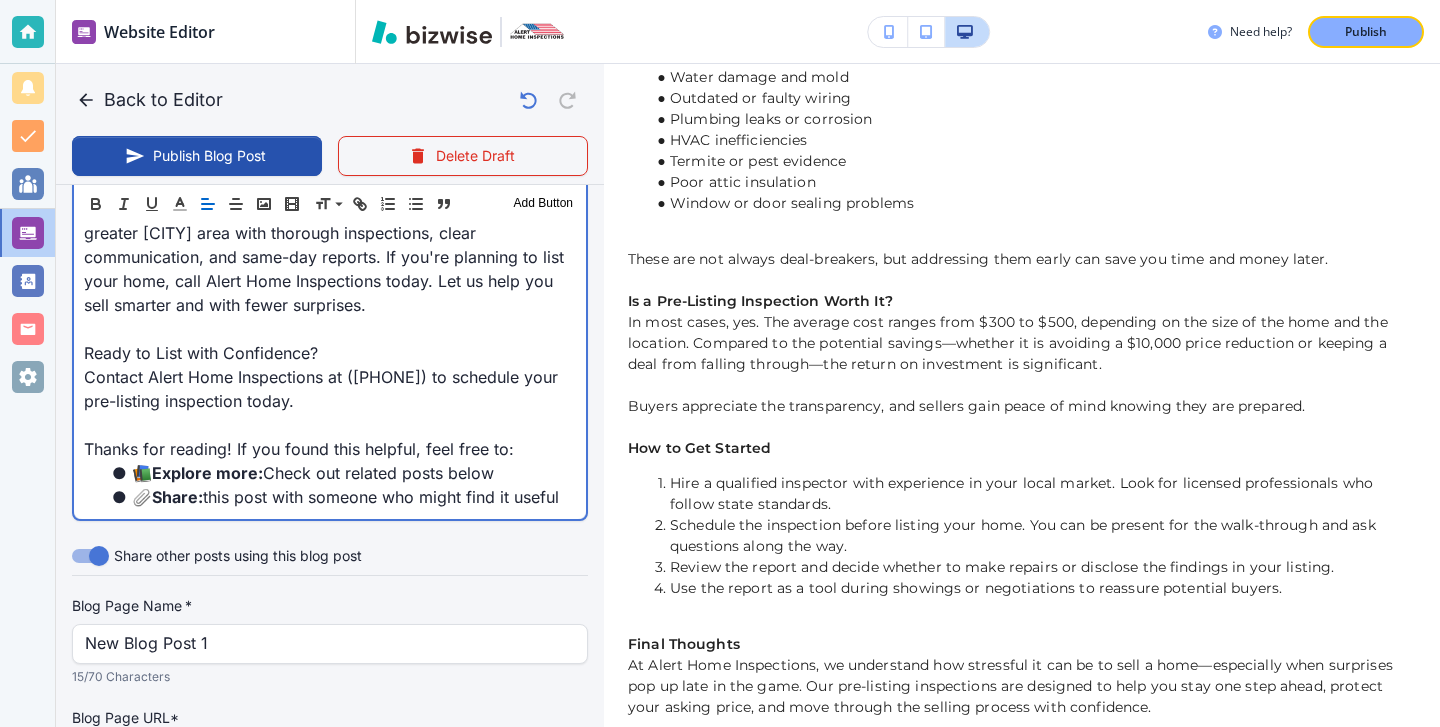 click at bounding box center [330, 425] 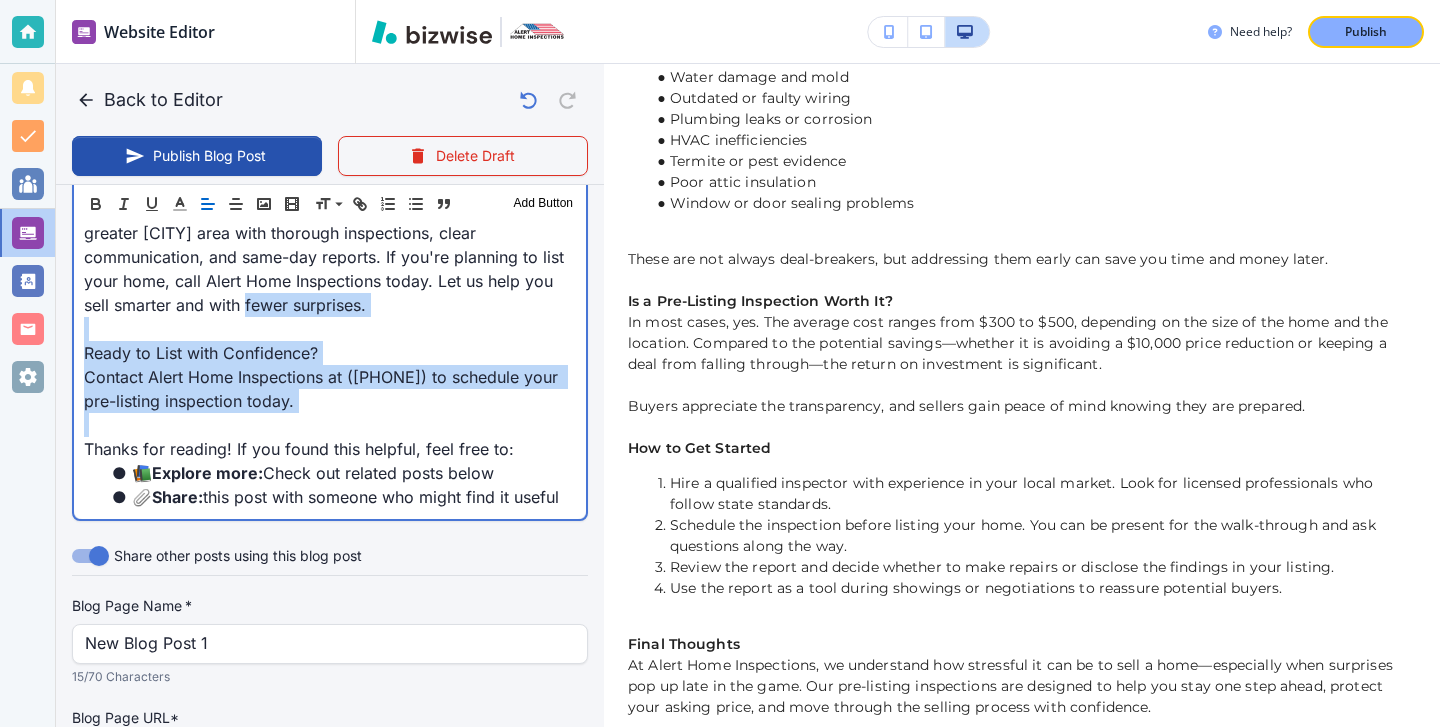 drag, startPoint x: 451, startPoint y: 447, endPoint x: 230, endPoint y: 336, distance: 247.30952 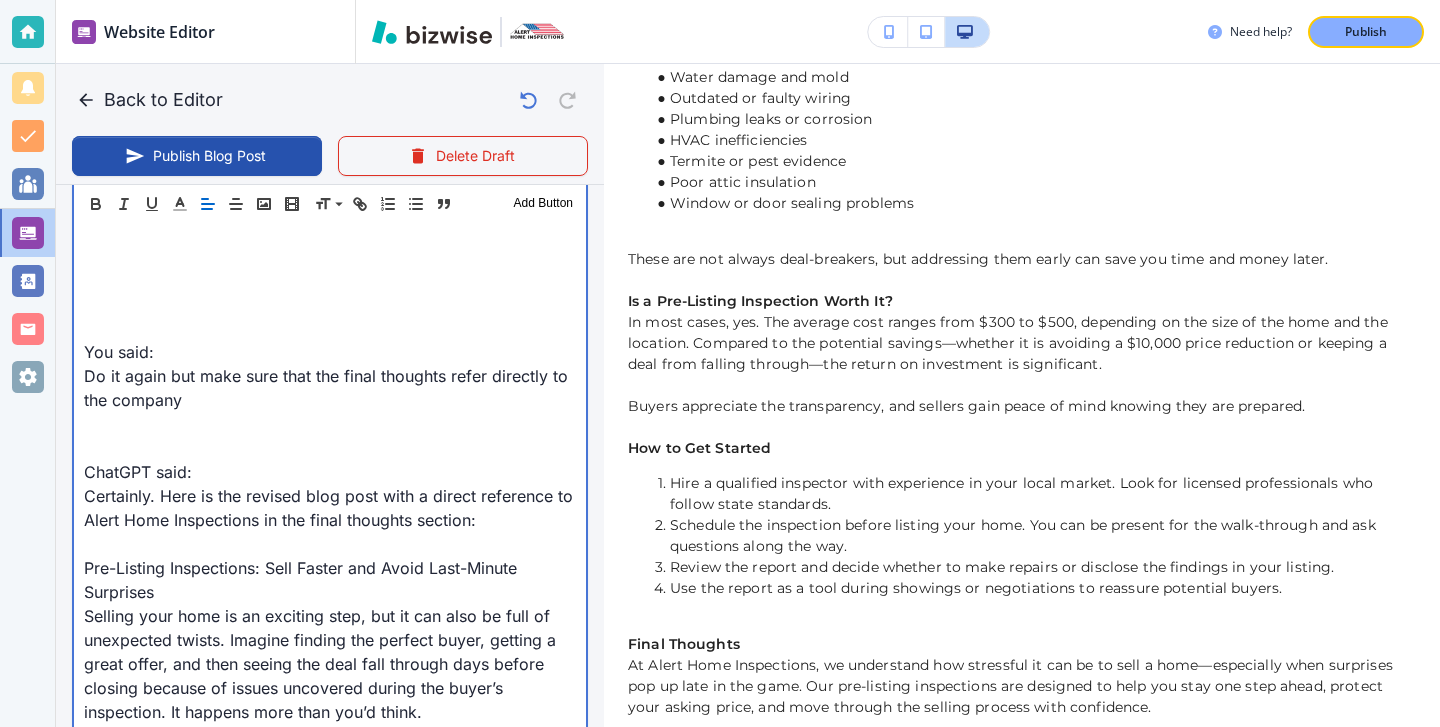 scroll, scrollTop: 3535, scrollLeft: 0, axis: vertical 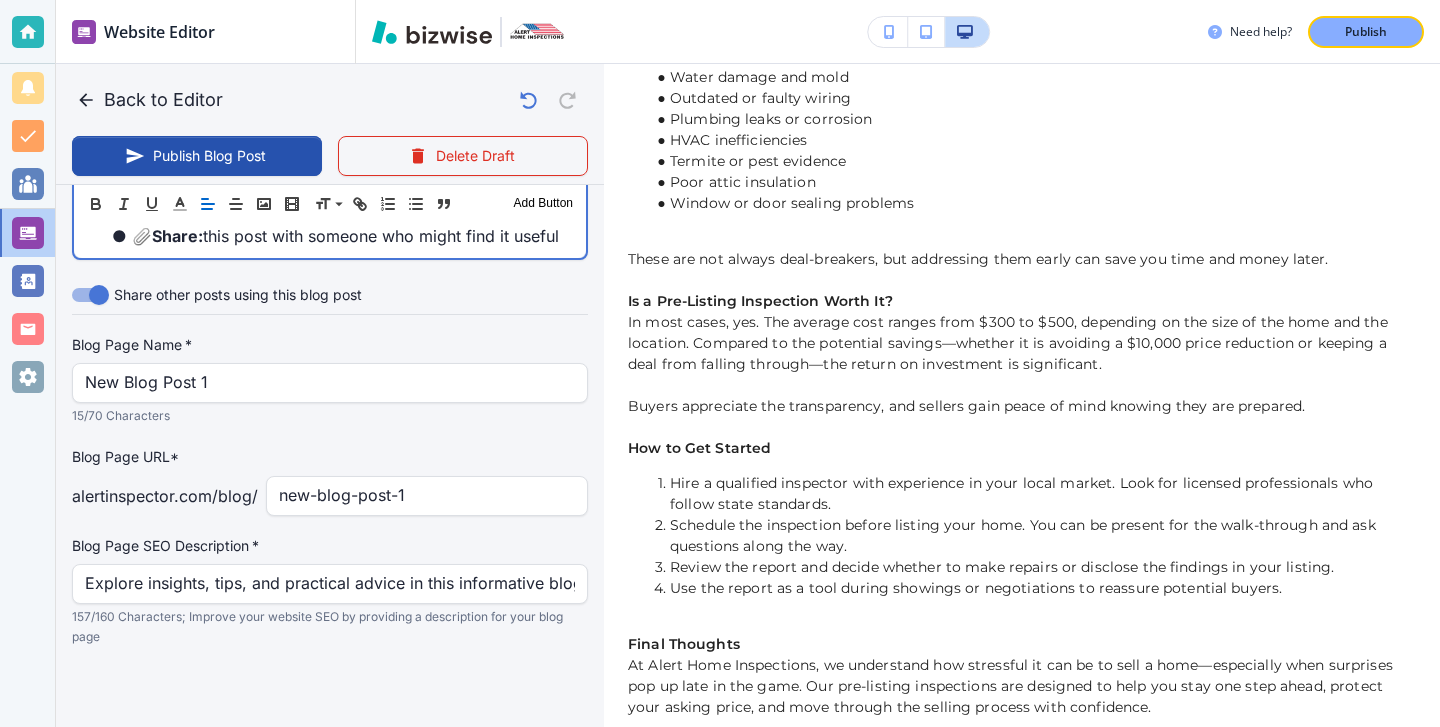 drag, startPoint x: 84, startPoint y: 377, endPoint x: 395, endPoint y: 176, distance: 370.29987 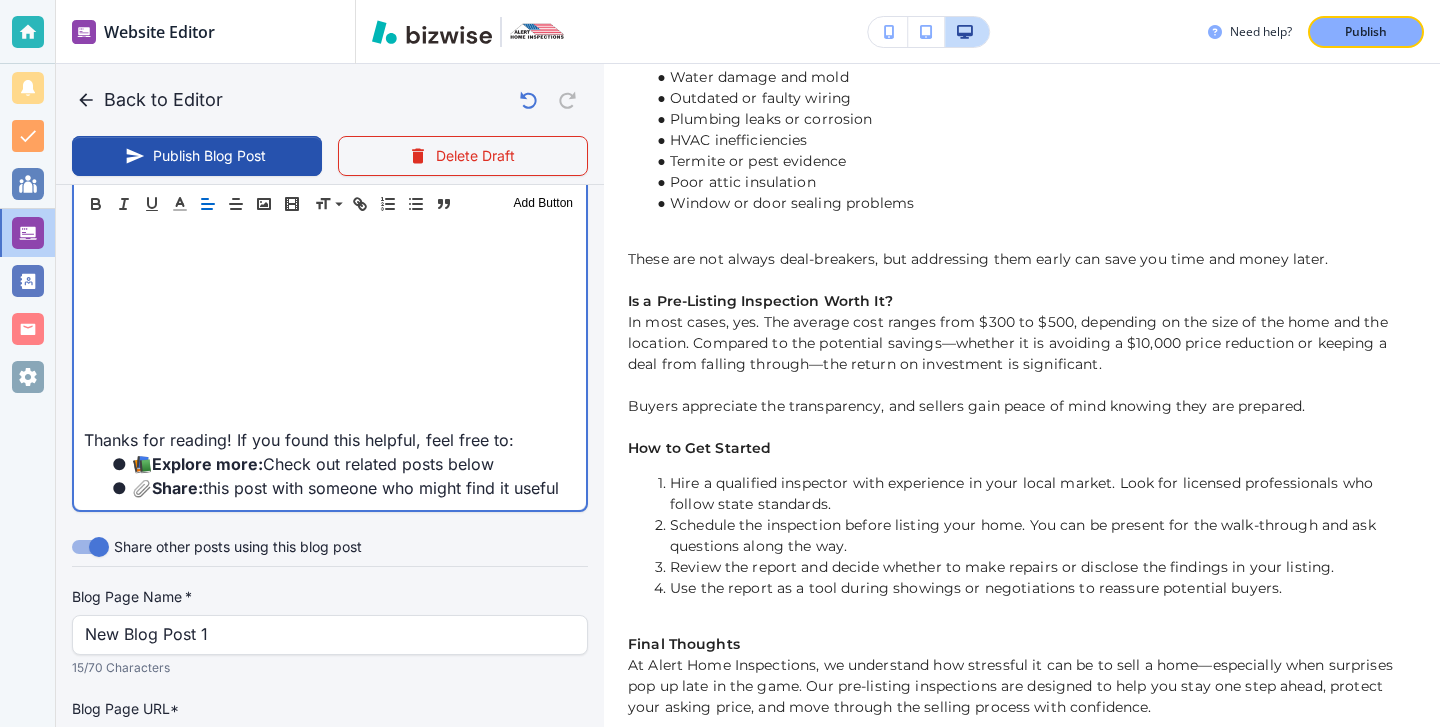scroll, scrollTop: 3349, scrollLeft: 0, axis: vertical 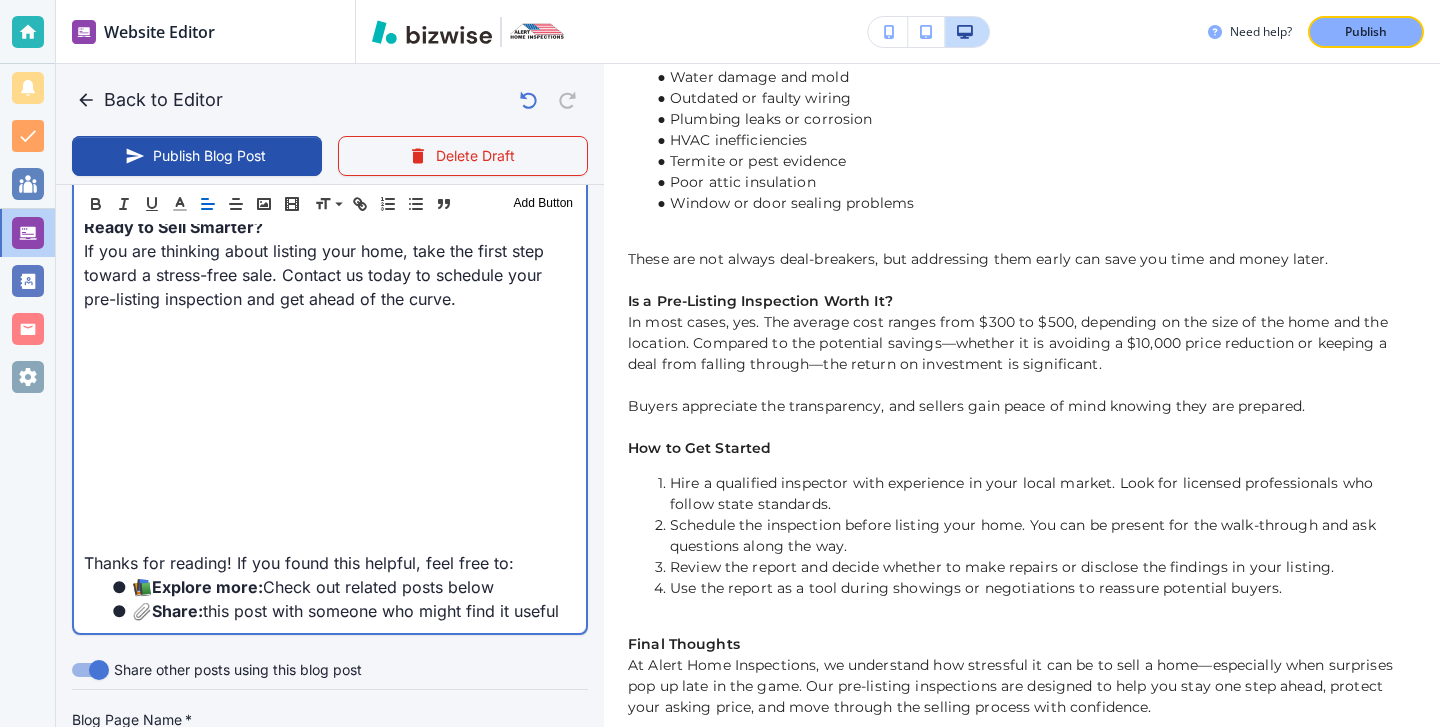 click at bounding box center (330, 515) 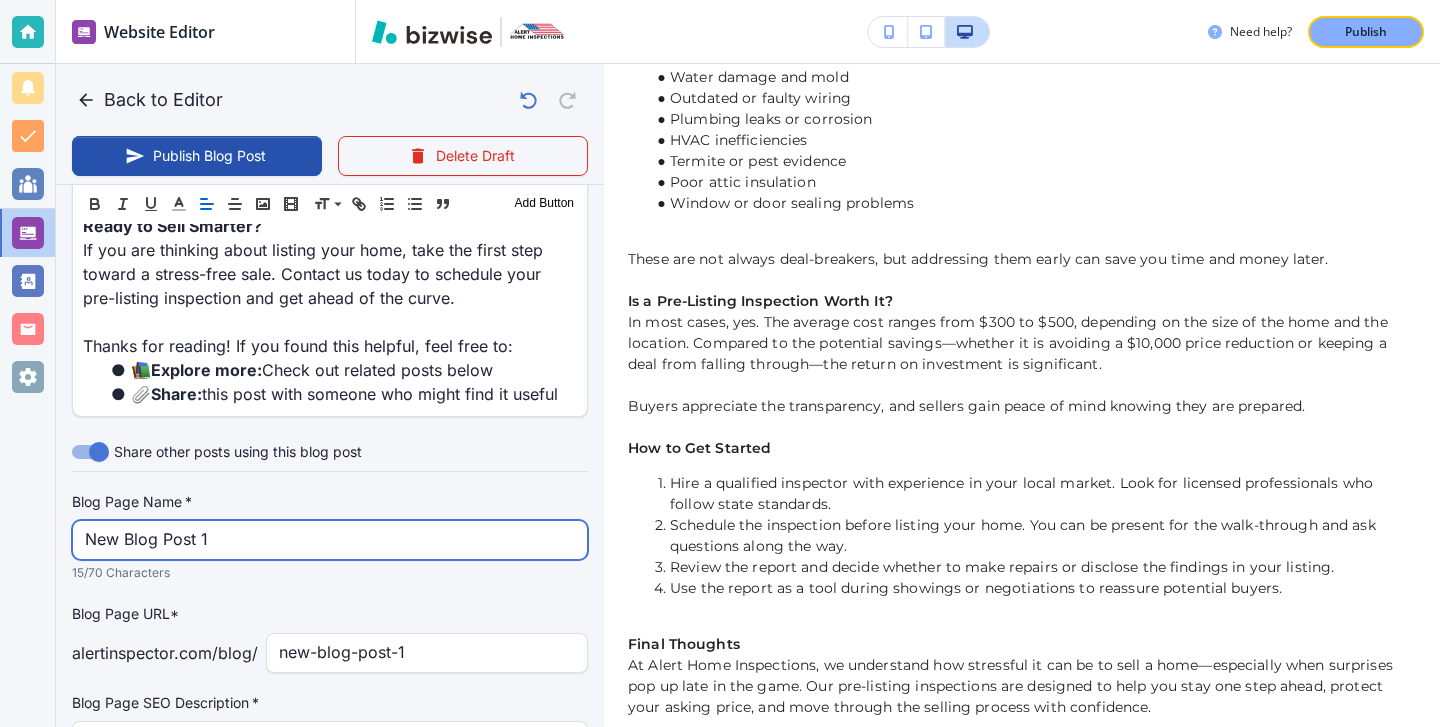 scroll, scrollTop: 3348, scrollLeft: 0, axis: vertical 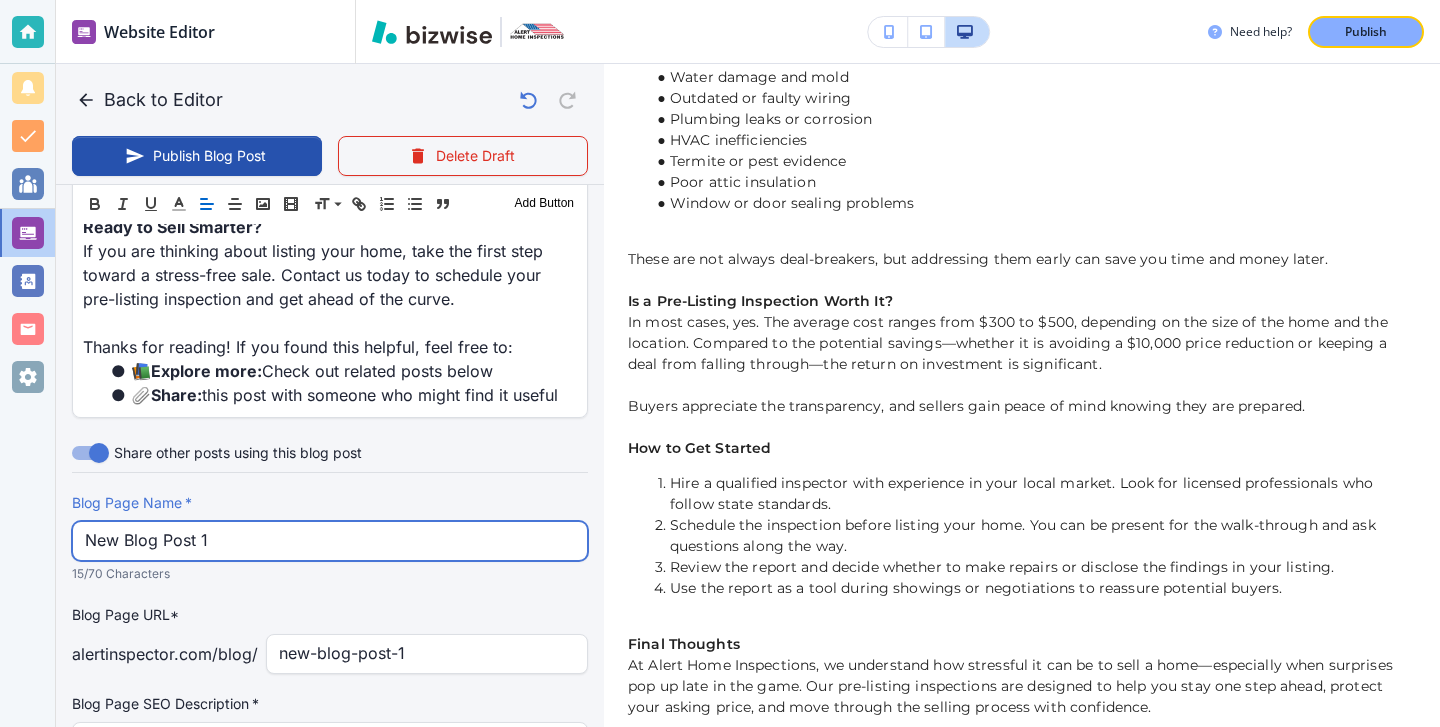 drag, startPoint x: 292, startPoint y: 559, endPoint x: 0, endPoint y: 559, distance: 292 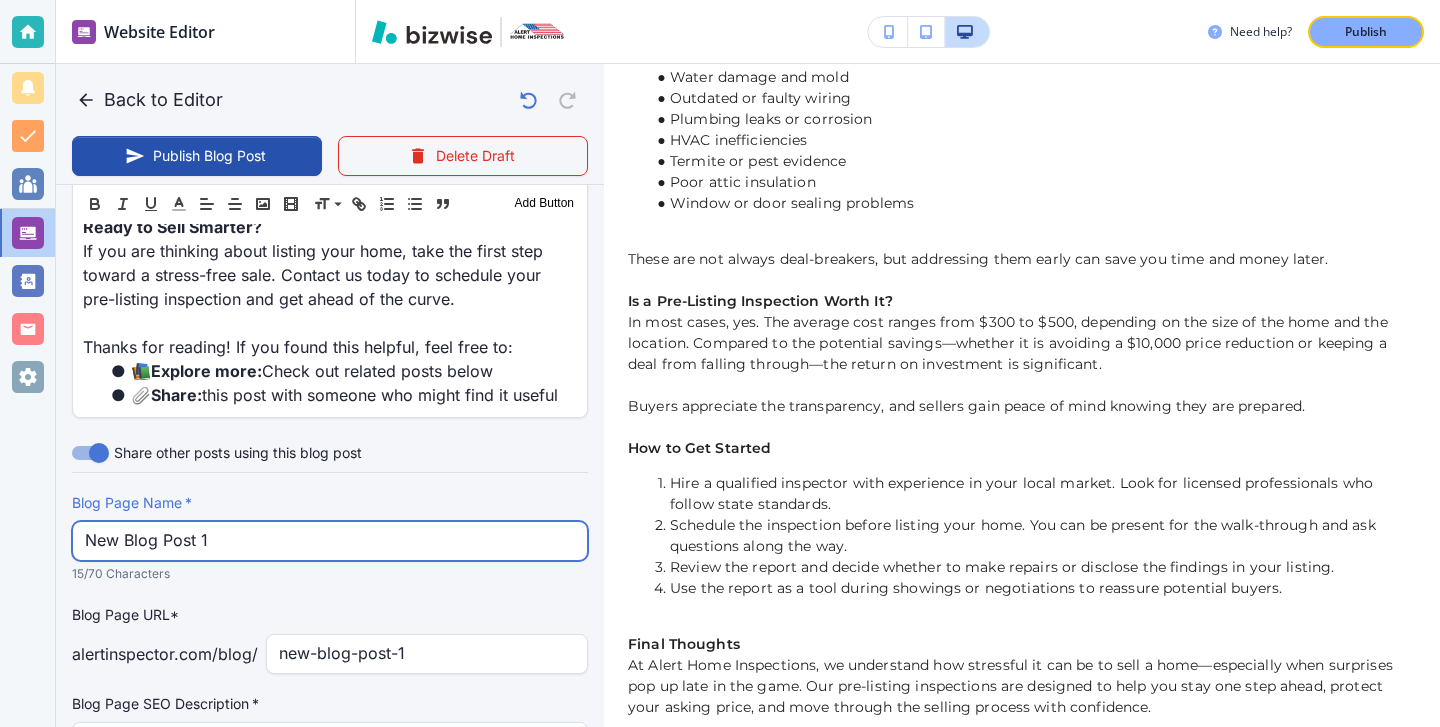 drag, startPoint x: 253, startPoint y: 540, endPoint x: 69, endPoint y: 538, distance: 184.01086 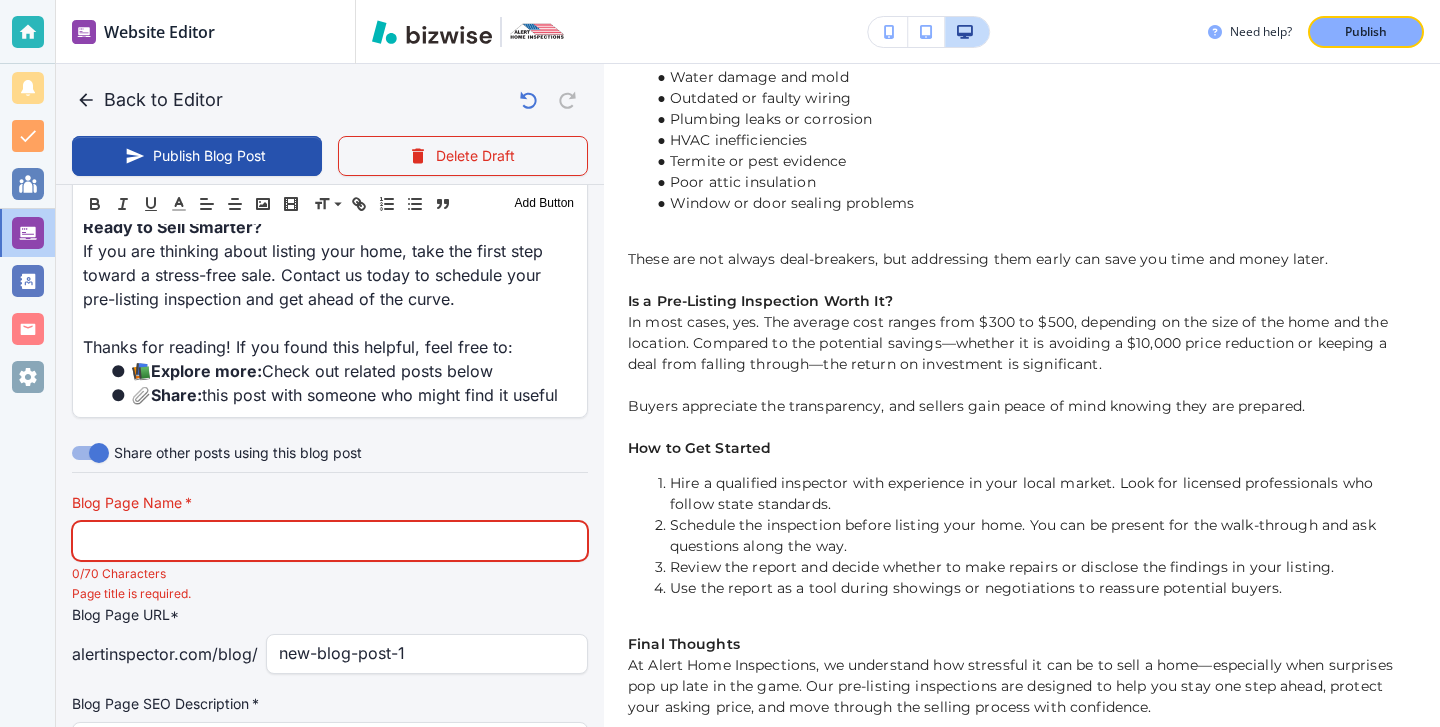 type 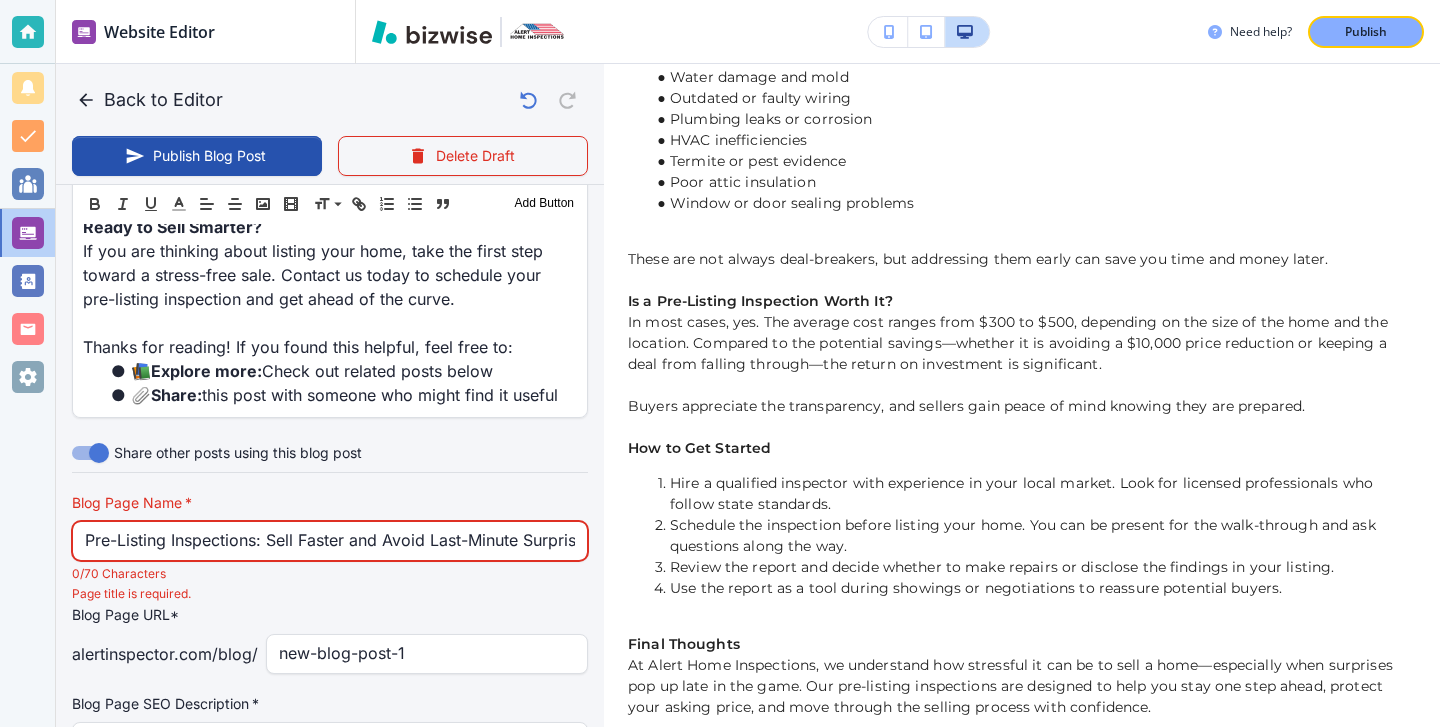 scroll, scrollTop: 0, scrollLeft: 22, axis: horizontal 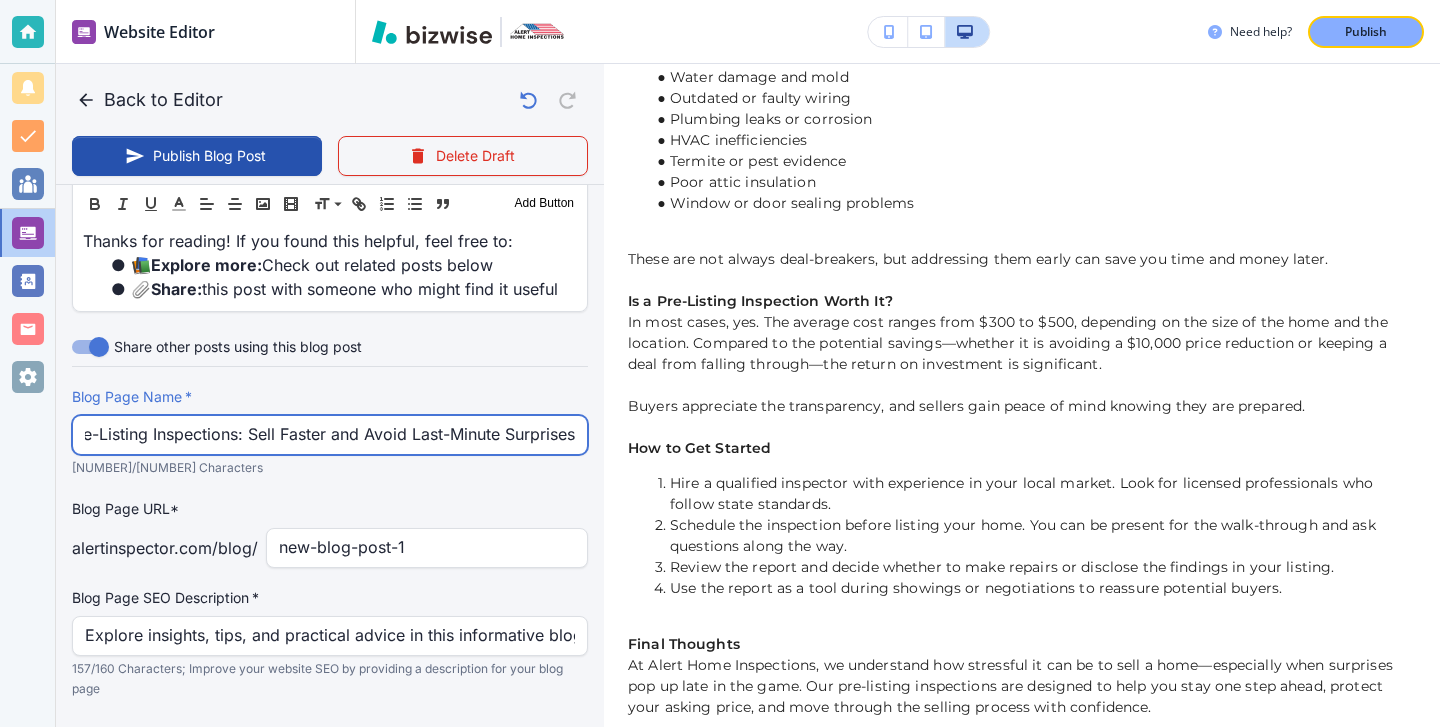 type on "Pre-Listing Inspections: Sell Faster and Avoid Last-Minute Surprises" 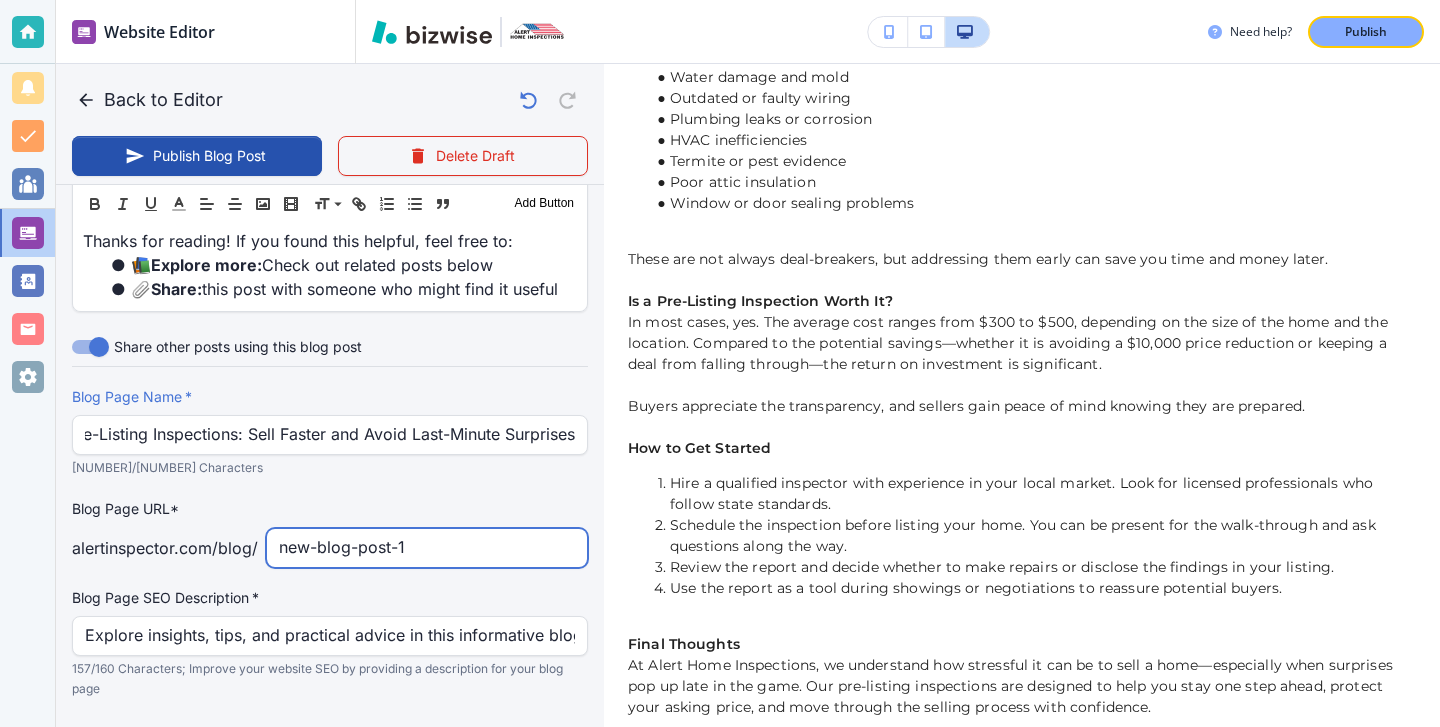 scroll, scrollTop: 0, scrollLeft: 0, axis: both 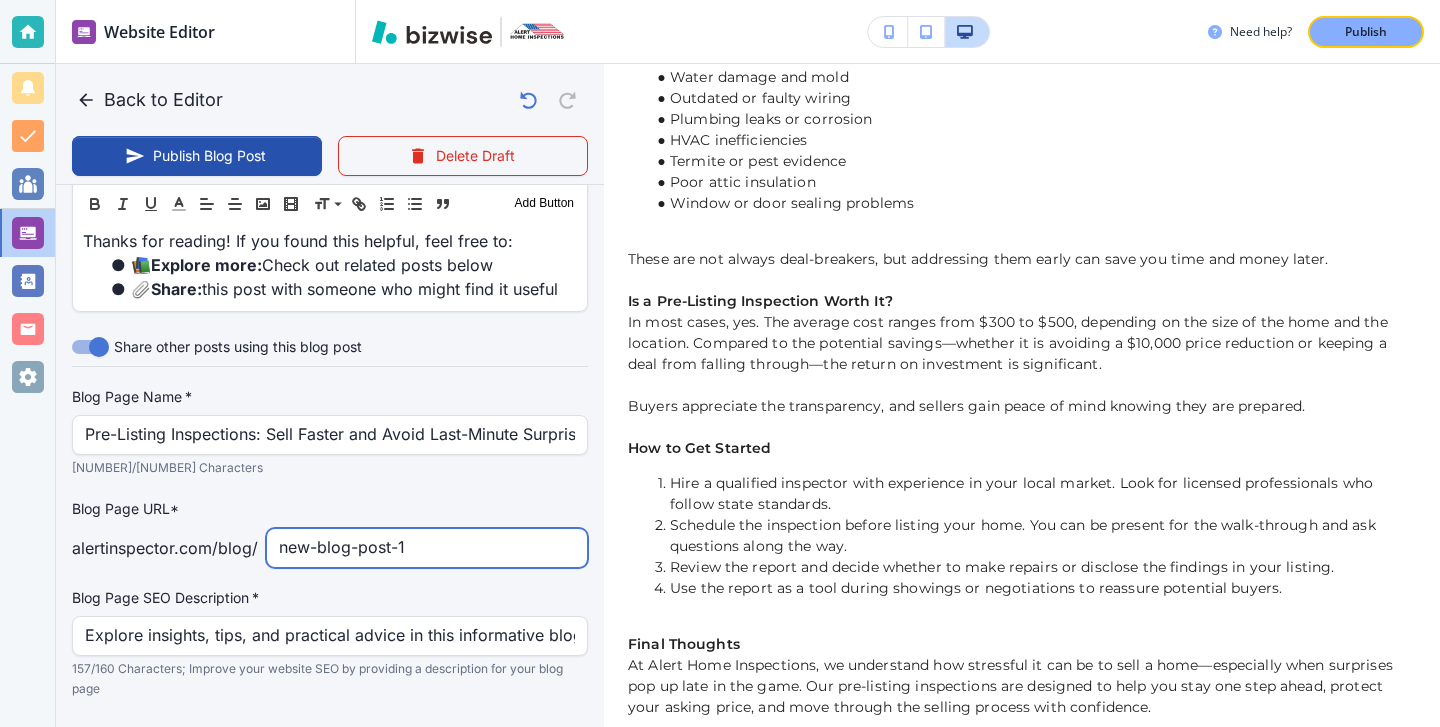 drag, startPoint x: 457, startPoint y: 557, endPoint x: 90, endPoint y: 478, distance: 375.40643 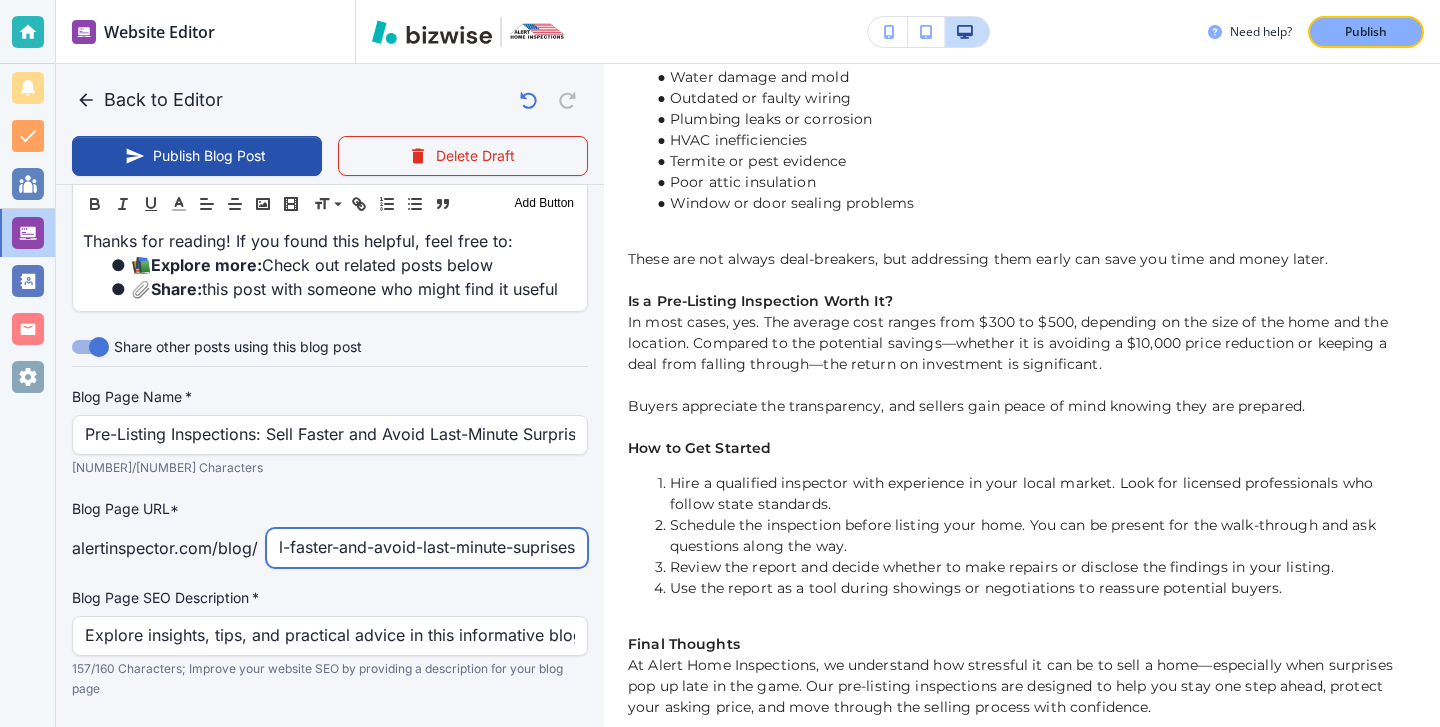 scroll, scrollTop: 0, scrollLeft: 204, axis: horizontal 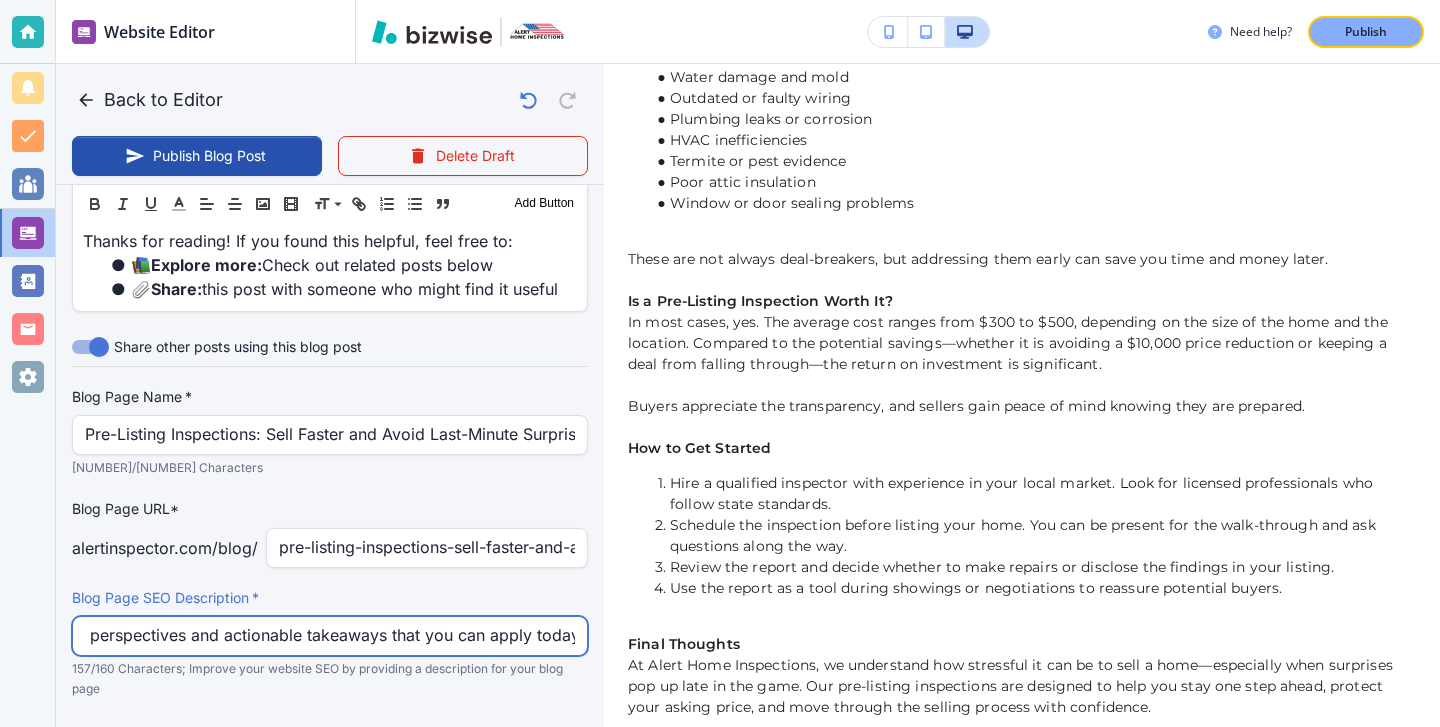 drag, startPoint x: 85, startPoint y: 634, endPoint x: 653, endPoint y: 634, distance: 568 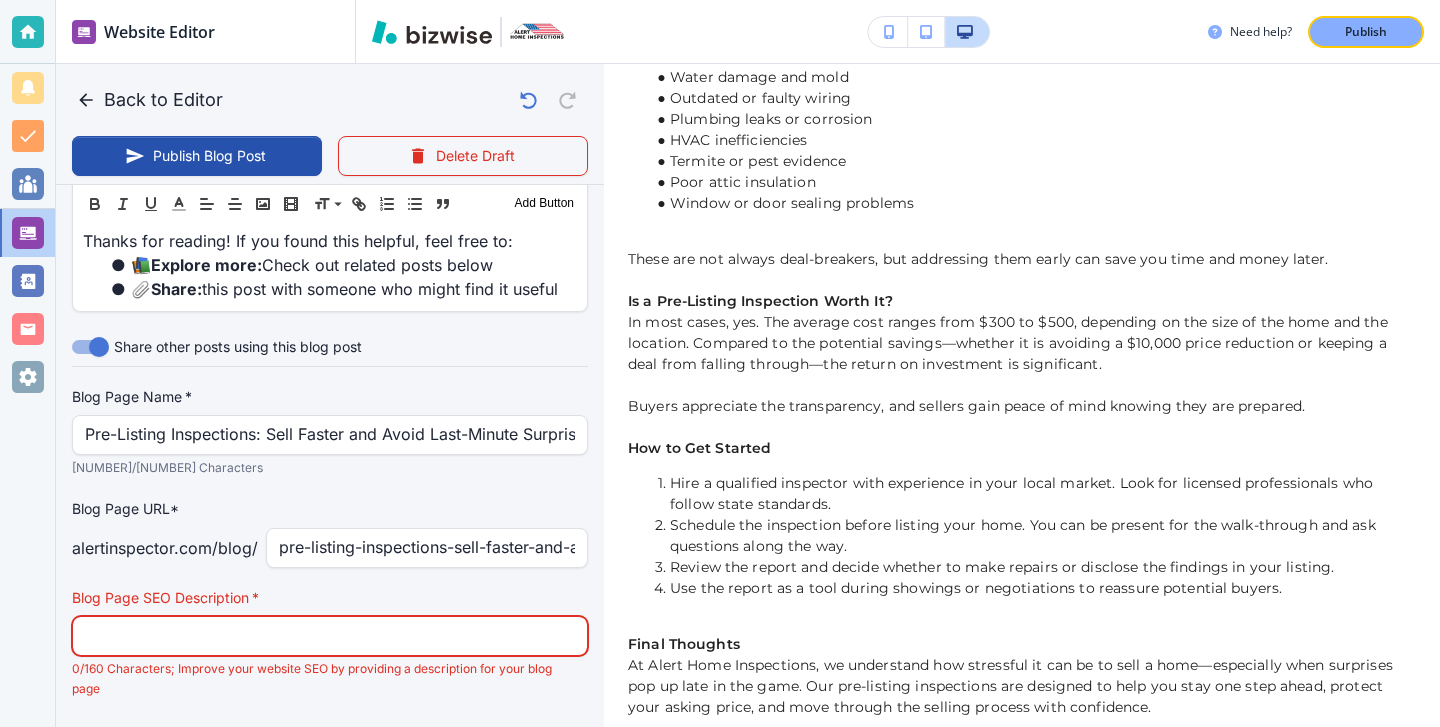 scroll, scrollTop: 0, scrollLeft: 0, axis: both 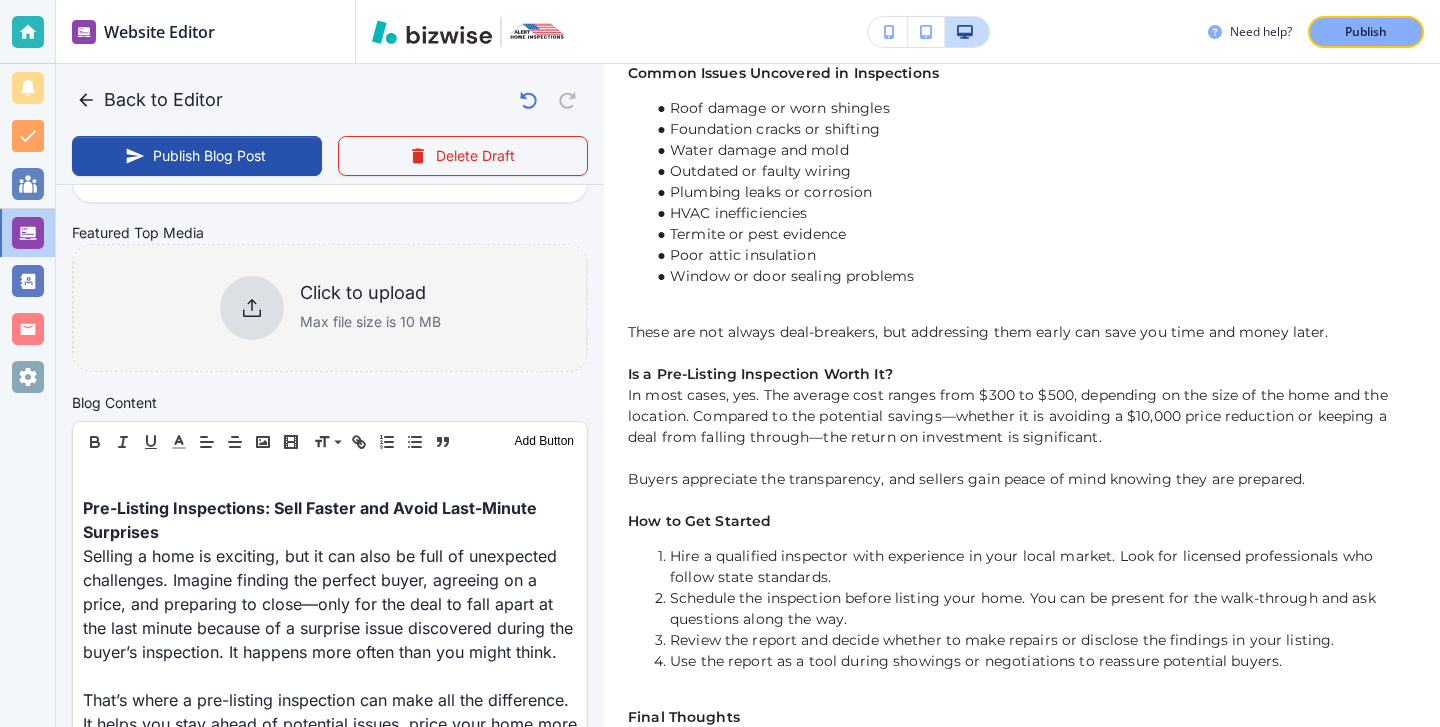 type on "Sell your home faster and with confidence. A pre-listing inspection from Alert Home Inspections helps you avoid surprises and attract serious buyers." 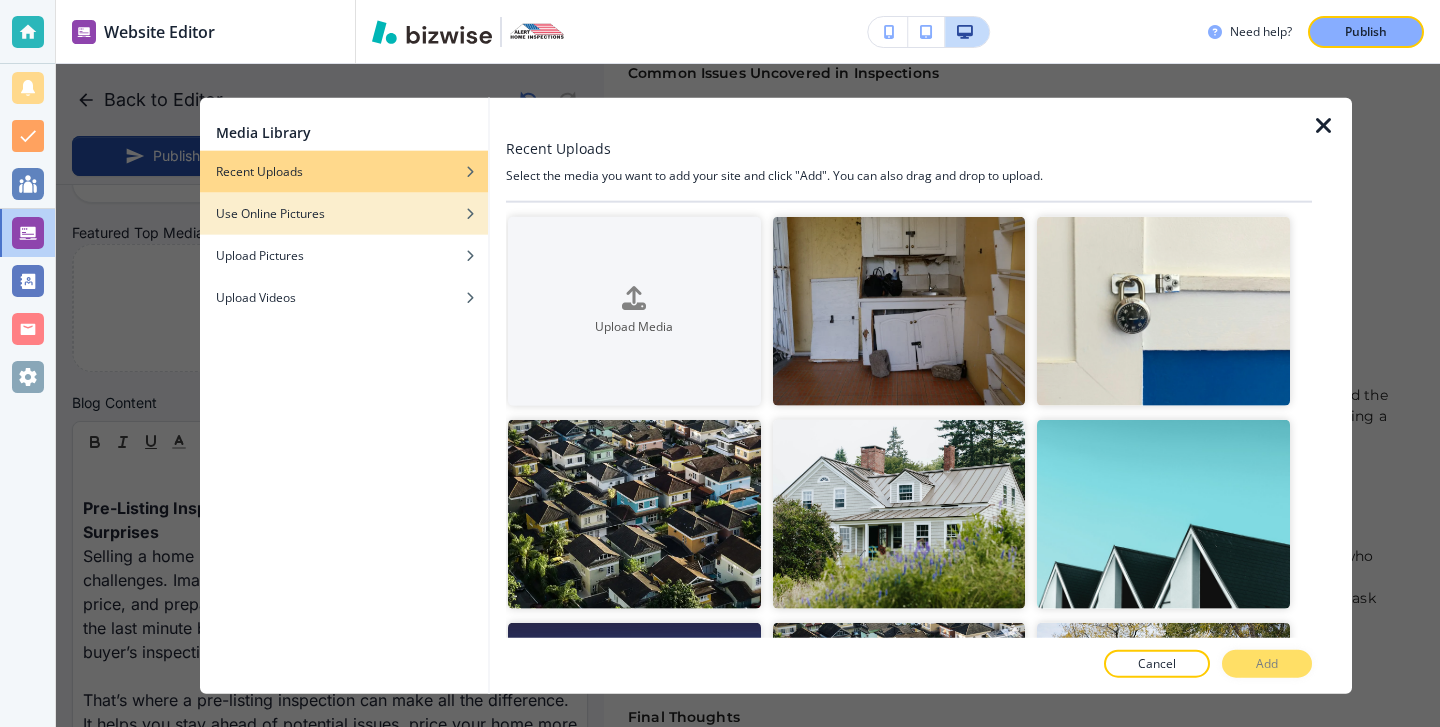click on "Use Online Pictures" at bounding box center [344, 213] 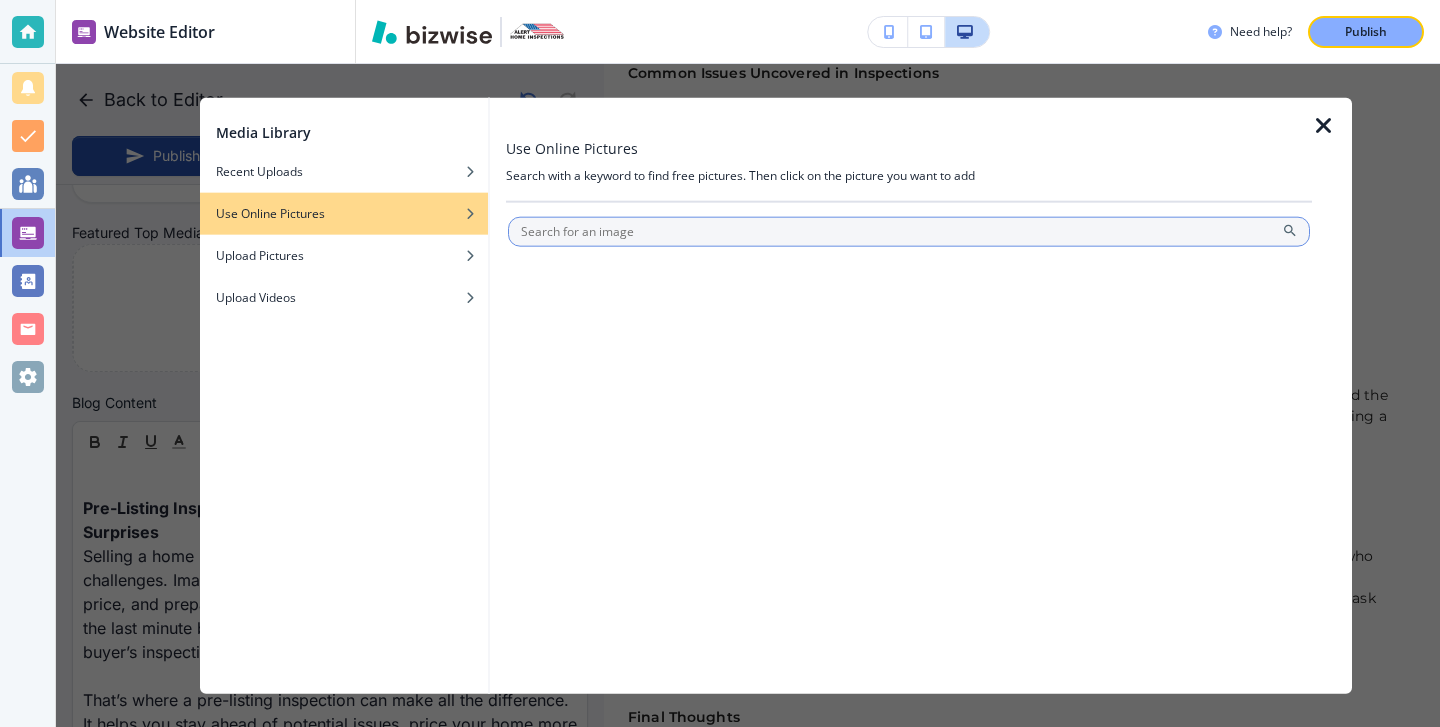click at bounding box center [909, 231] 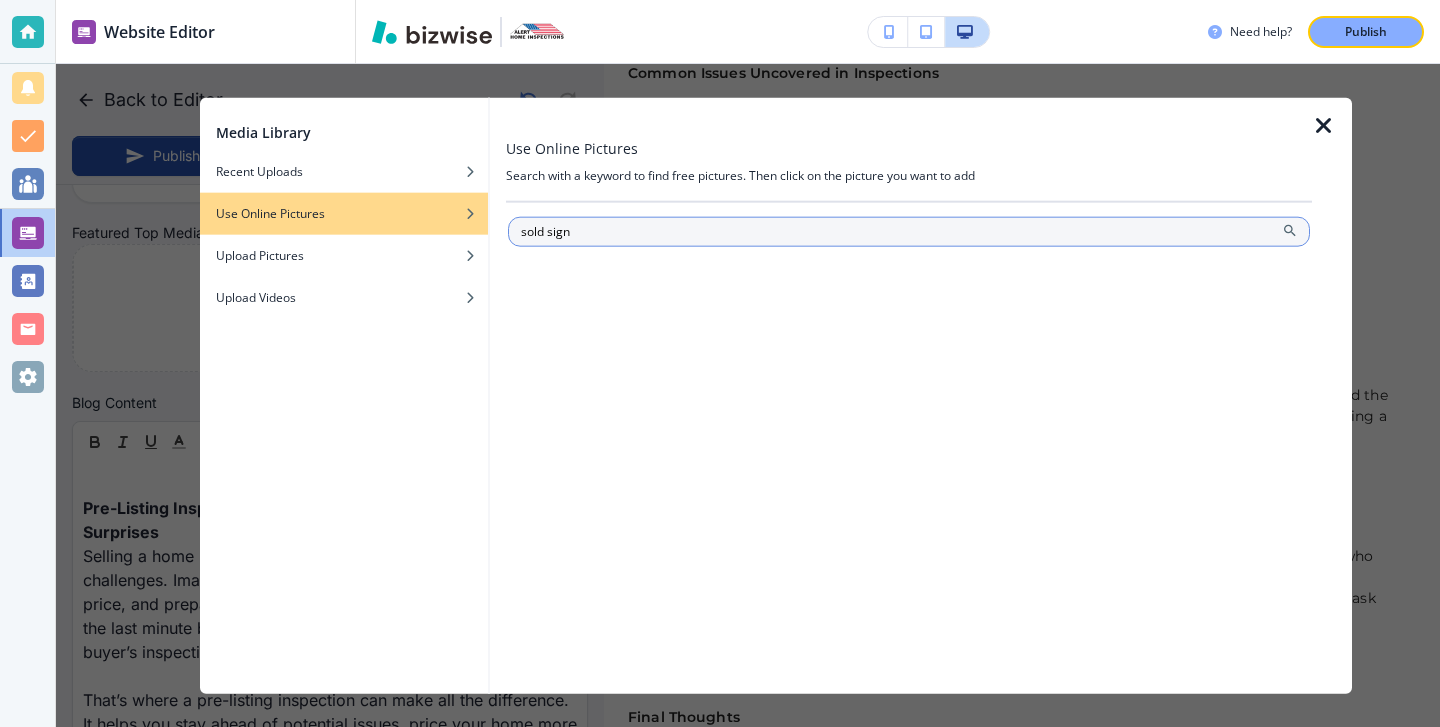 type on "sold sign" 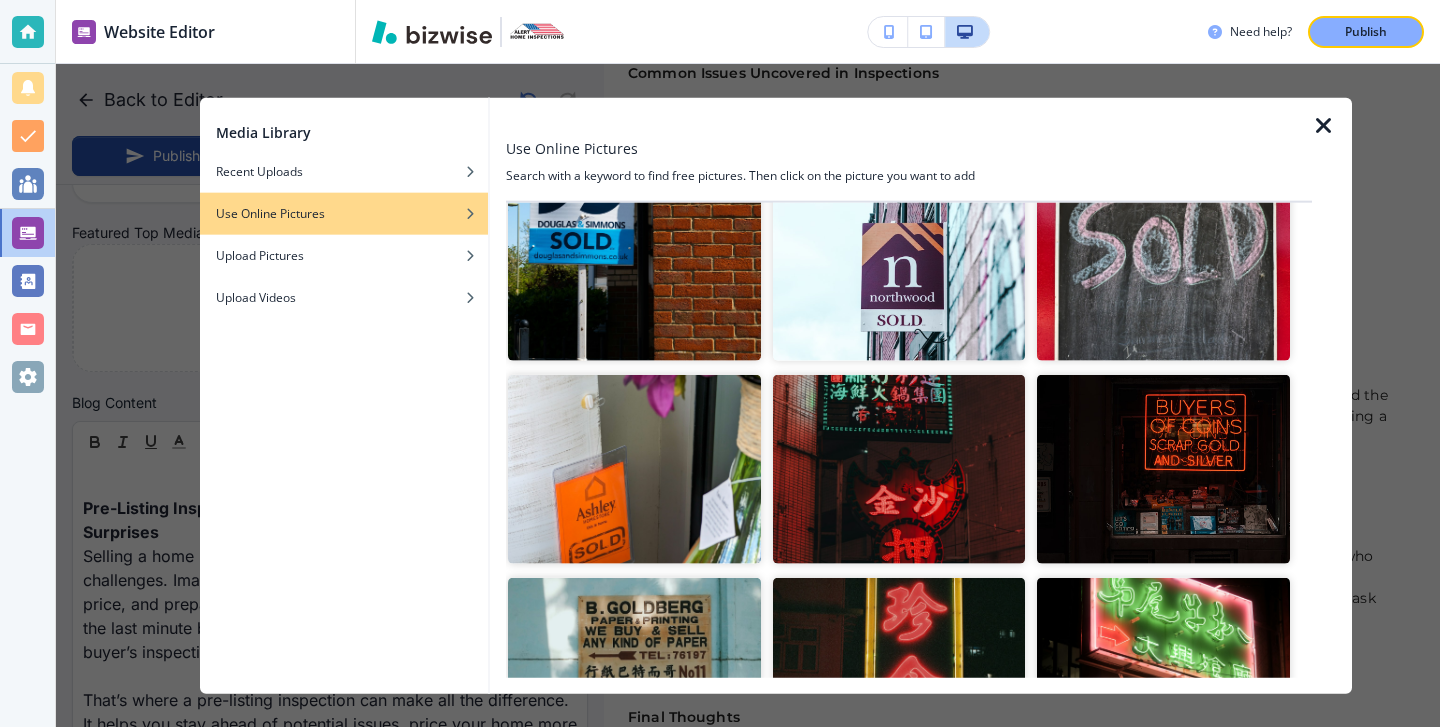 scroll, scrollTop: 0, scrollLeft: 0, axis: both 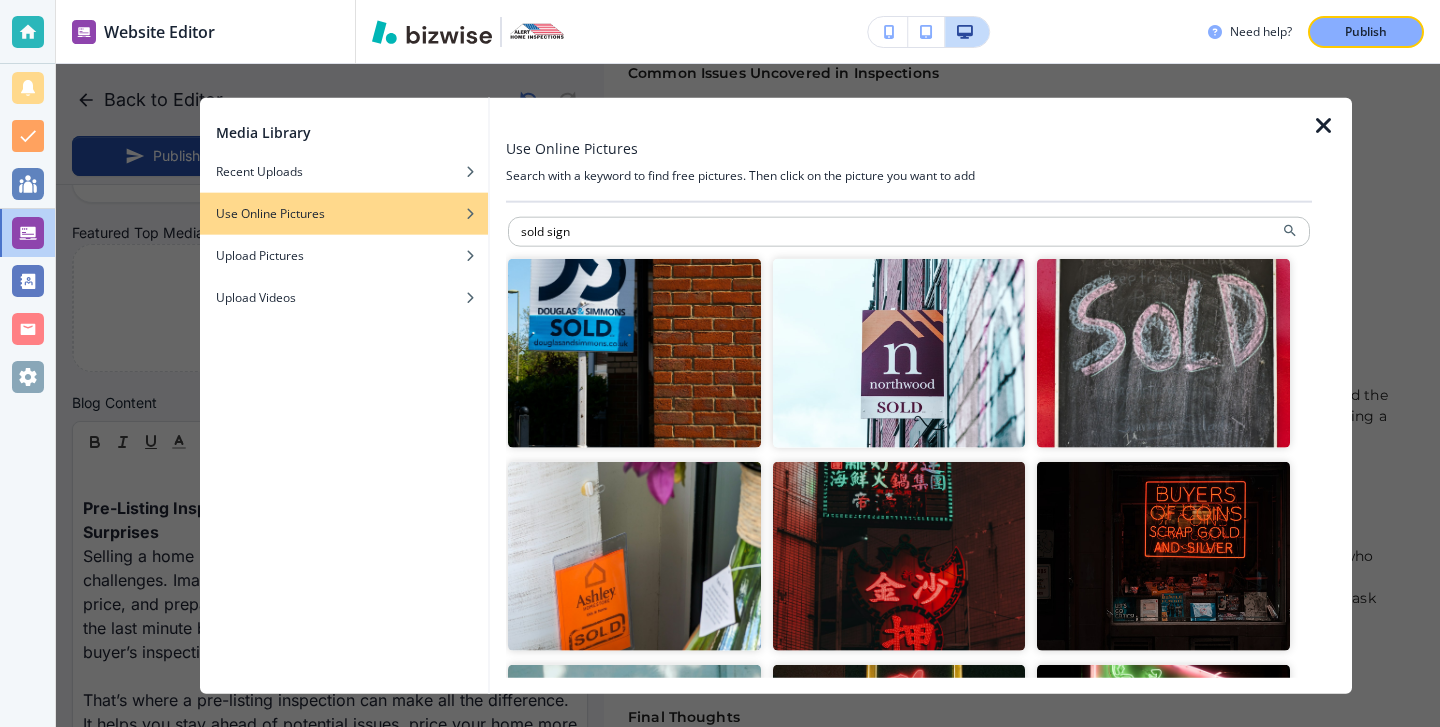 click at bounding box center (634, 352) 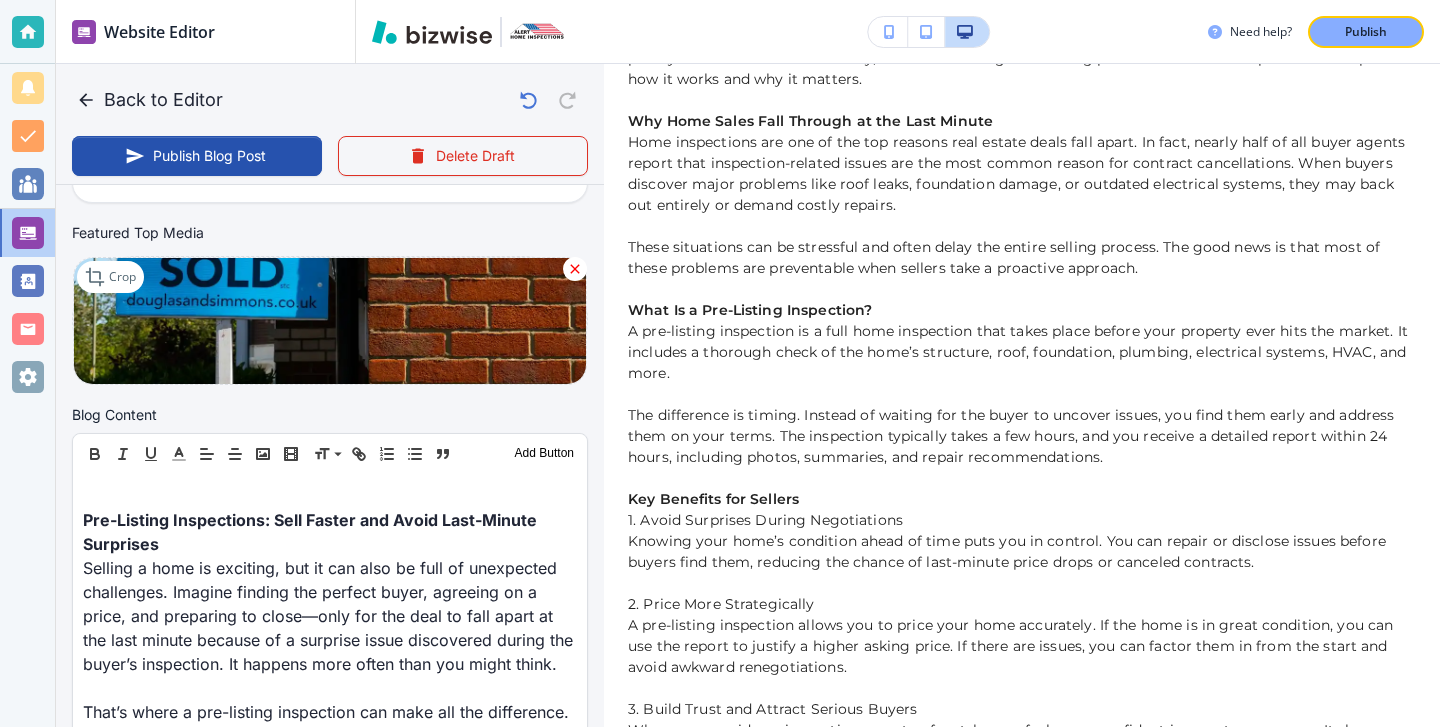 scroll, scrollTop: 0, scrollLeft: 0, axis: both 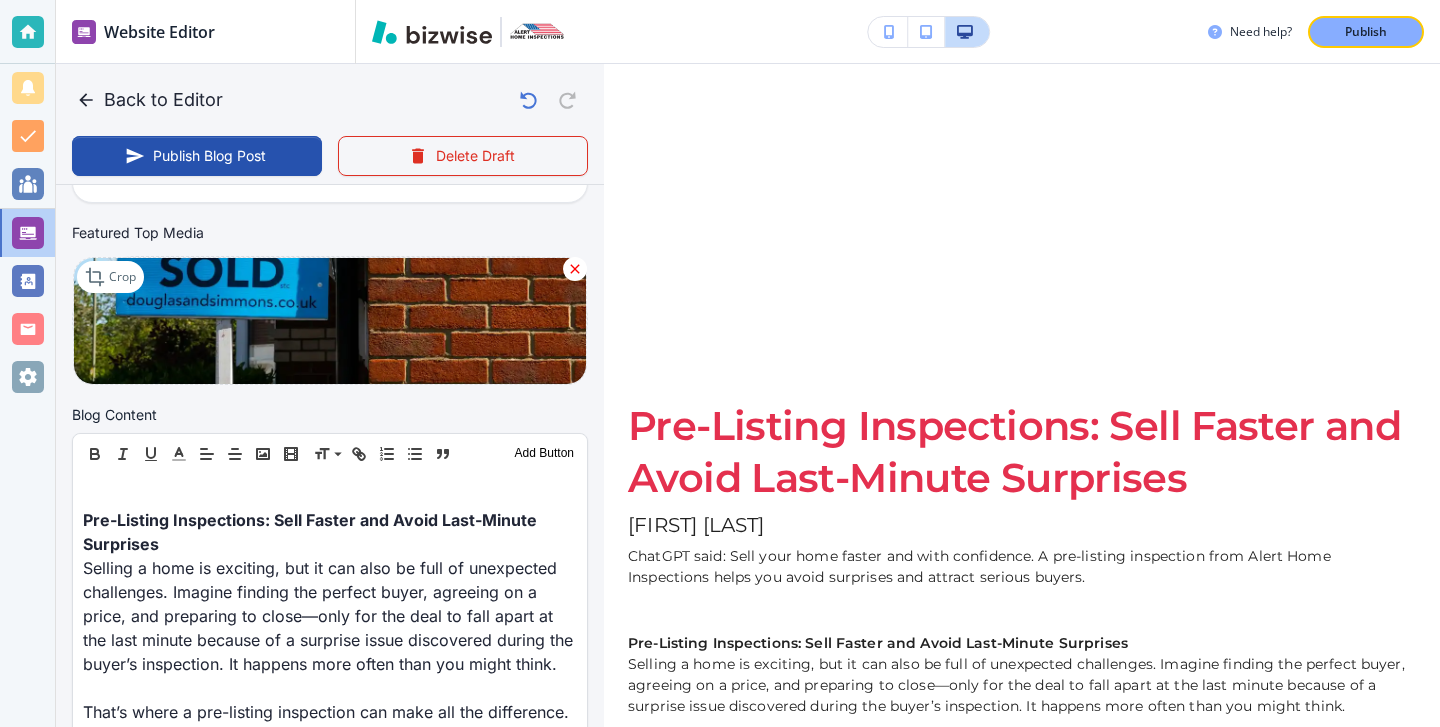 click at bounding box center (330, 321) 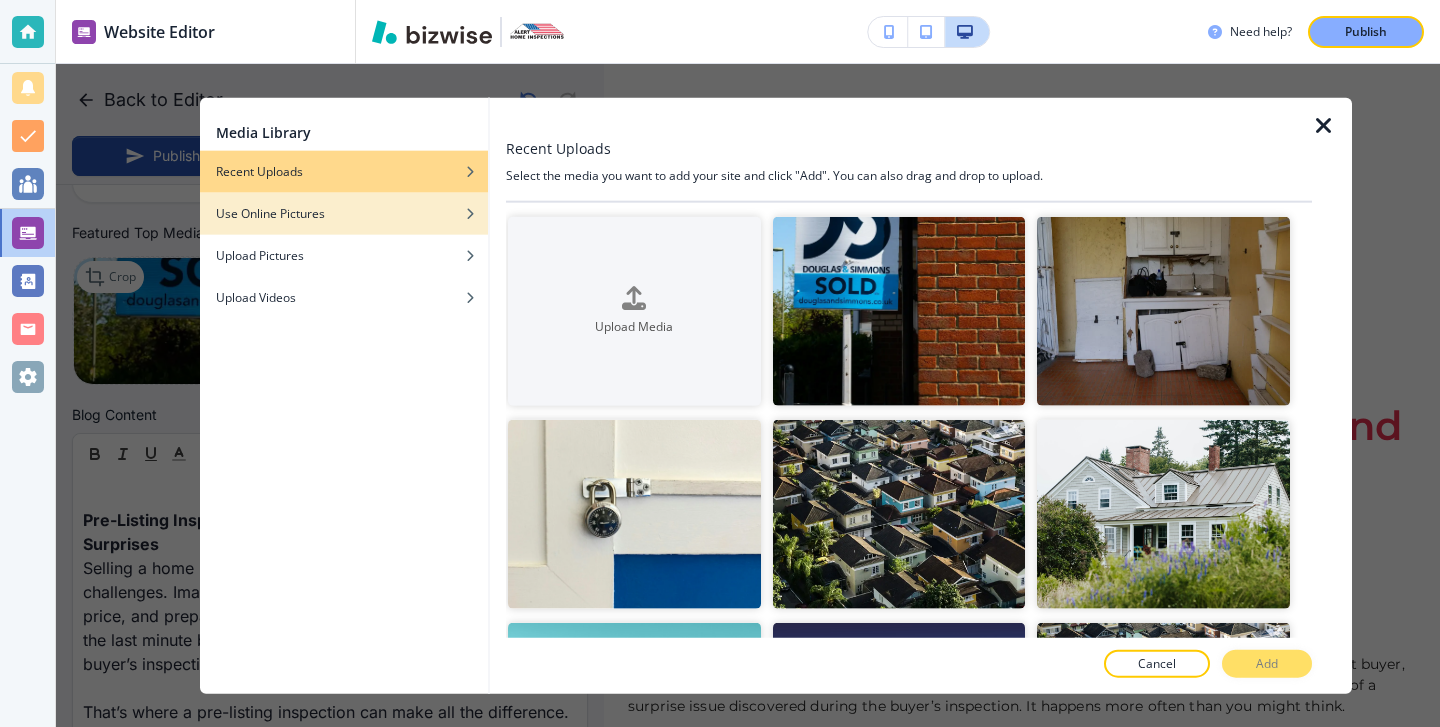 click at bounding box center (344, 228) 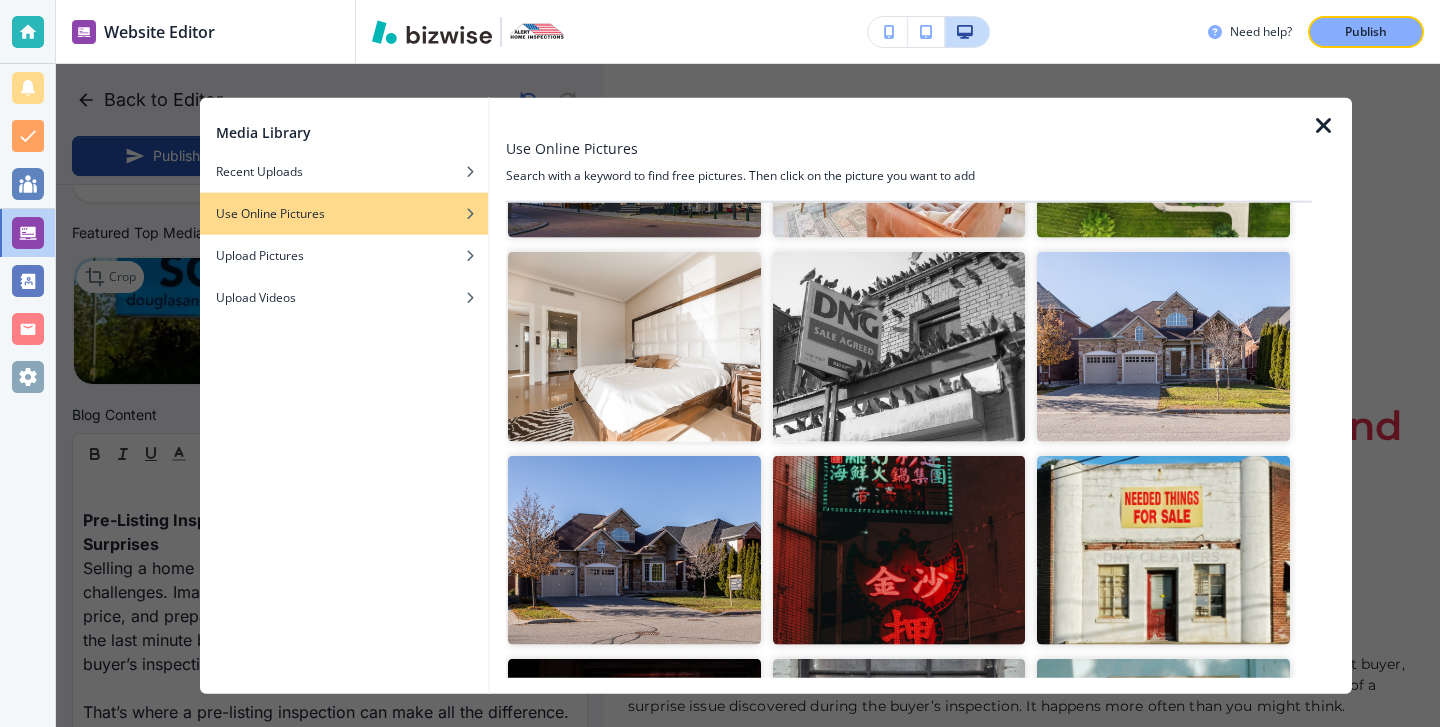 scroll, scrollTop: 0, scrollLeft: 0, axis: both 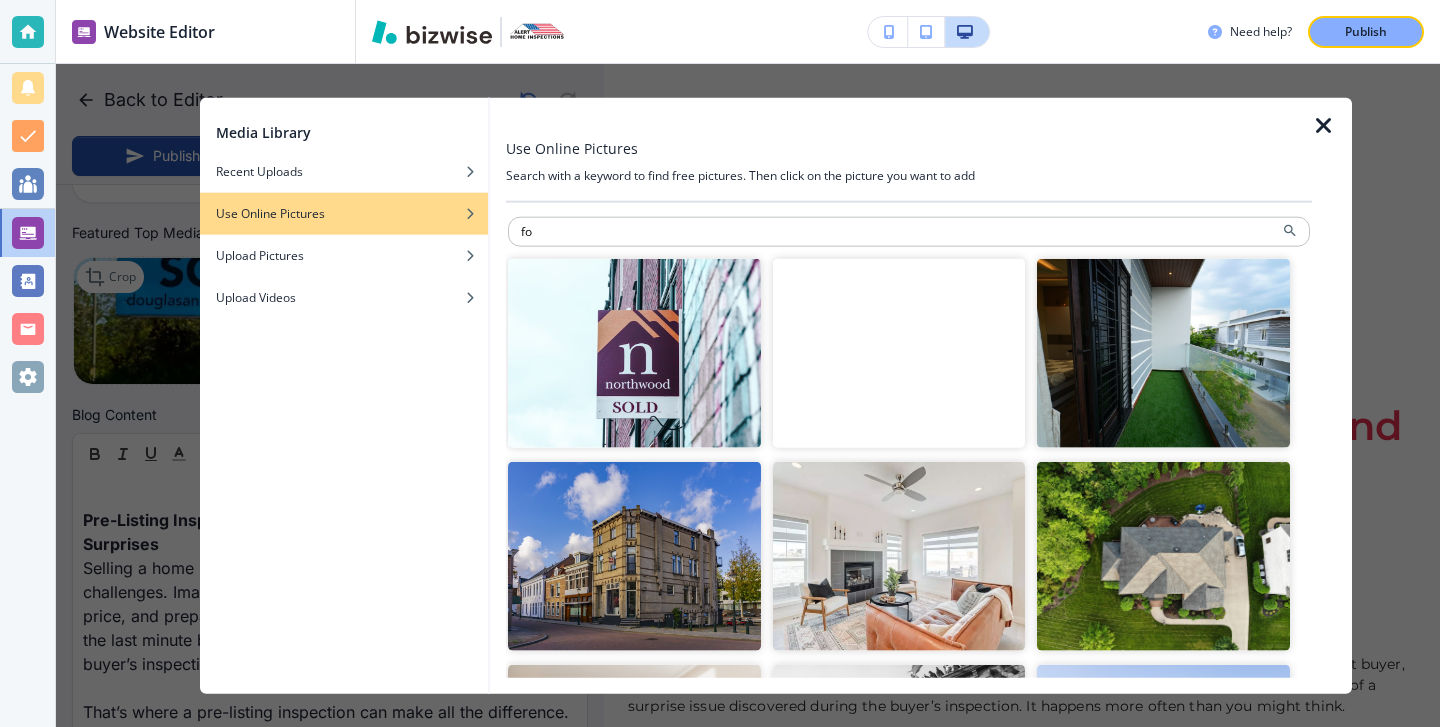 type on "f" 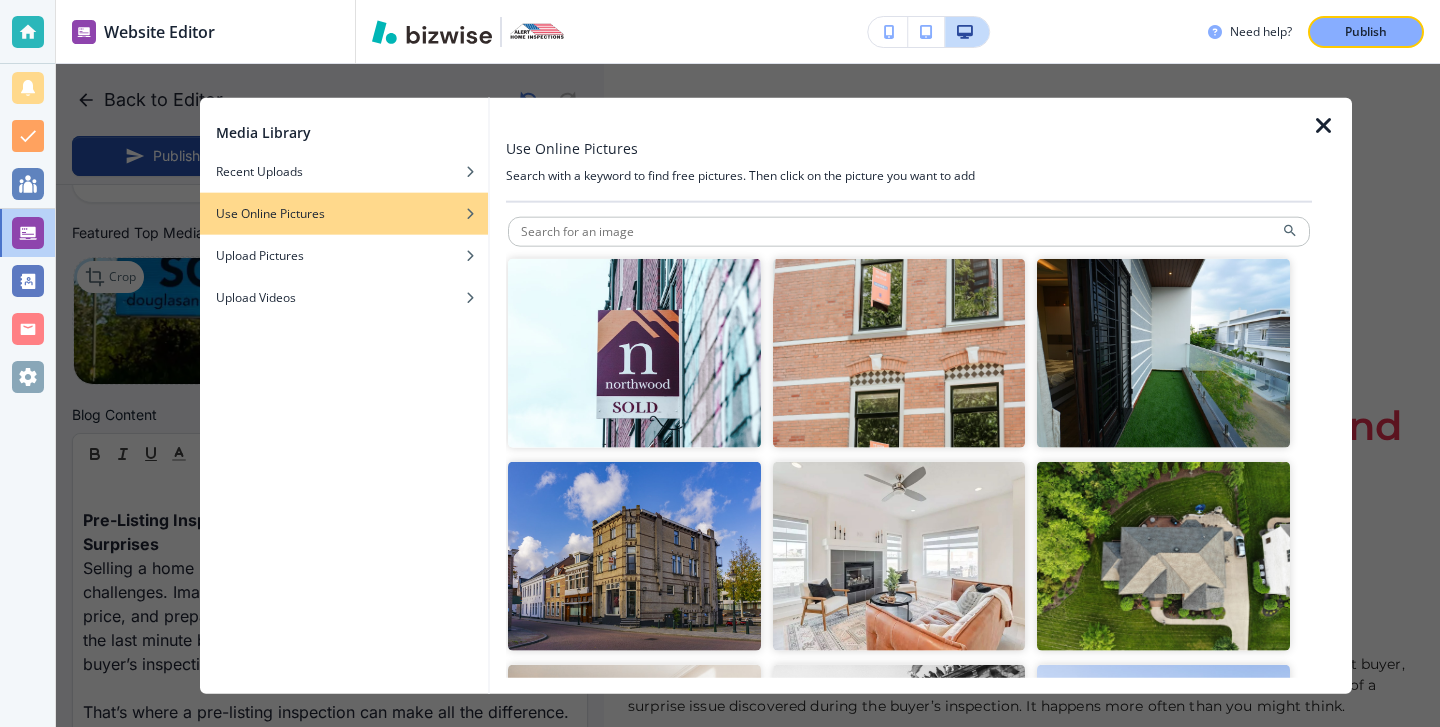 type on "w" 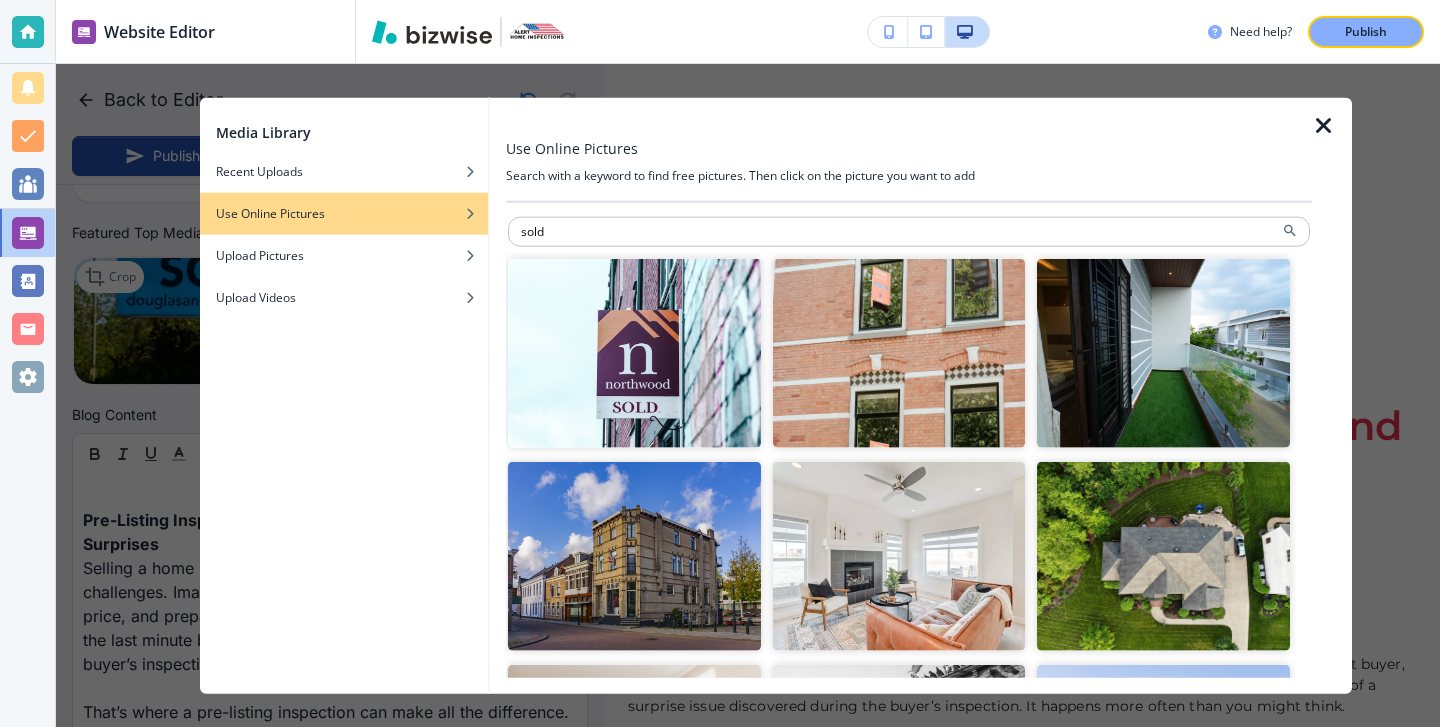 type on "sold" 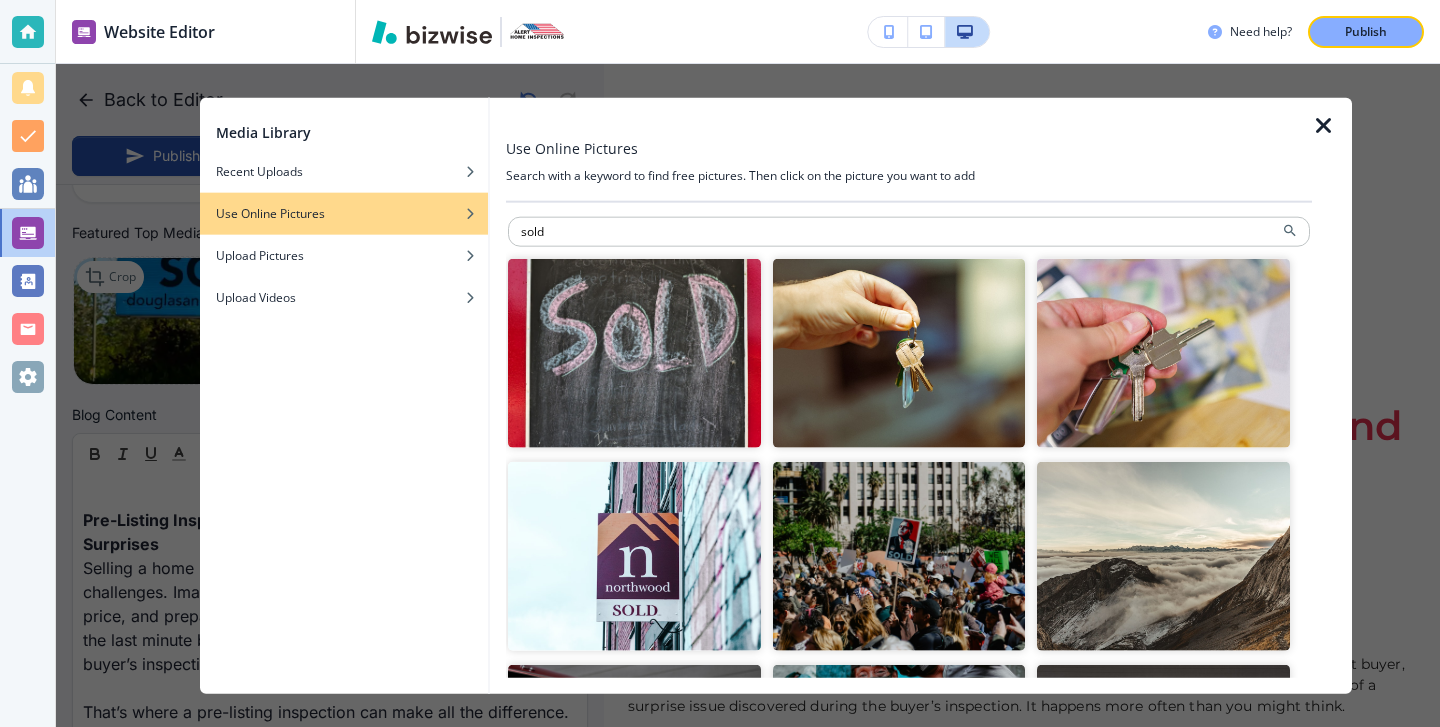 click at bounding box center [634, 352] 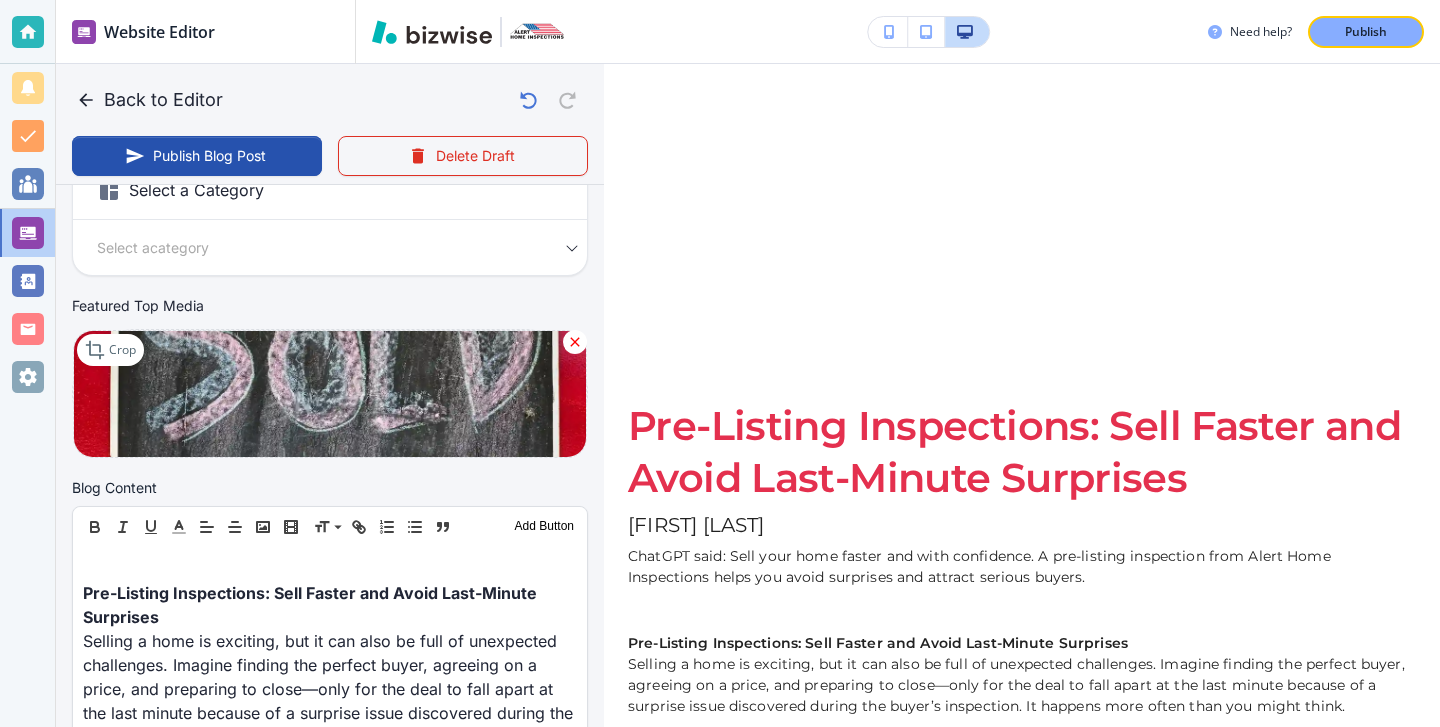 scroll, scrollTop: 418, scrollLeft: 0, axis: vertical 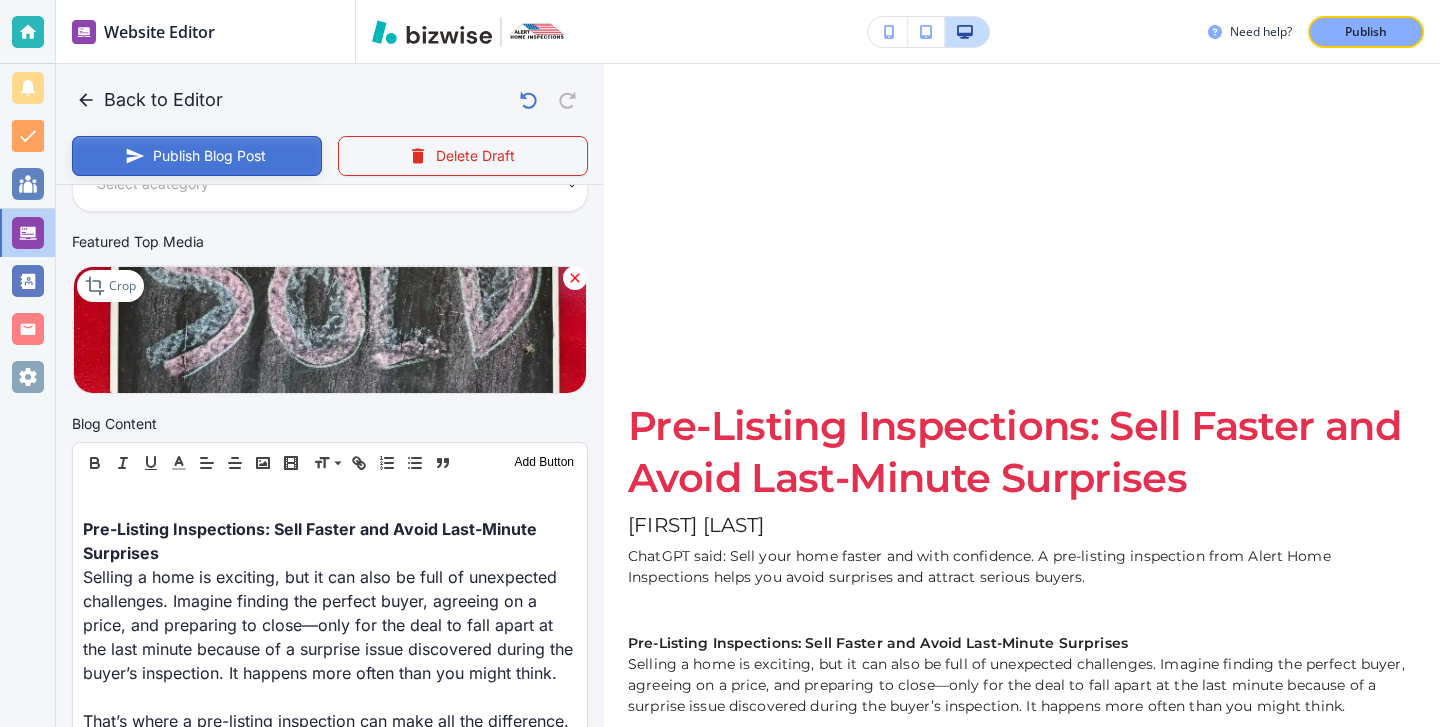 click on "Publish Blog Post" at bounding box center [197, 156] 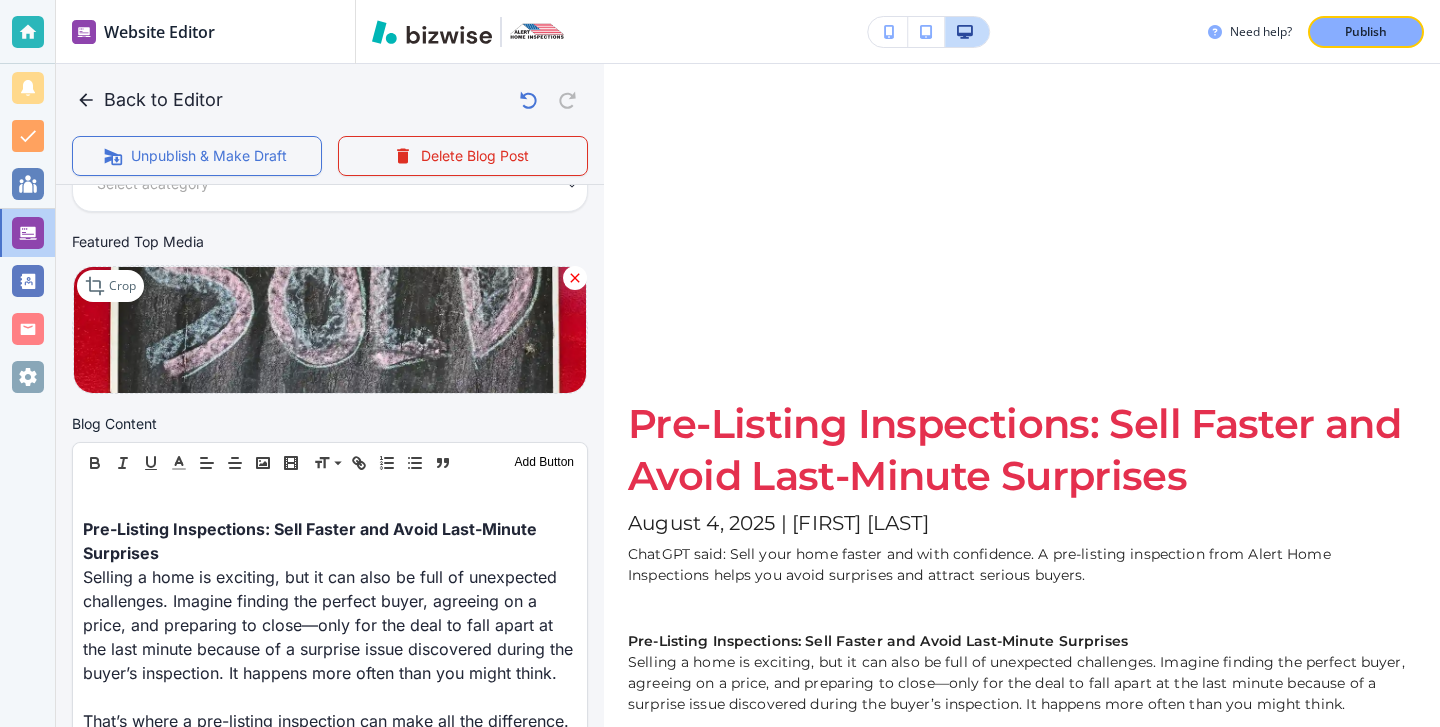 scroll, scrollTop: 3, scrollLeft: 0, axis: vertical 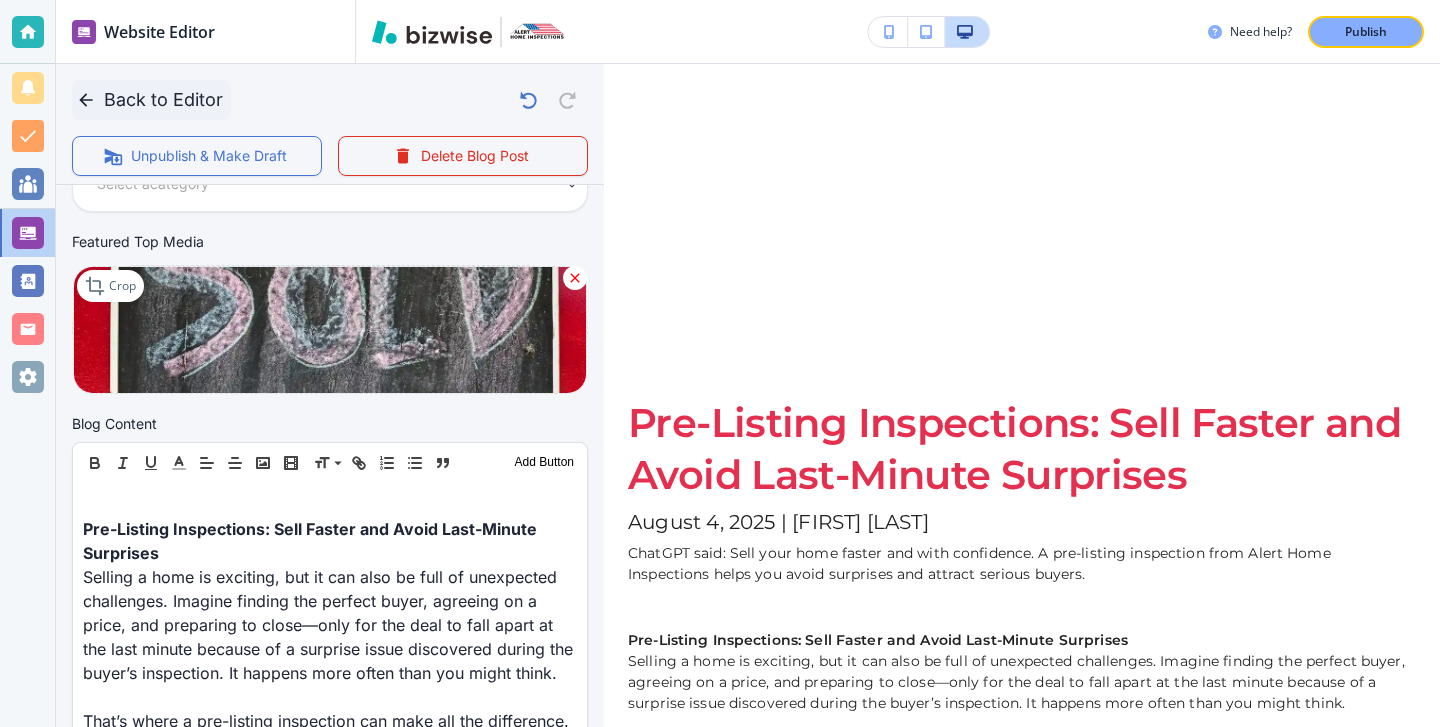 click on "Back to Editor" at bounding box center [151, 100] 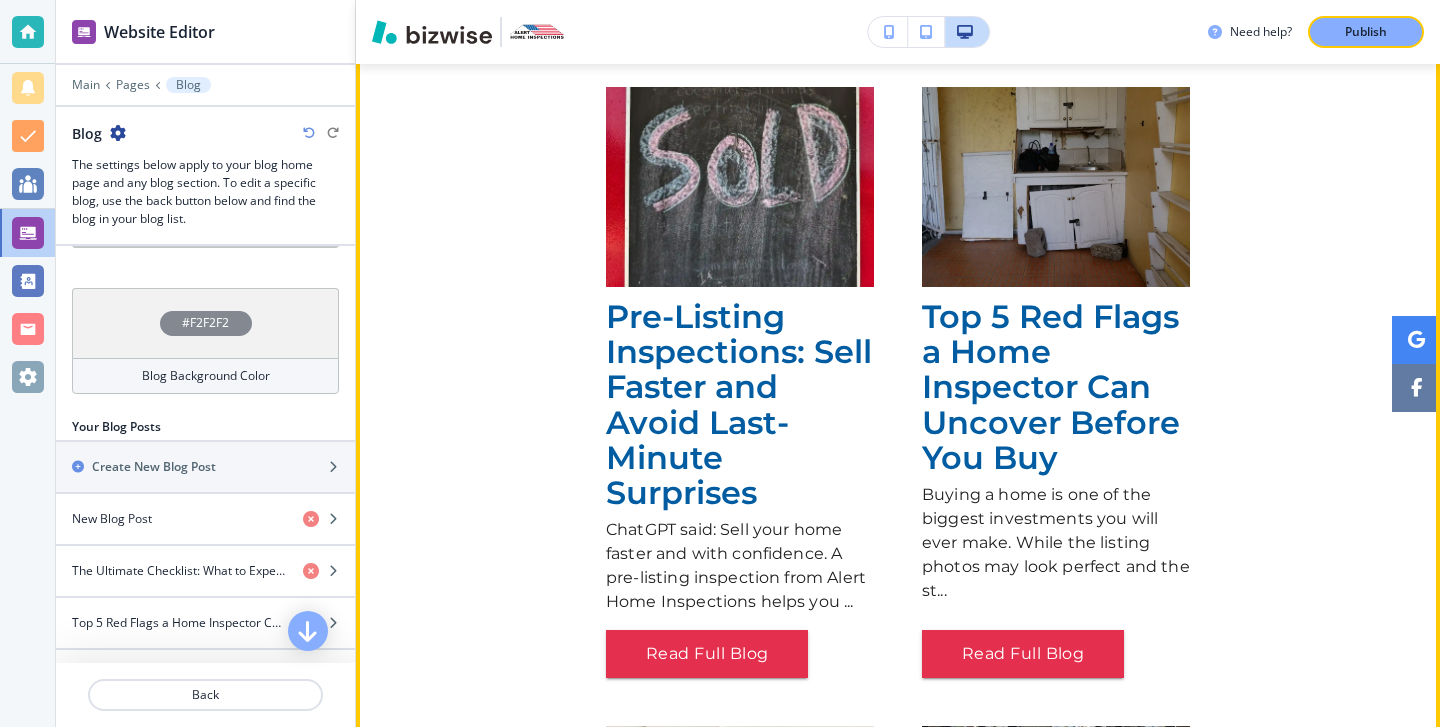 scroll, scrollTop: 261, scrollLeft: 0, axis: vertical 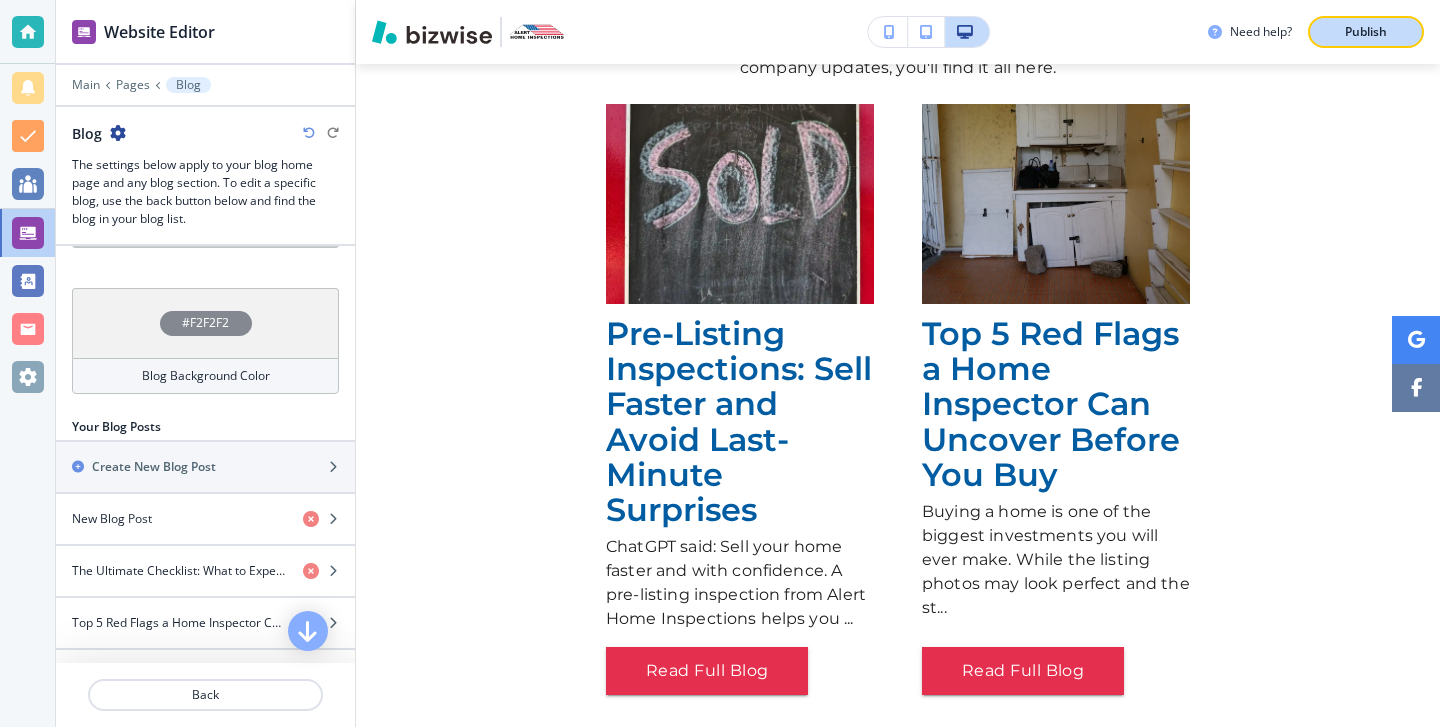 click on "Publish" at bounding box center [1366, 32] 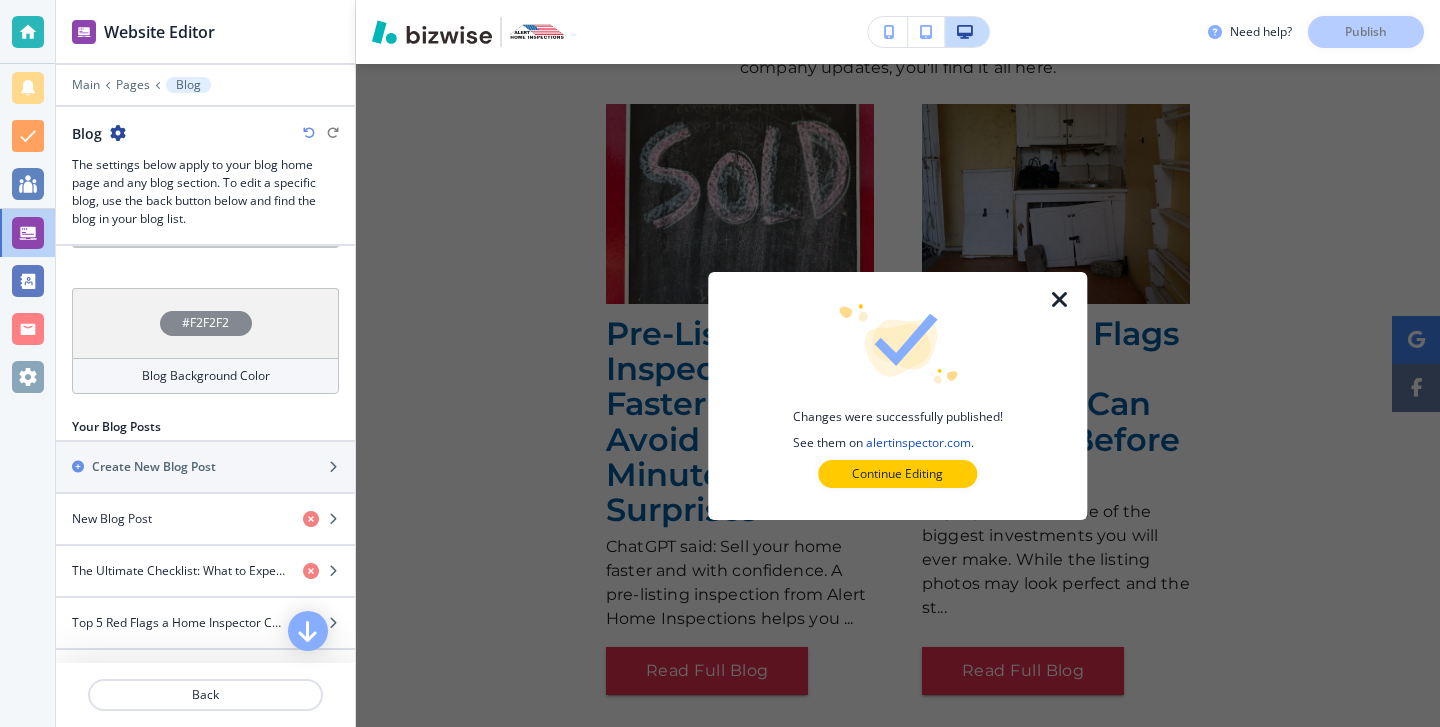 click at bounding box center [1060, 300] 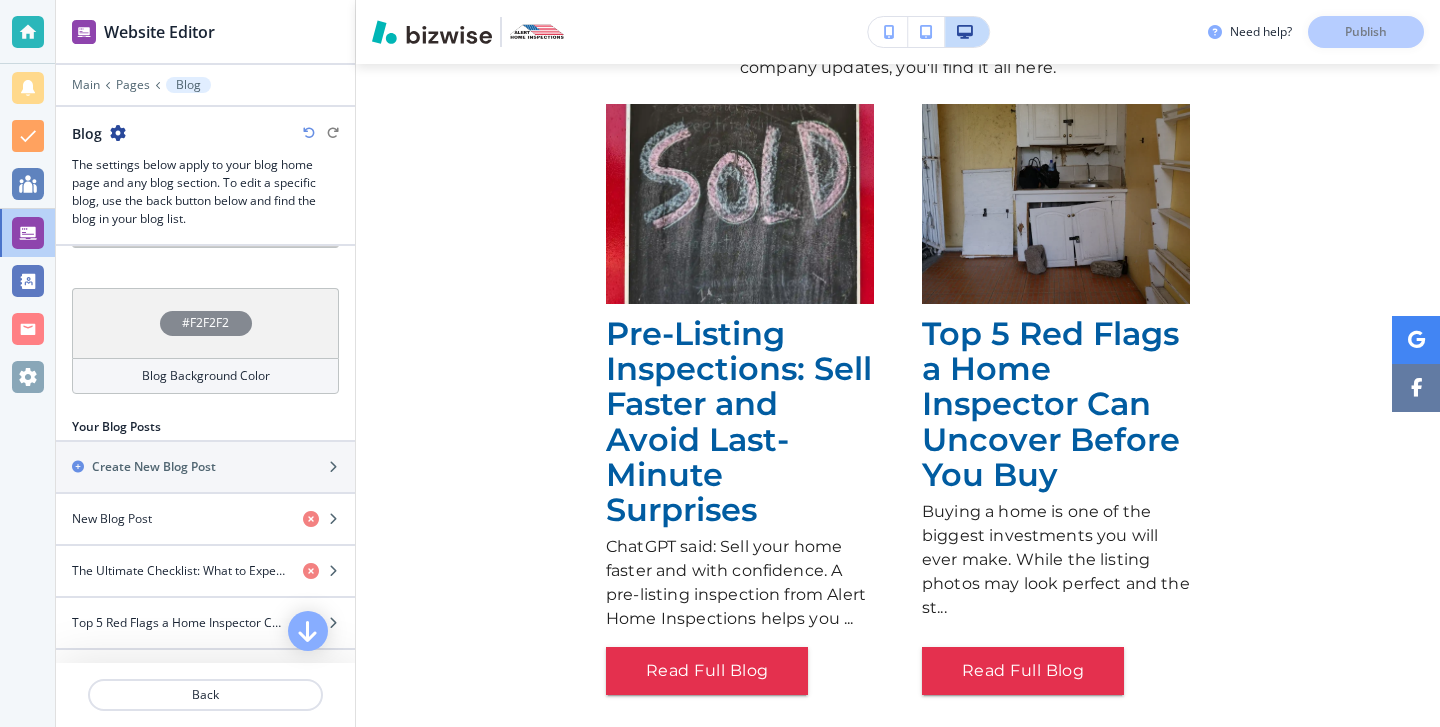 scroll, scrollTop: 272, scrollLeft: 0, axis: vertical 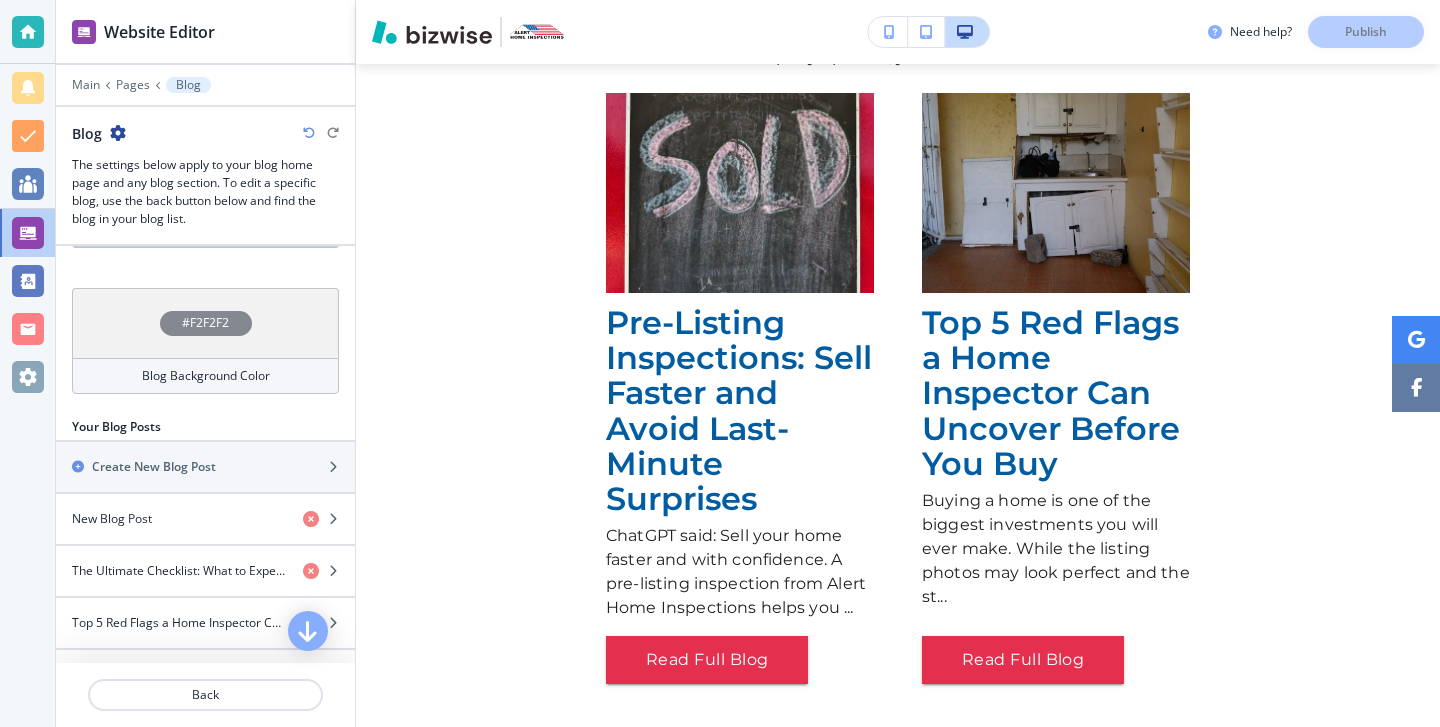 click at bounding box center (27, 32) 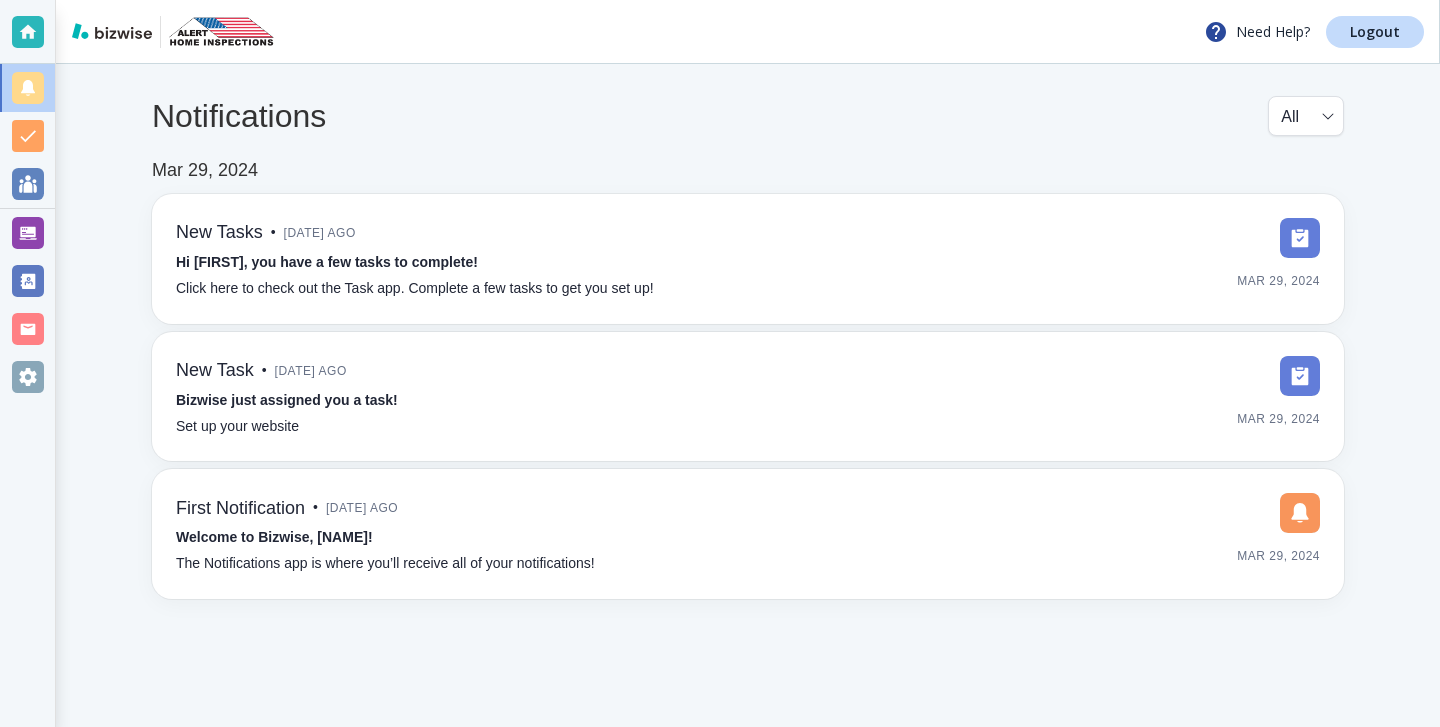 click on "Need Help? Logout" at bounding box center [748, 32] 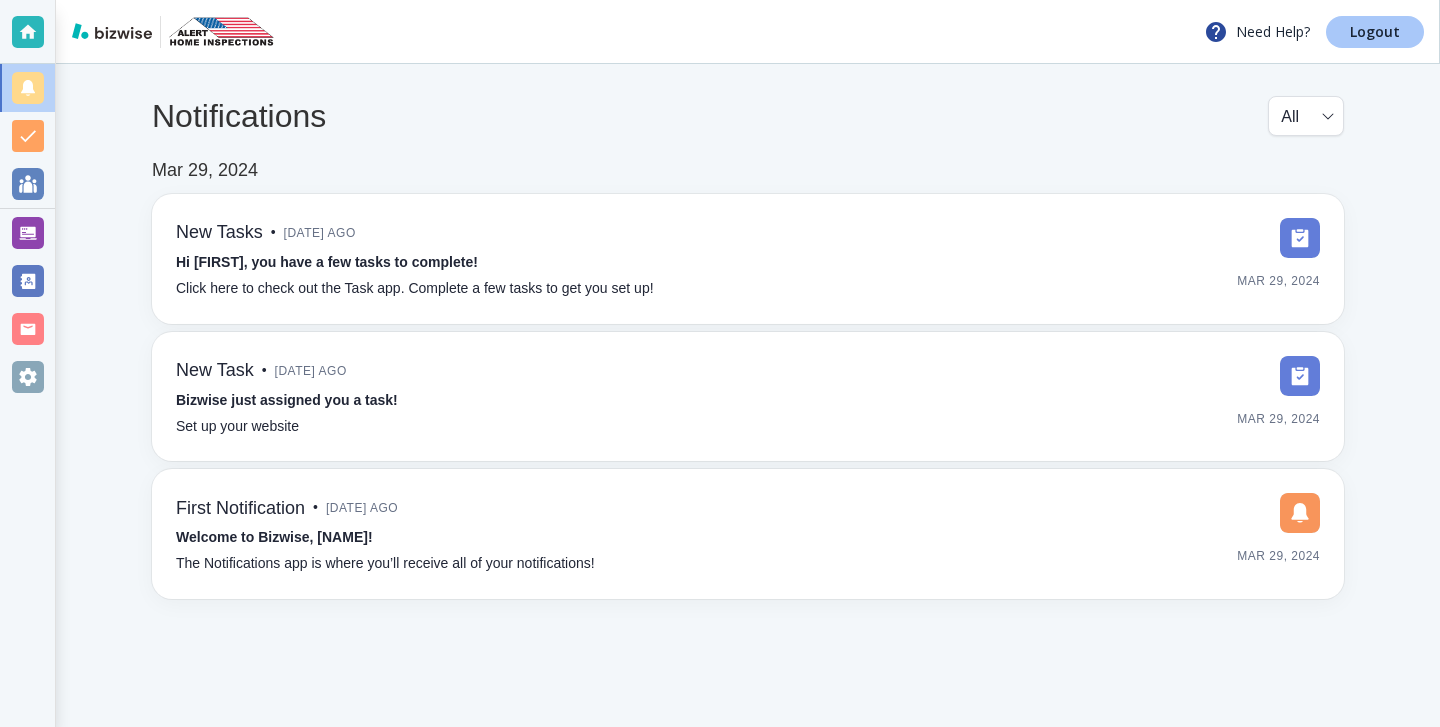 click on "Logout" at bounding box center (1375, 32) 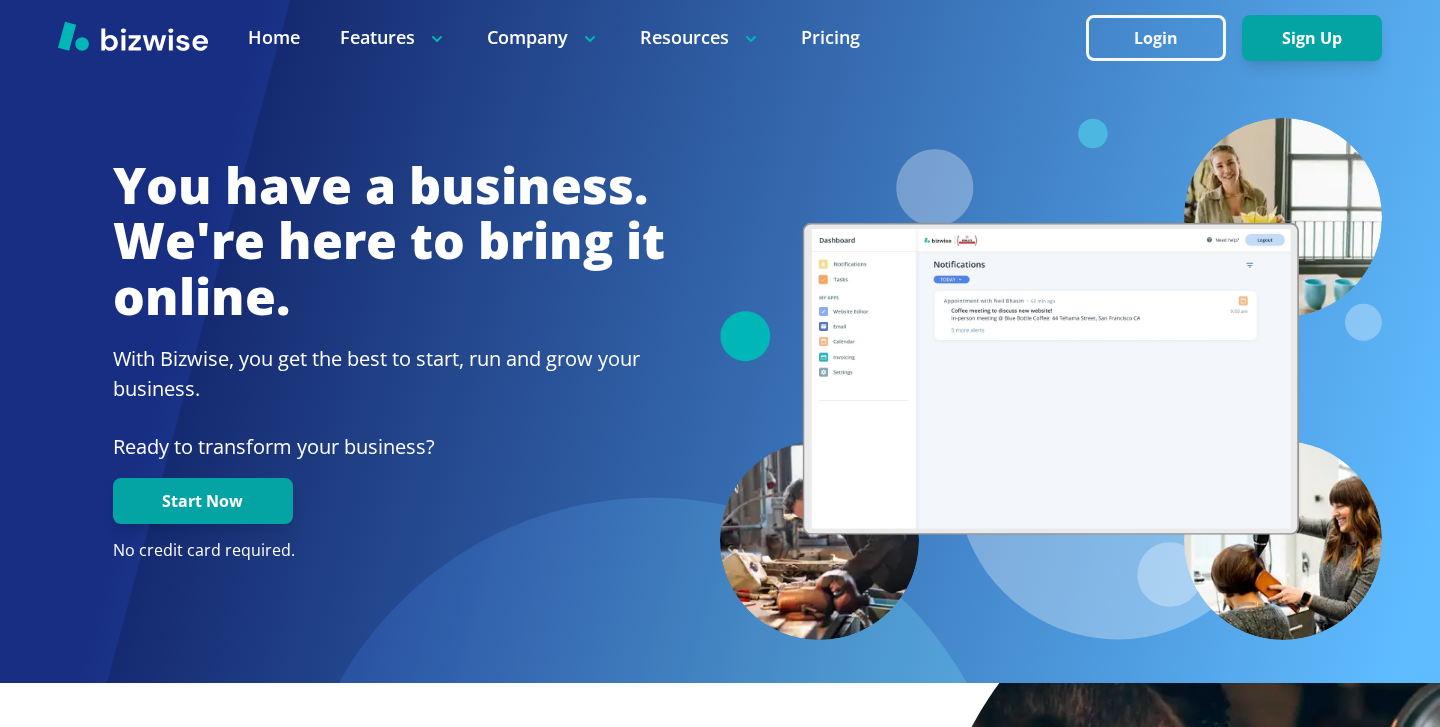 scroll, scrollTop: 0, scrollLeft: 0, axis: both 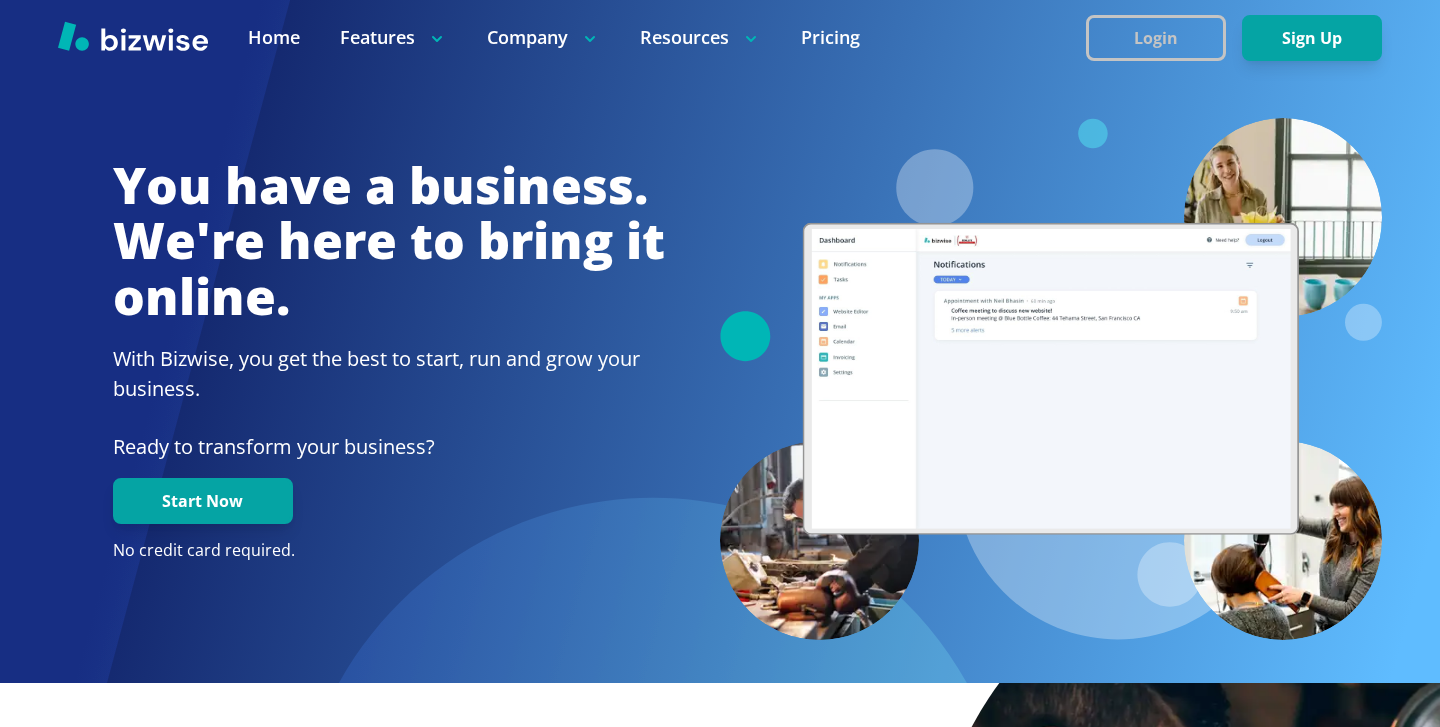 click on "Login" at bounding box center [1156, 38] 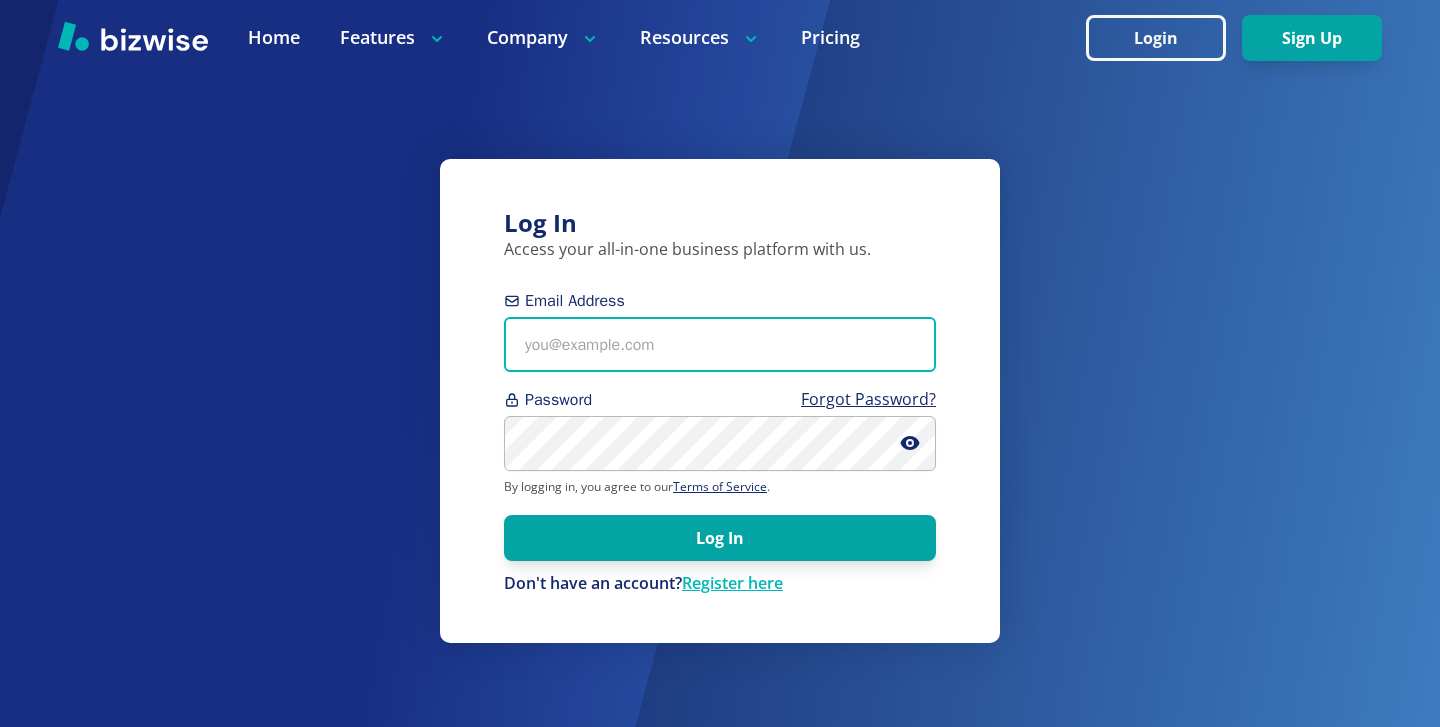 click on "Email Address" at bounding box center [720, 344] 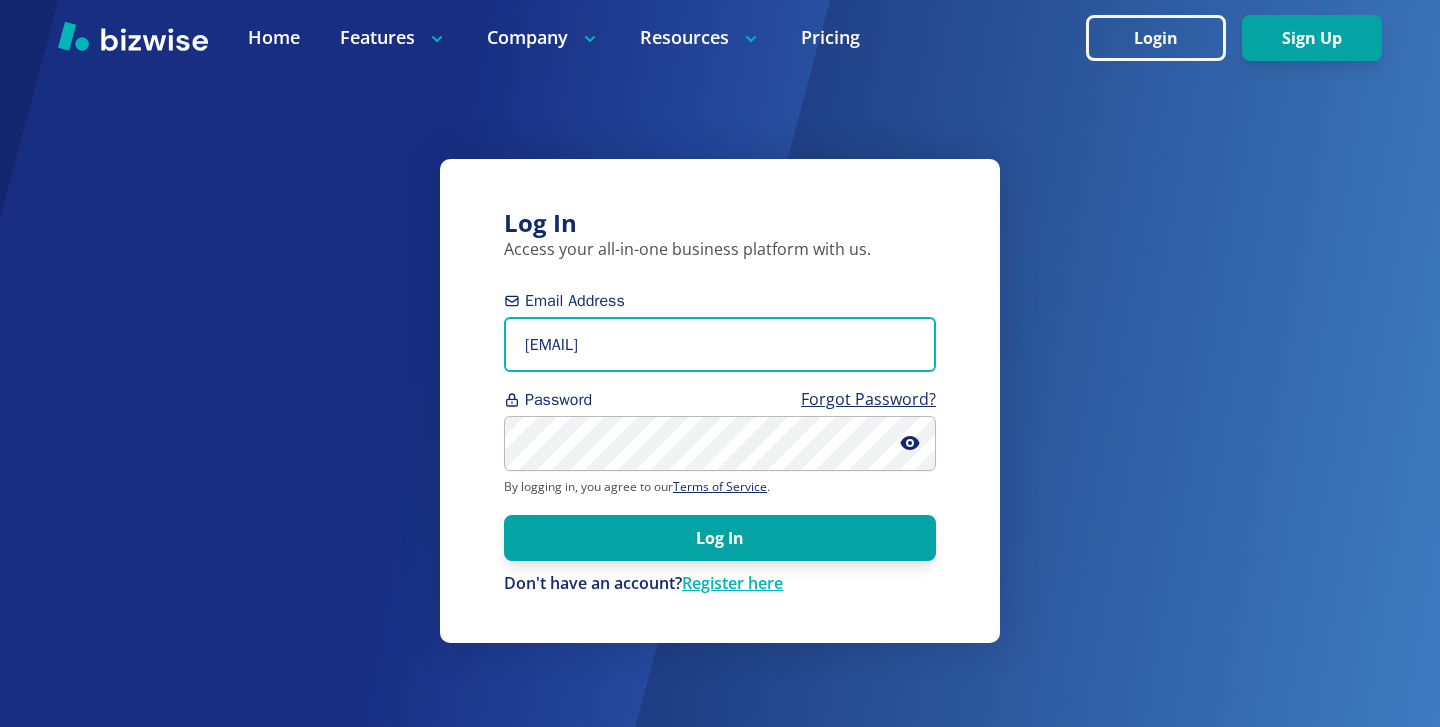 type on "easternpa@dryerventsquad.com" 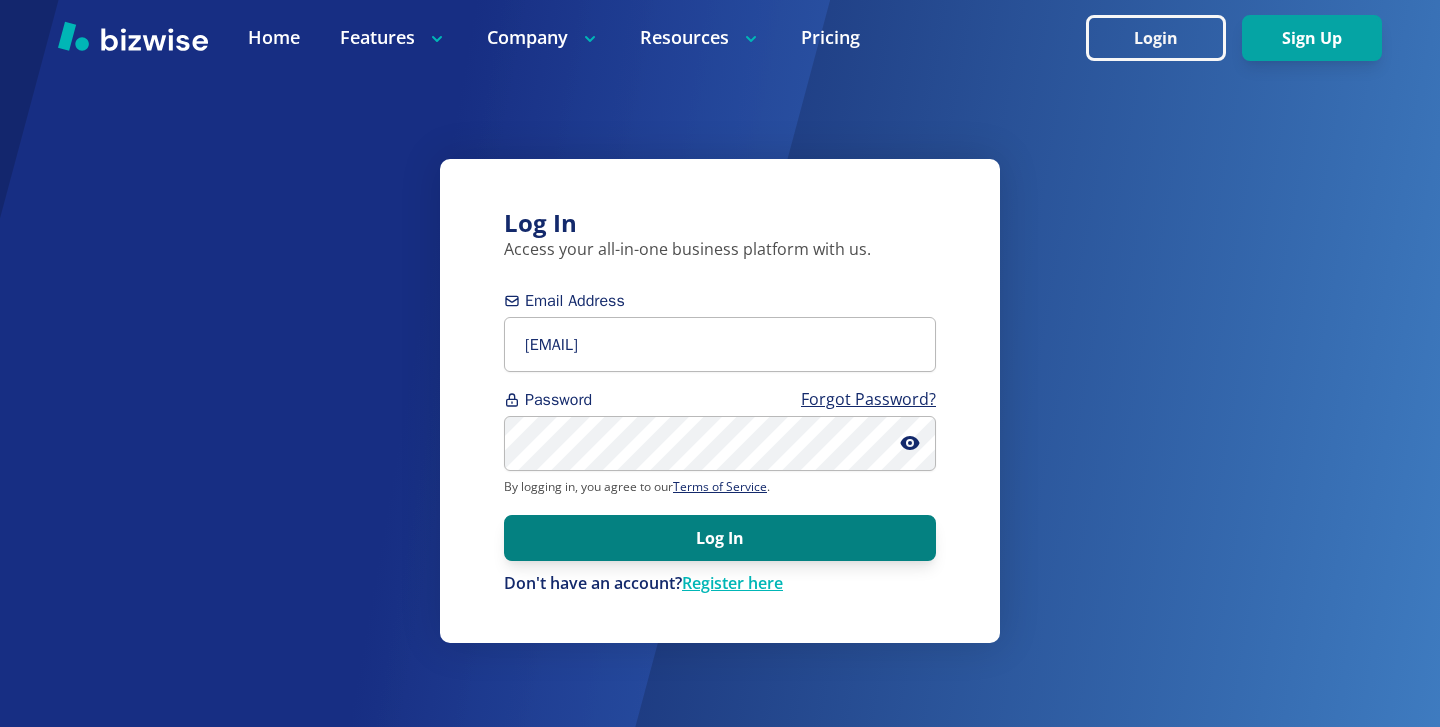 click on "Log In" at bounding box center (720, 538) 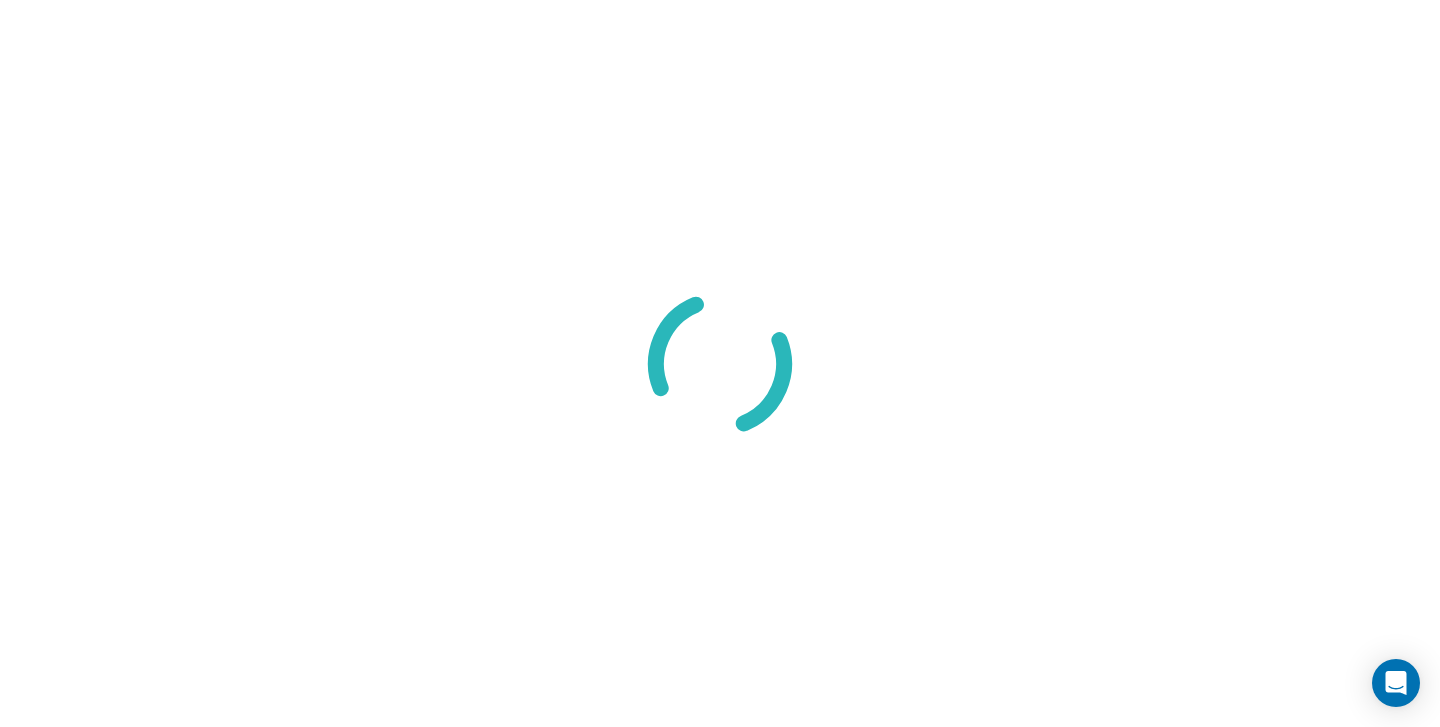 scroll, scrollTop: 0, scrollLeft: 0, axis: both 